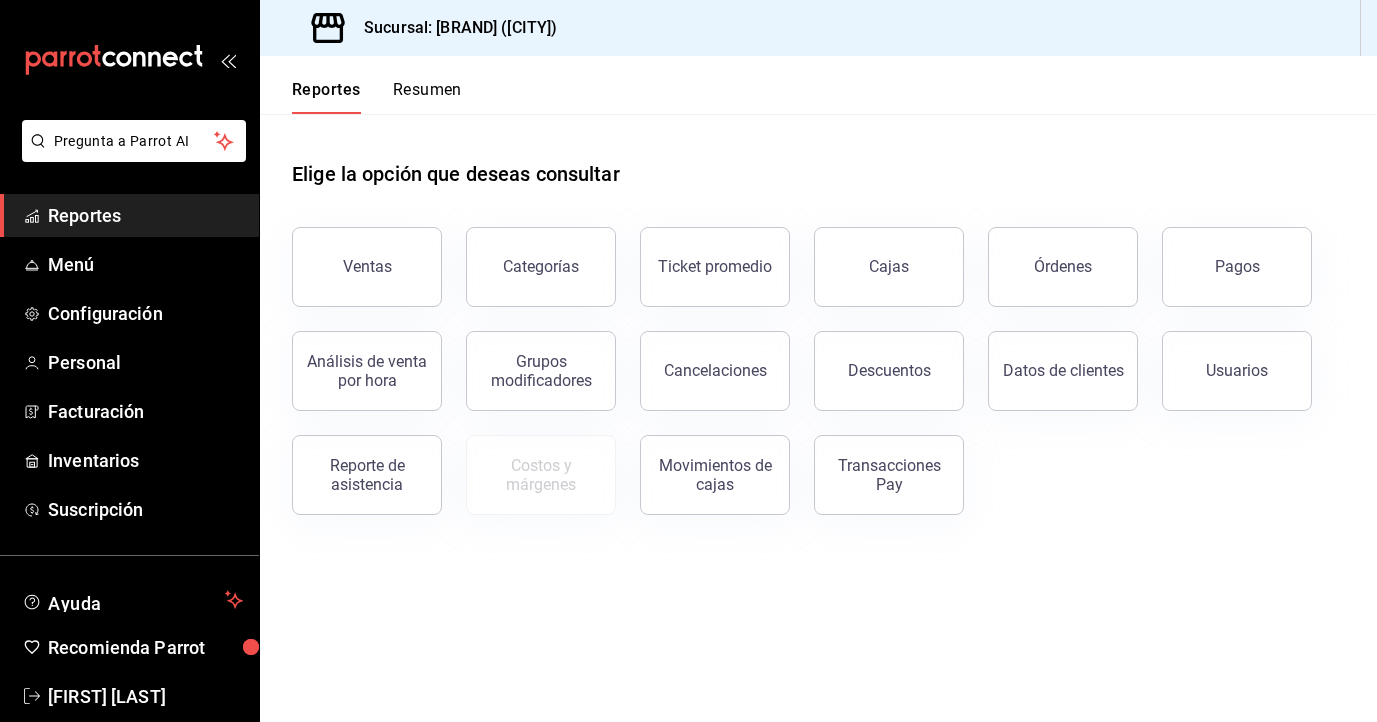 scroll, scrollTop: 0, scrollLeft: 0, axis: both 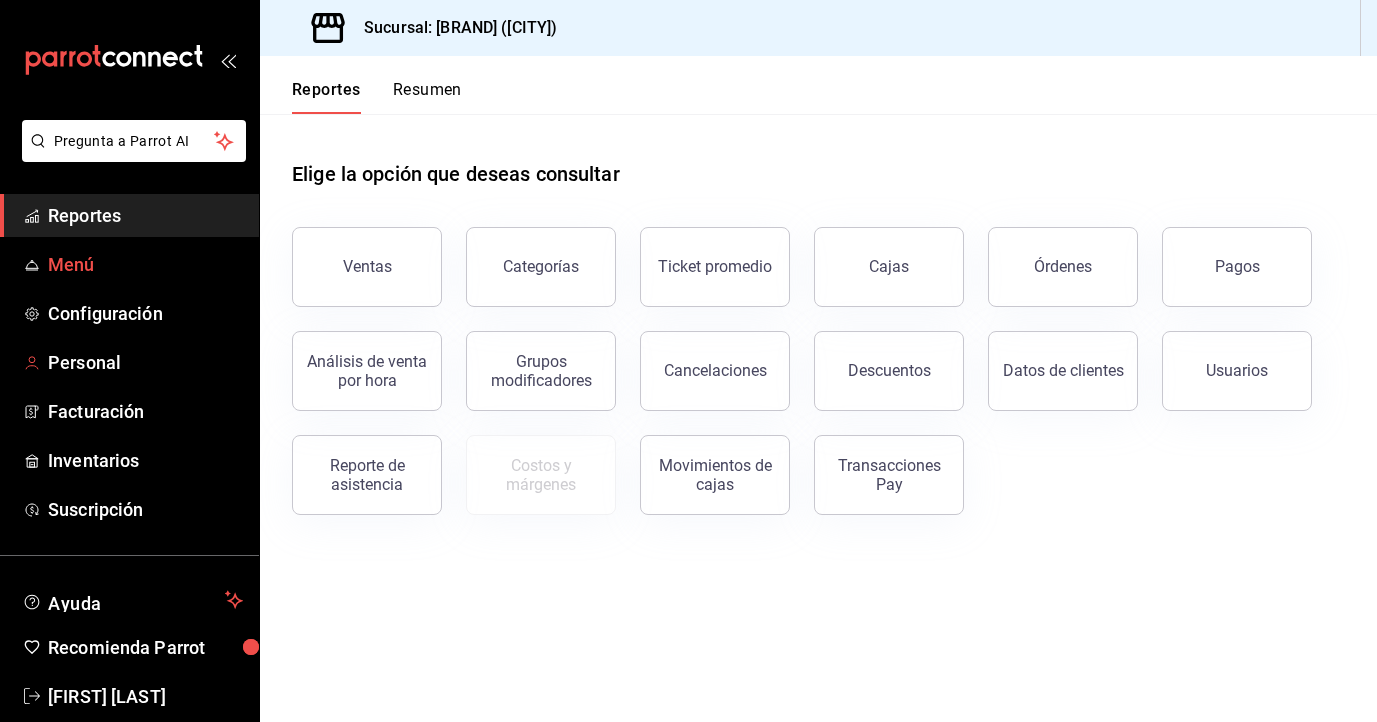 click on "Menú" at bounding box center [145, 264] 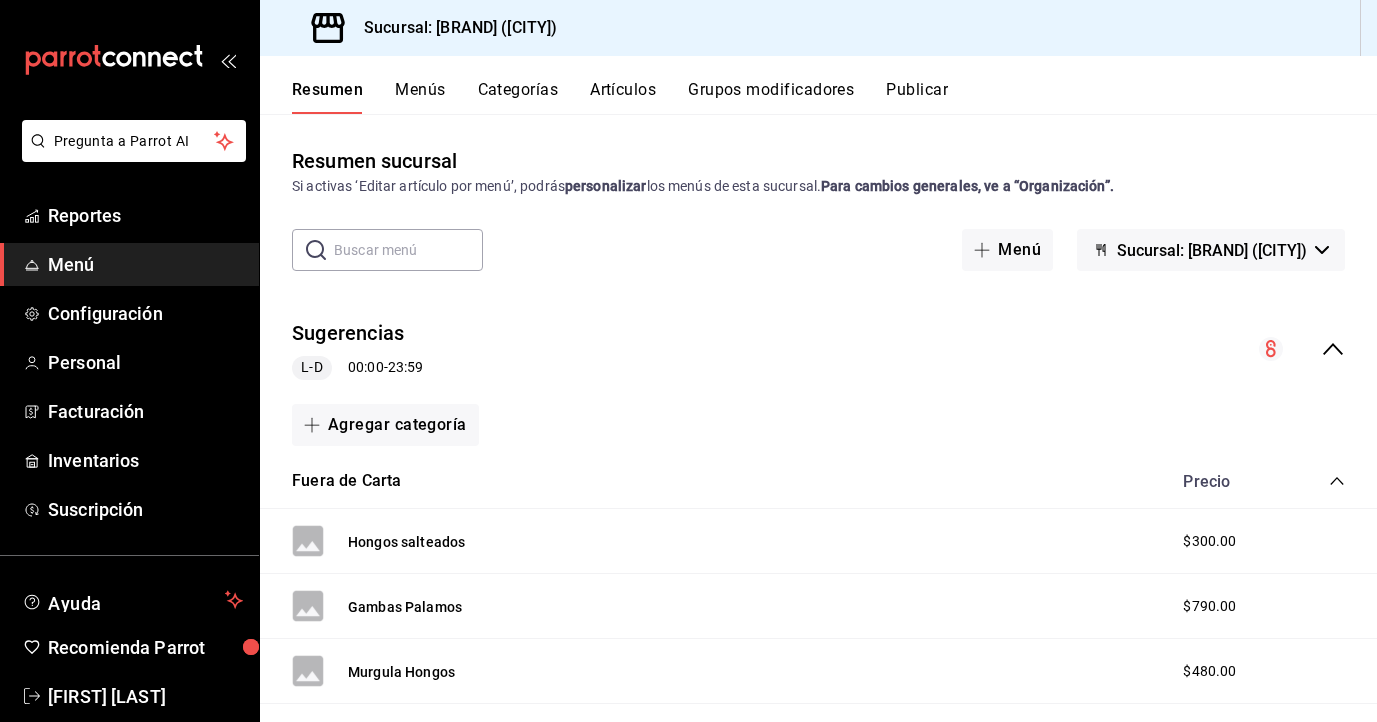 click on "Artículos" at bounding box center [623, 97] 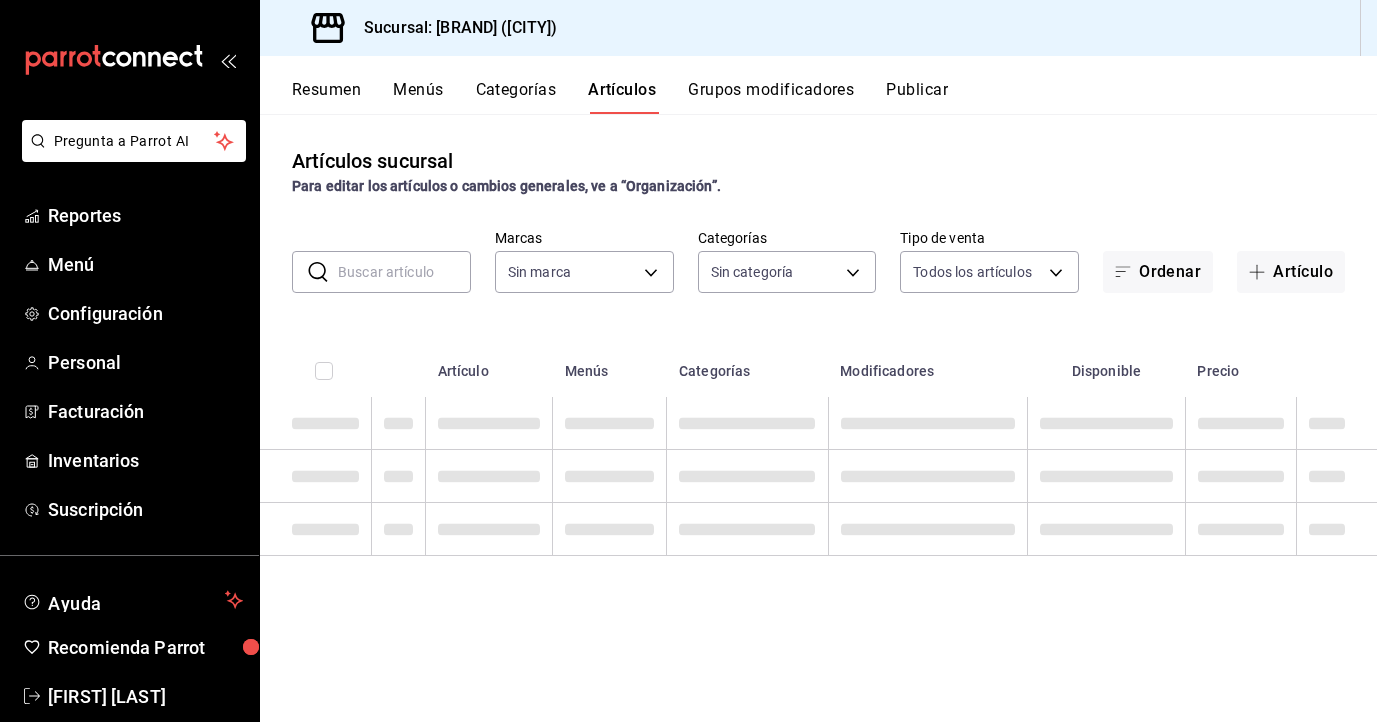 type on "1e06db1b-005a-4cce-8504-6623acf63a2d" 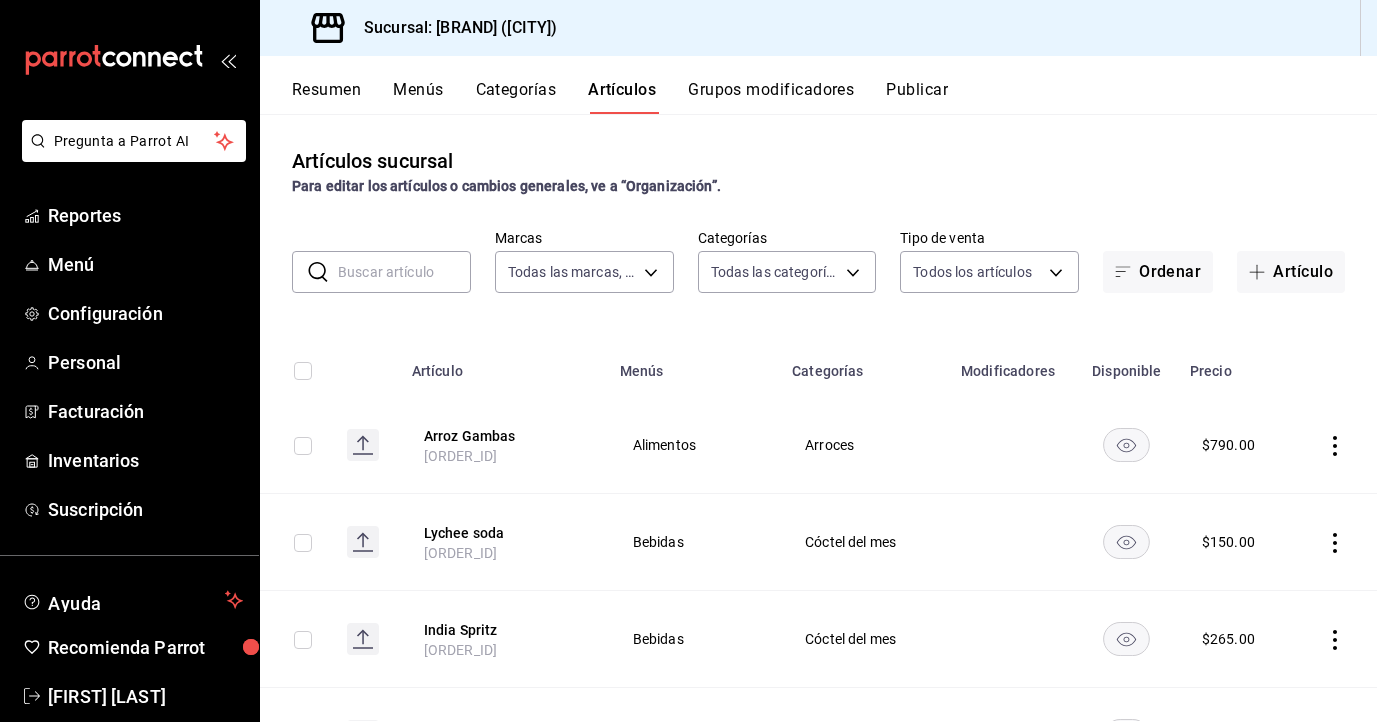 type on "[ORDER_ID]" 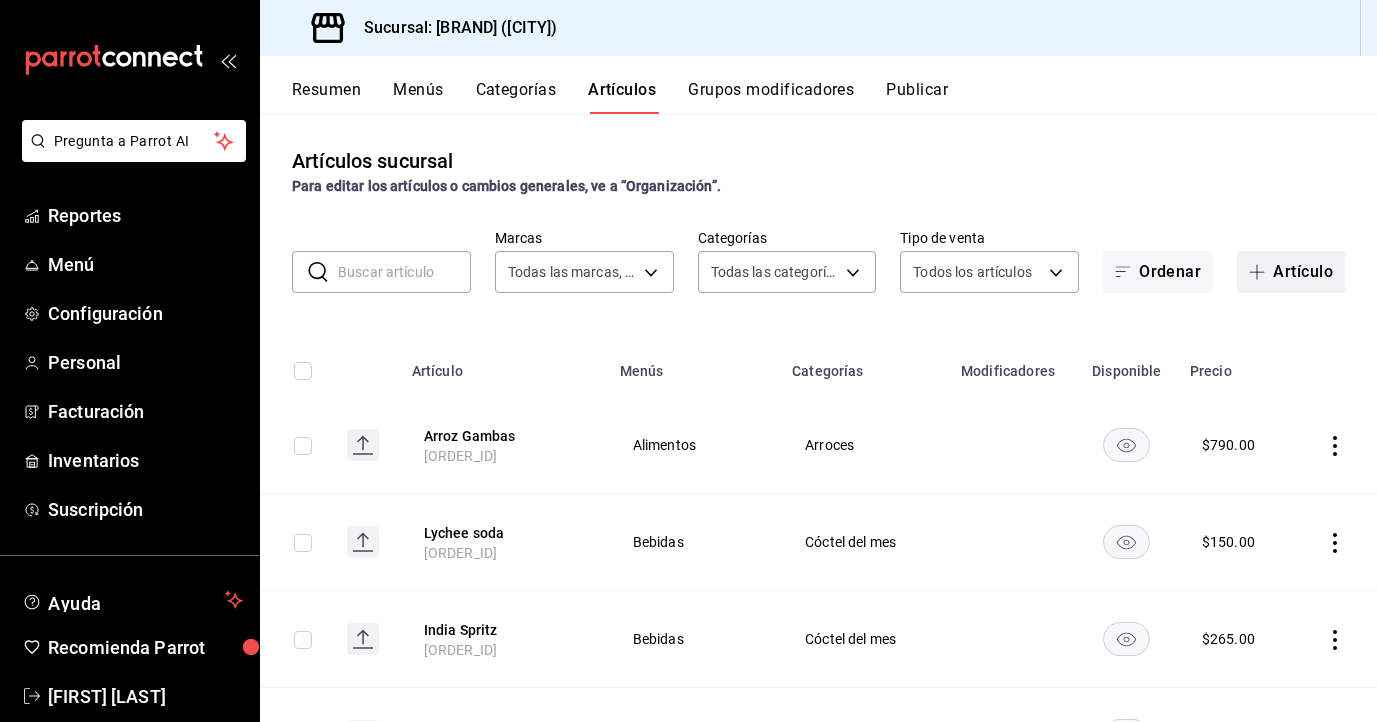 click on "Artículo" at bounding box center [1291, 272] 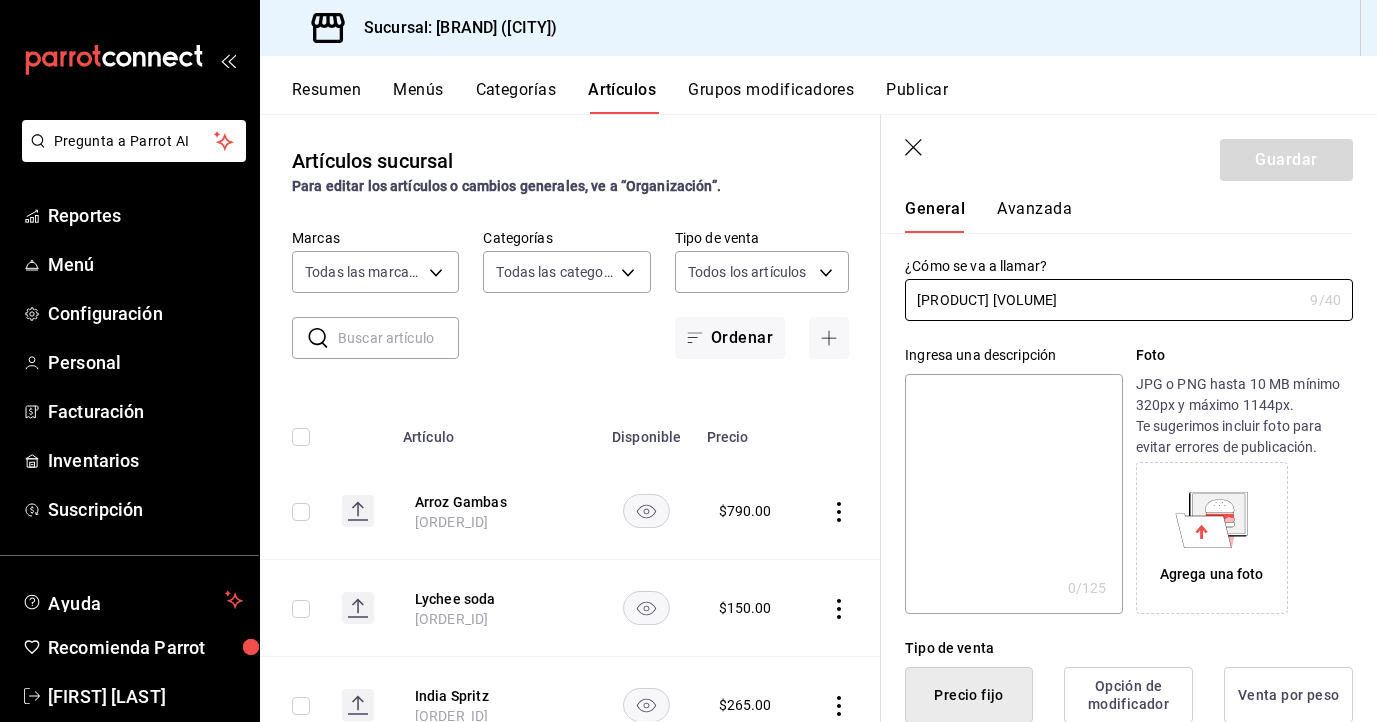 scroll, scrollTop: 58, scrollLeft: 0, axis: vertical 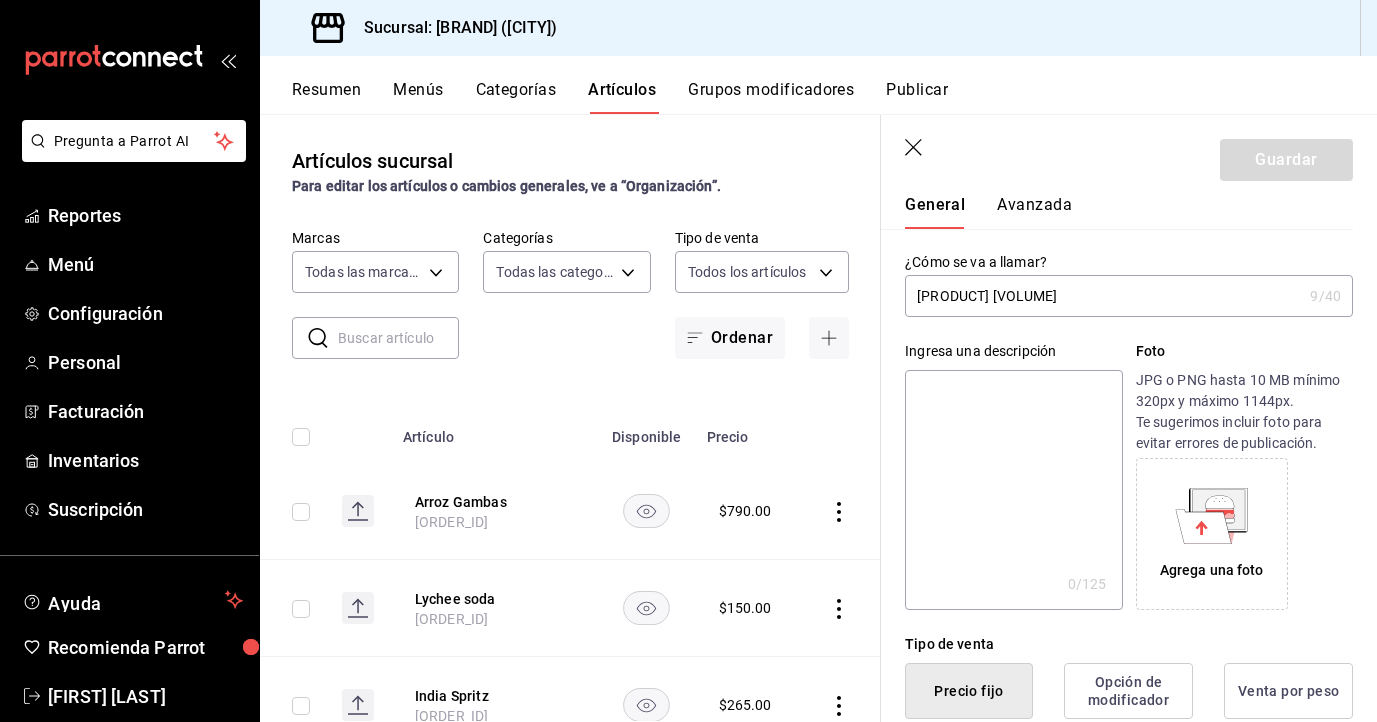 click on "[PRODUCT] [VOLUME]" at bounding box center [1103, 296] 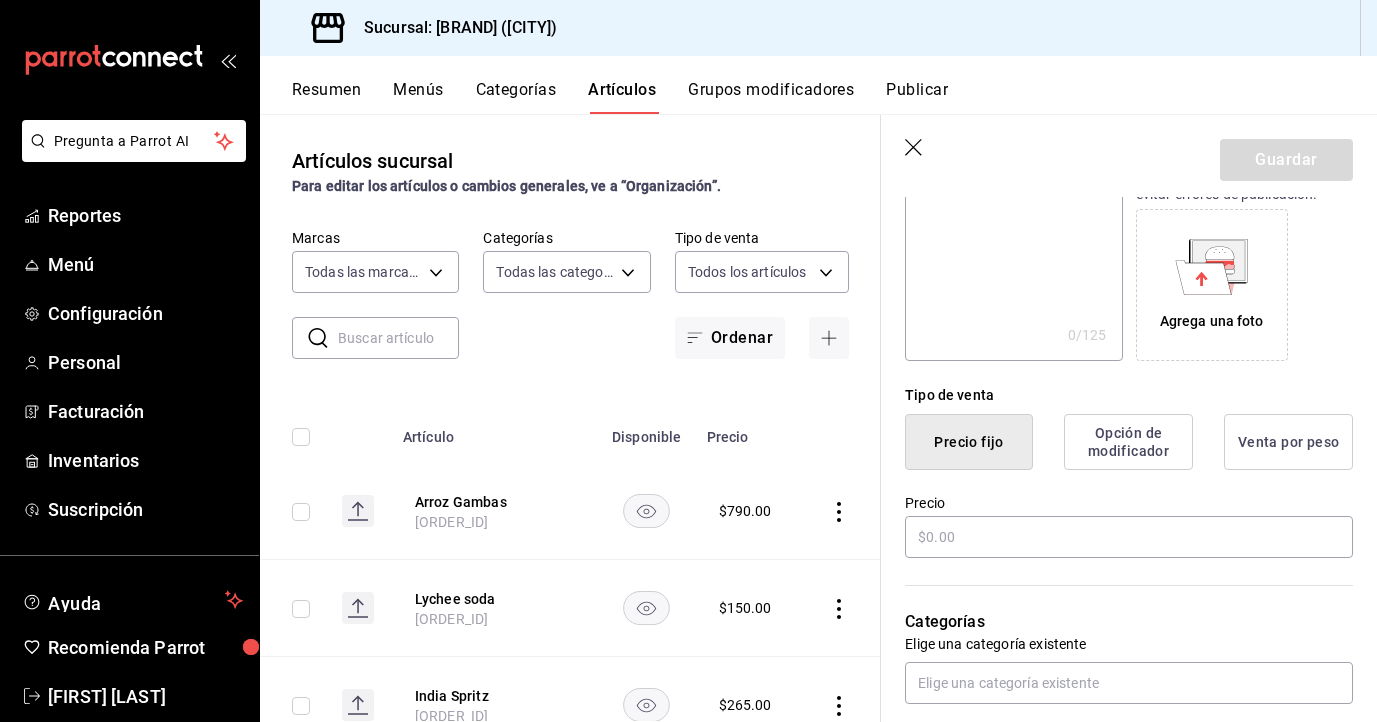 scroll, scrollTop: 311, scrollLeft: 0, axis: vertical 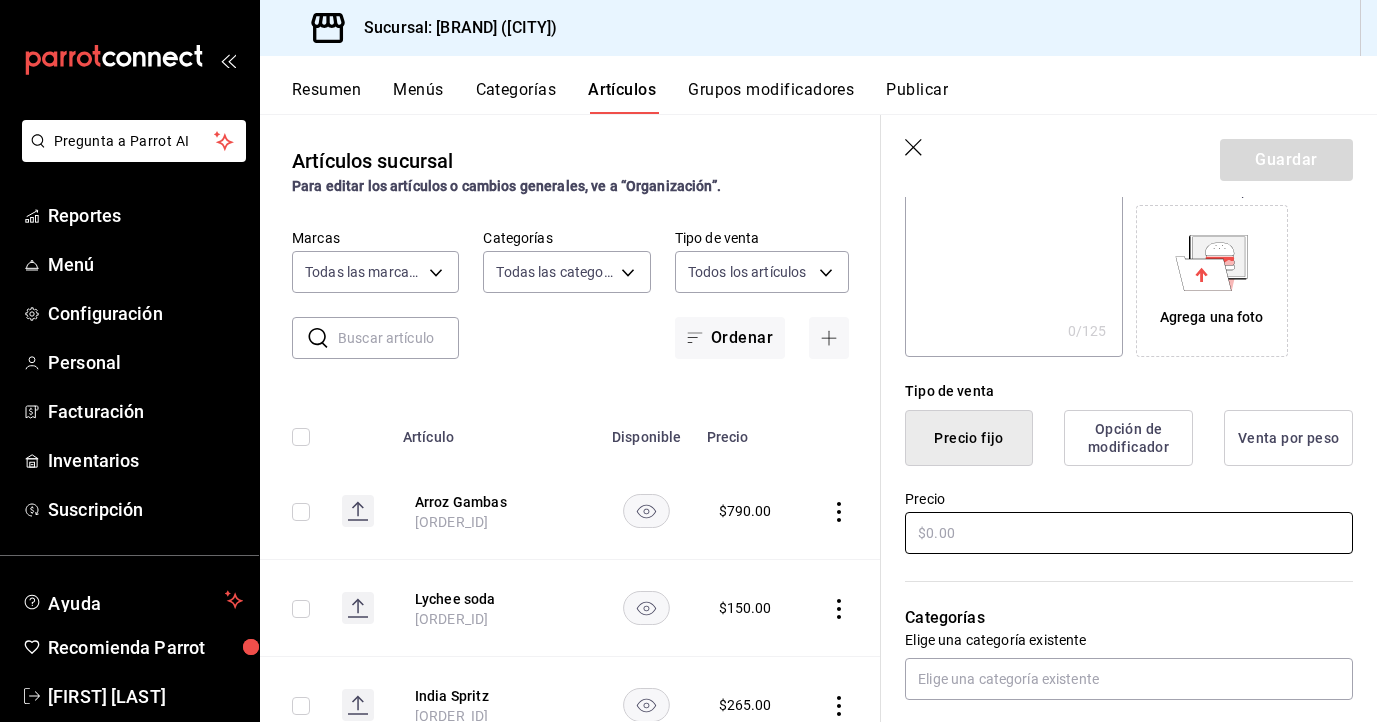 type on "[PRODUCT] [VOLUME]" 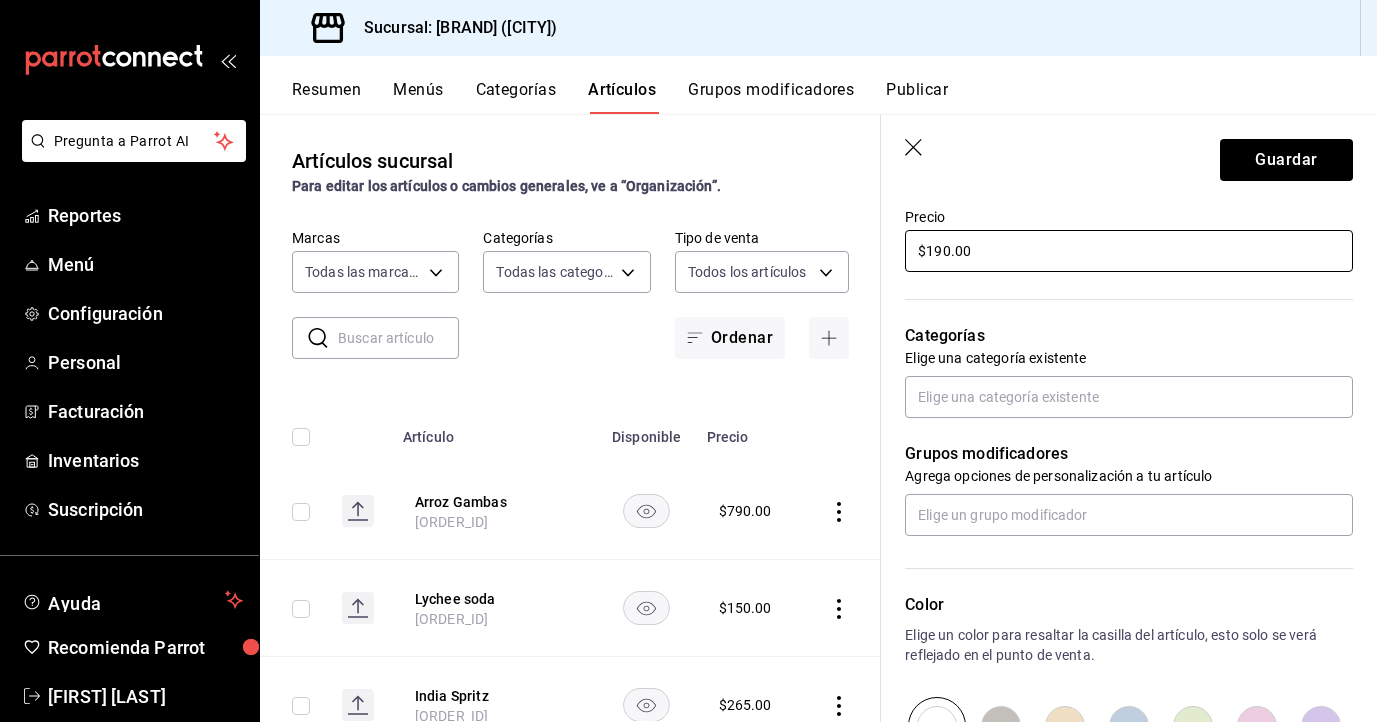 scroll, scrollTop: 595, scrollLeft: 0, axis: vertical 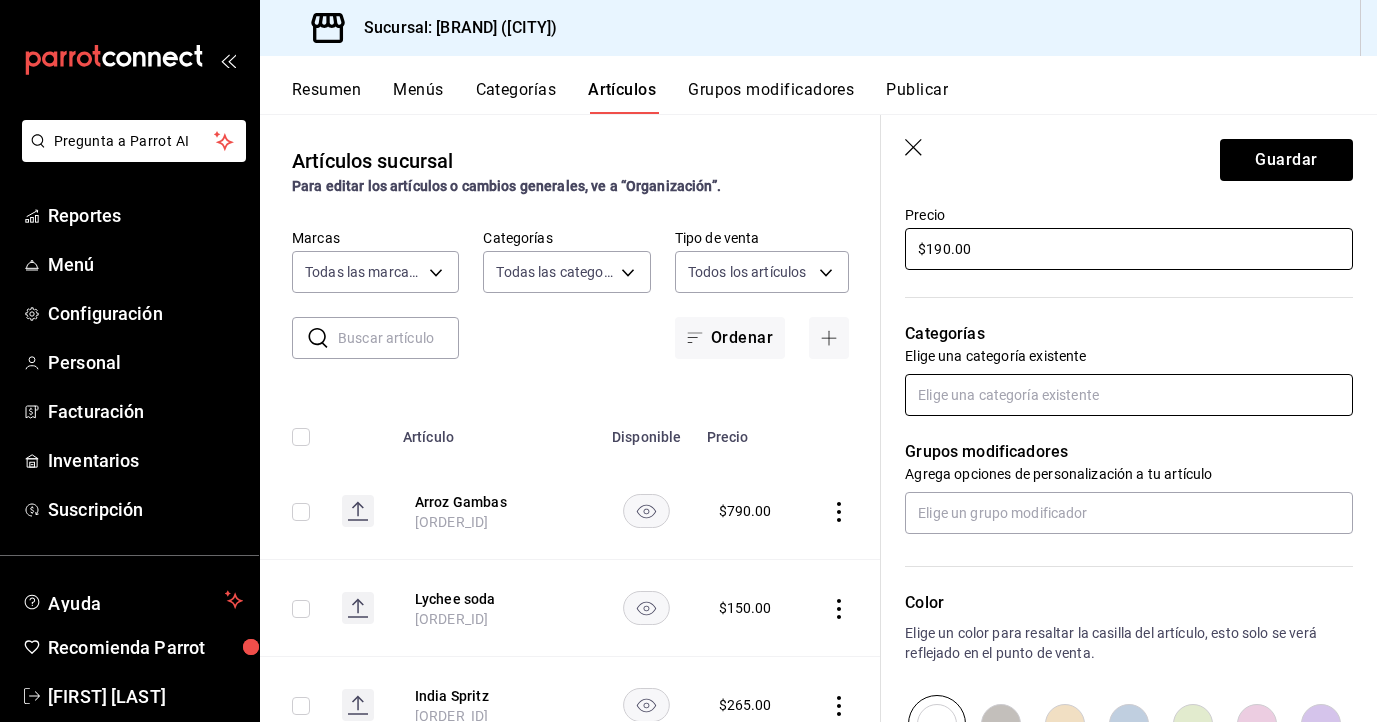 type on "$190.00" 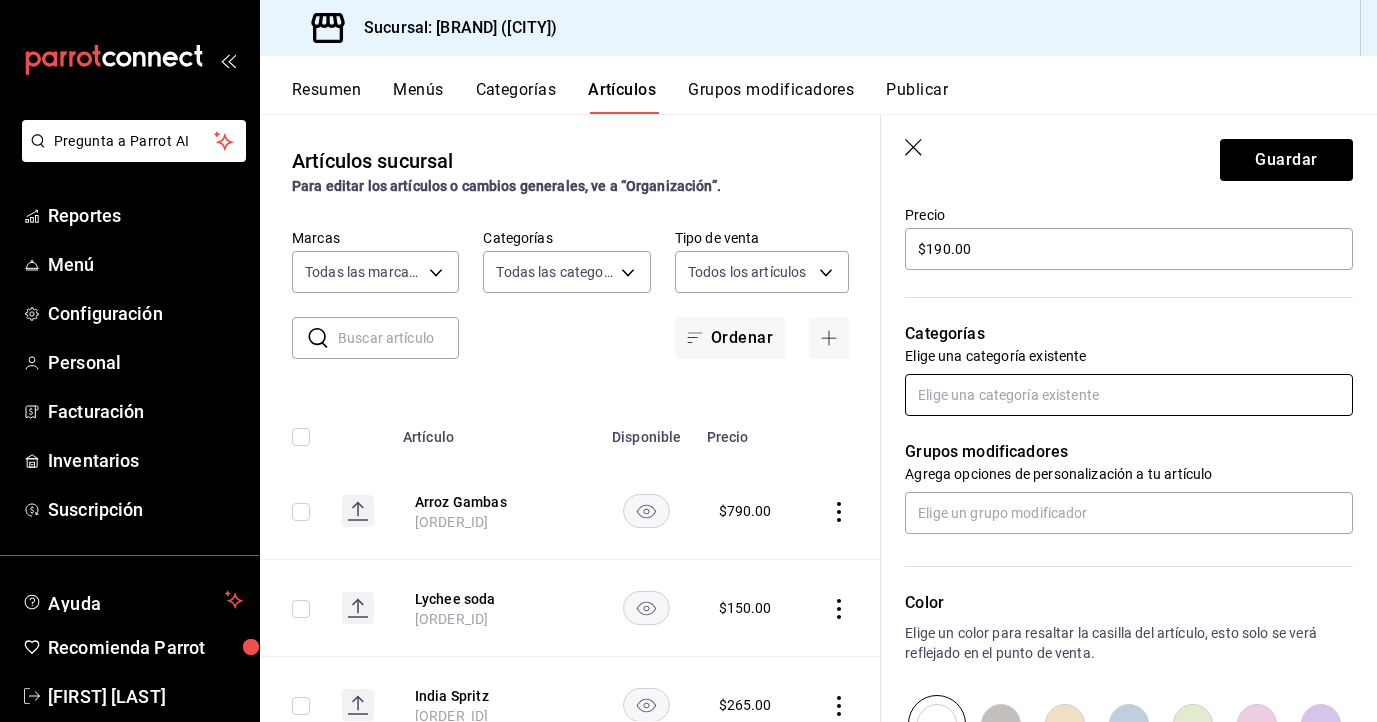 click at bounding box center (1129, 395) 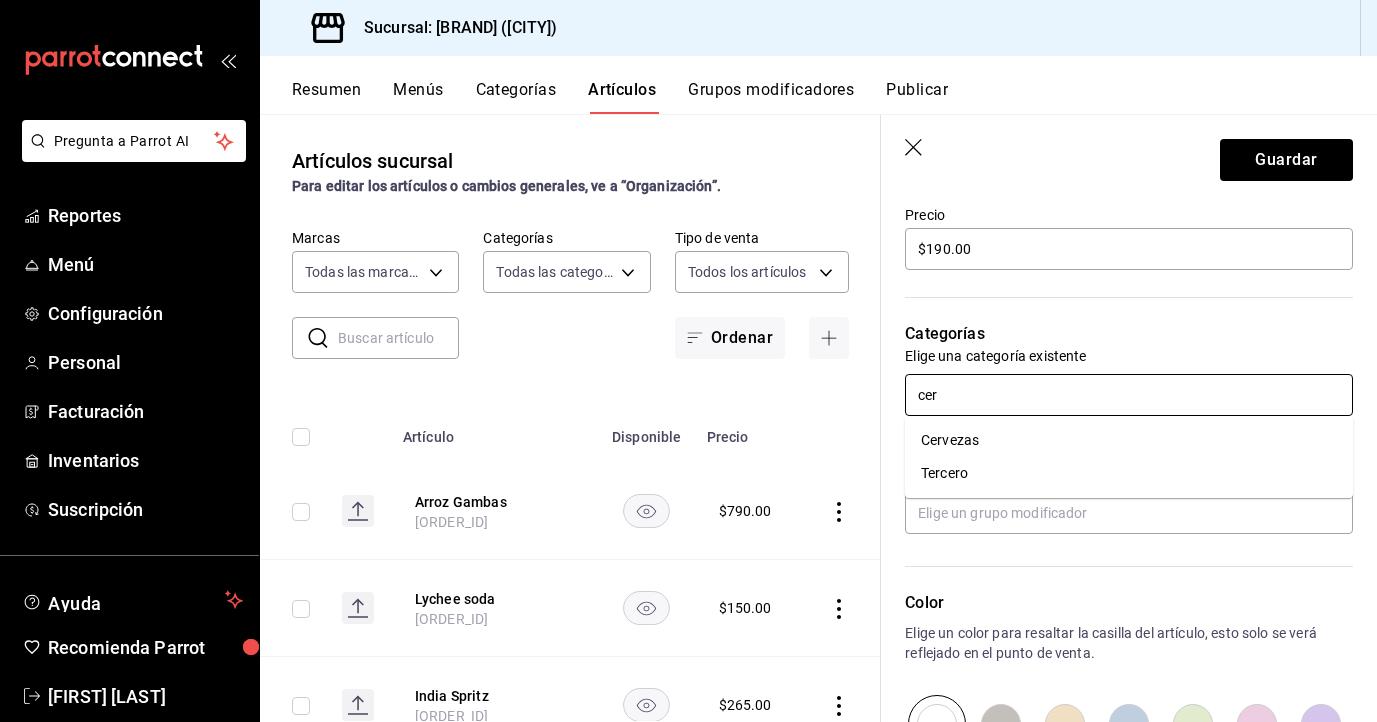type on "cerv" 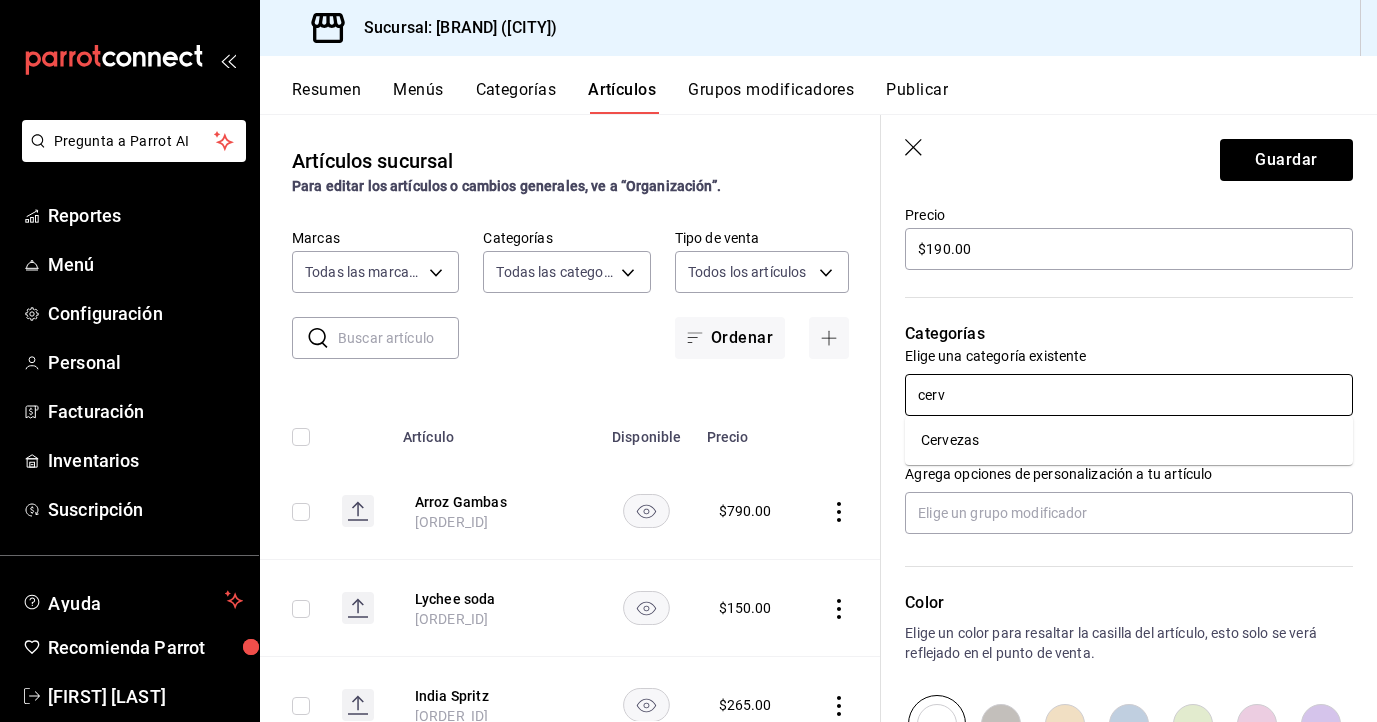 click on "Cervezas" at bounding box center (1129, 440) 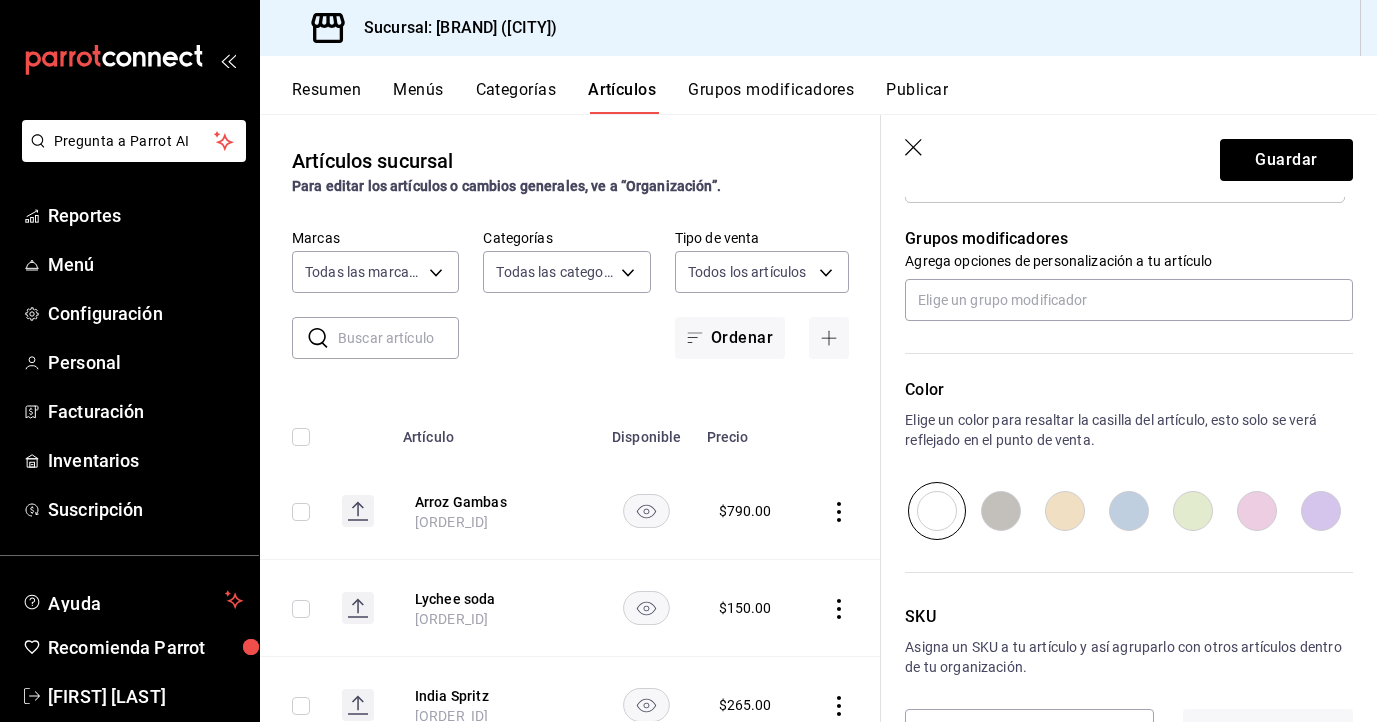 scroll, scrollTop: 877, scrollLeft: 0, axis: vertical 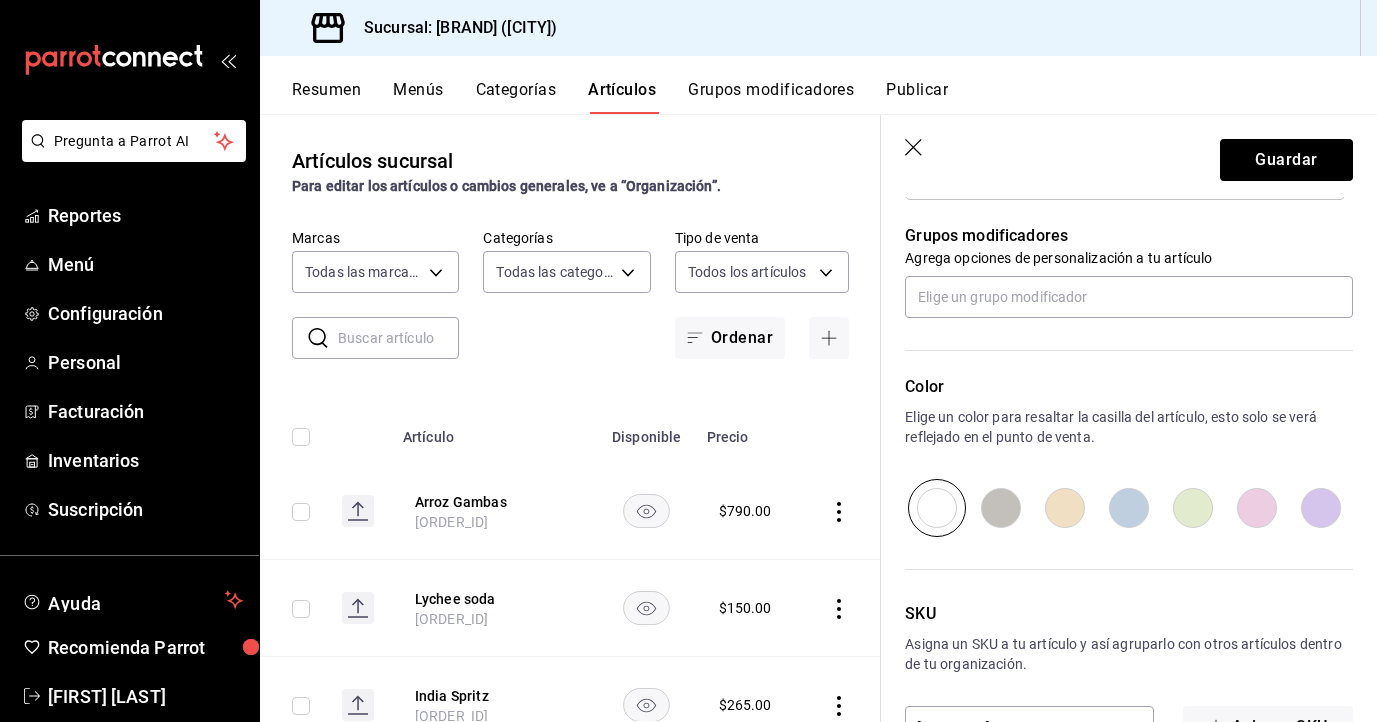 click at bounding box center (1193, 508) 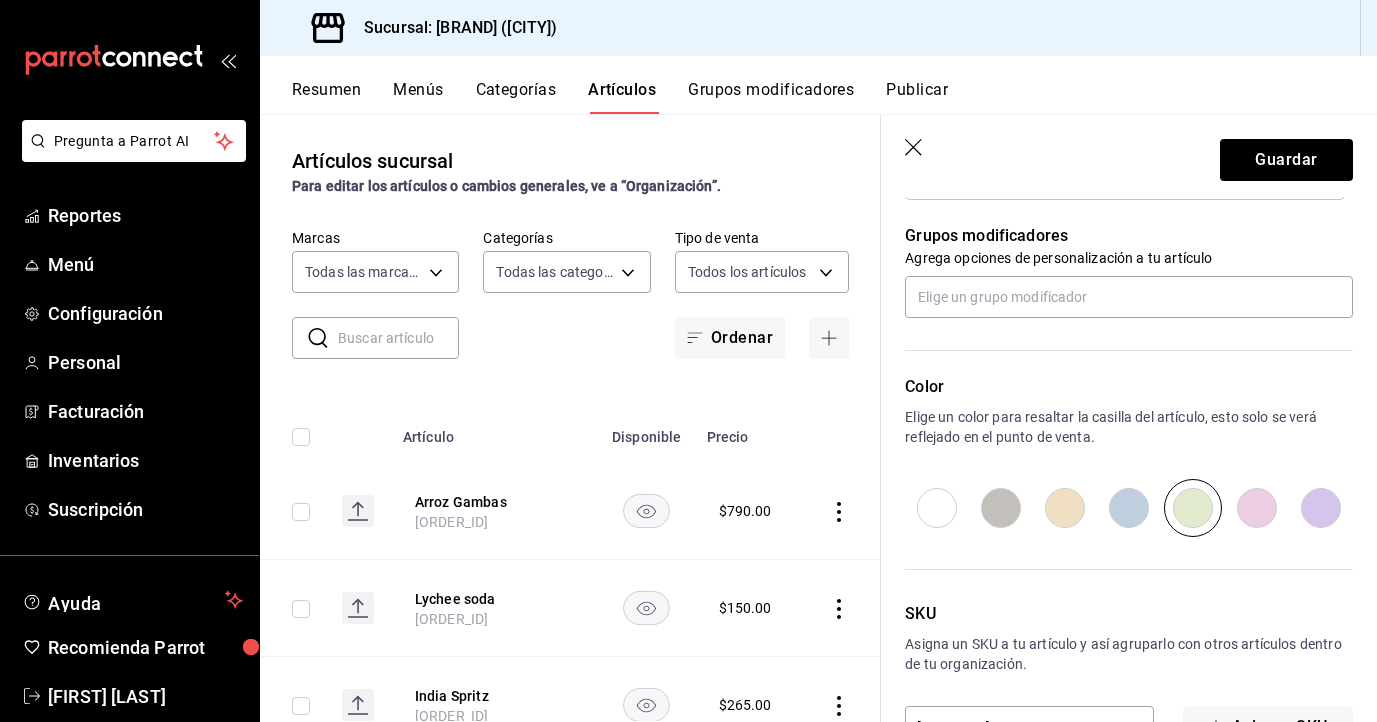 scroll, scrollTop: 943, scrollLeft: 0, axis: vertical 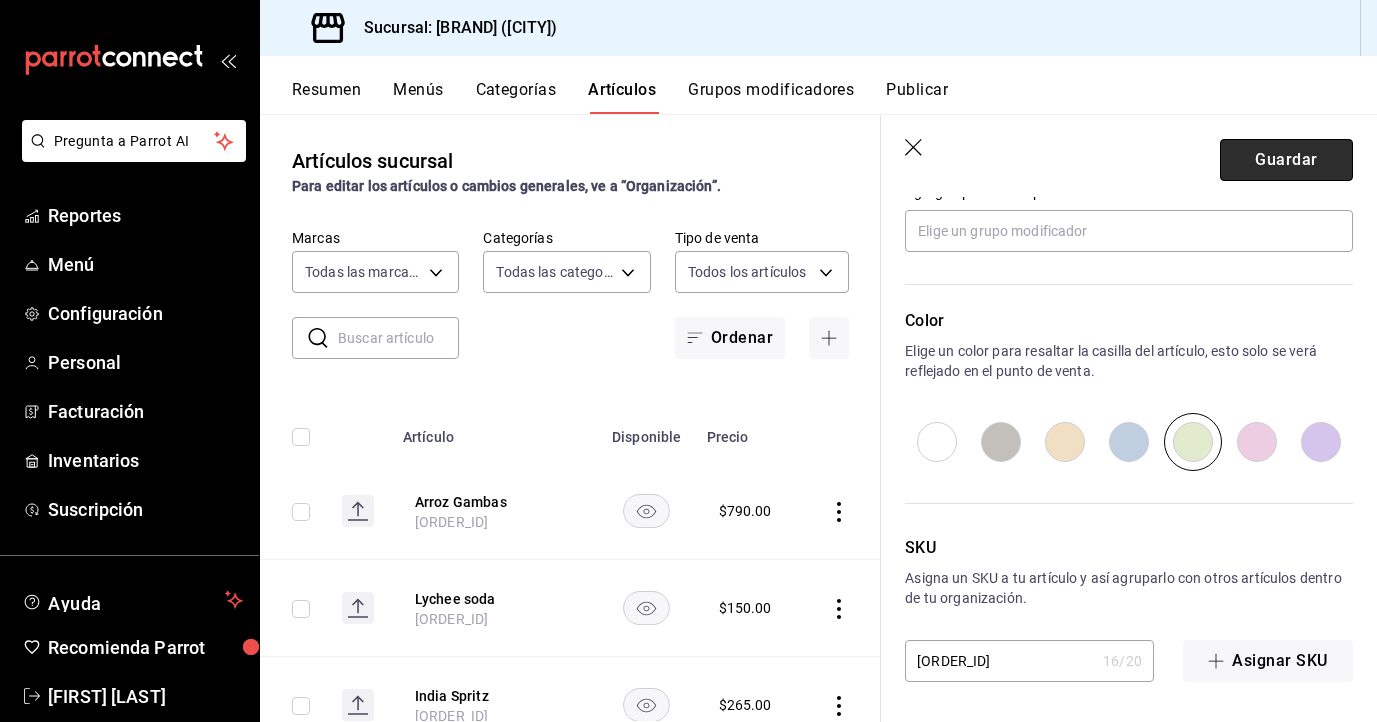 click on "Guardar" at bounding box center (1286, 160) 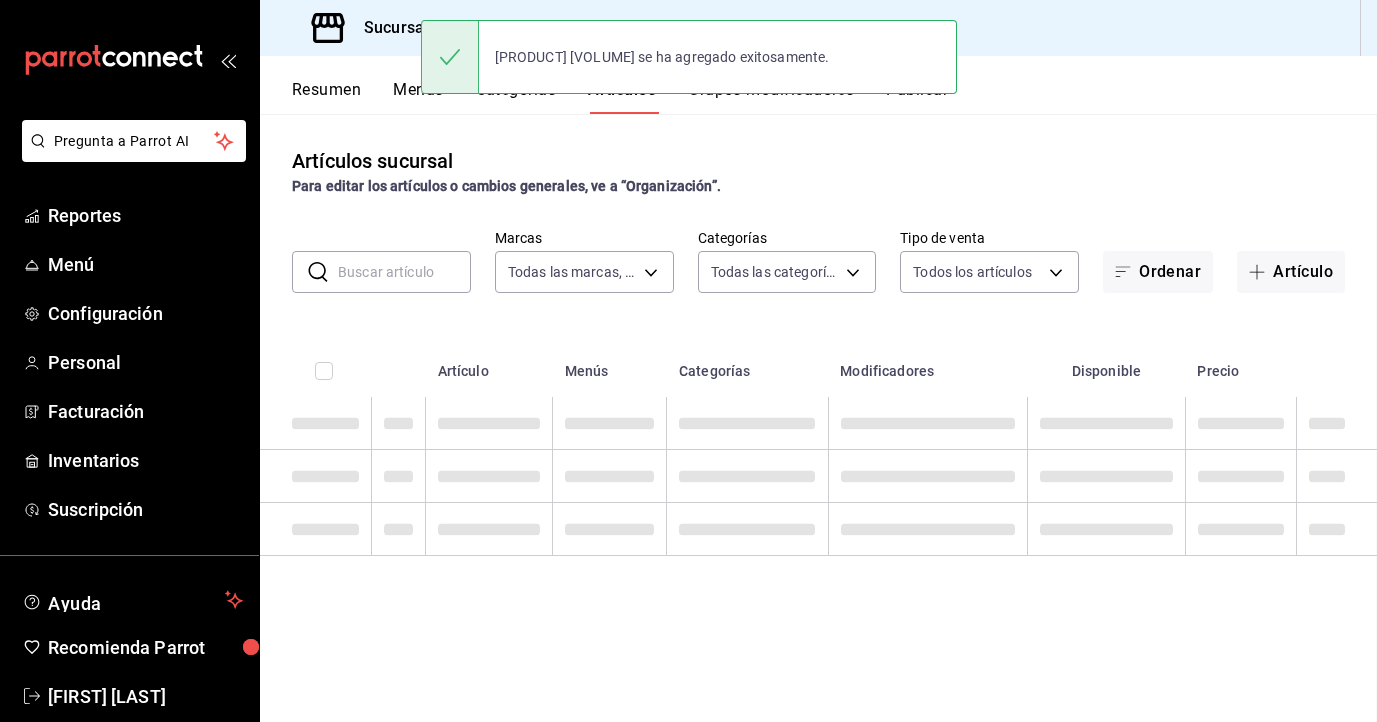 scroll, scrollTop: 0, scrollLeft: 0, axis: both 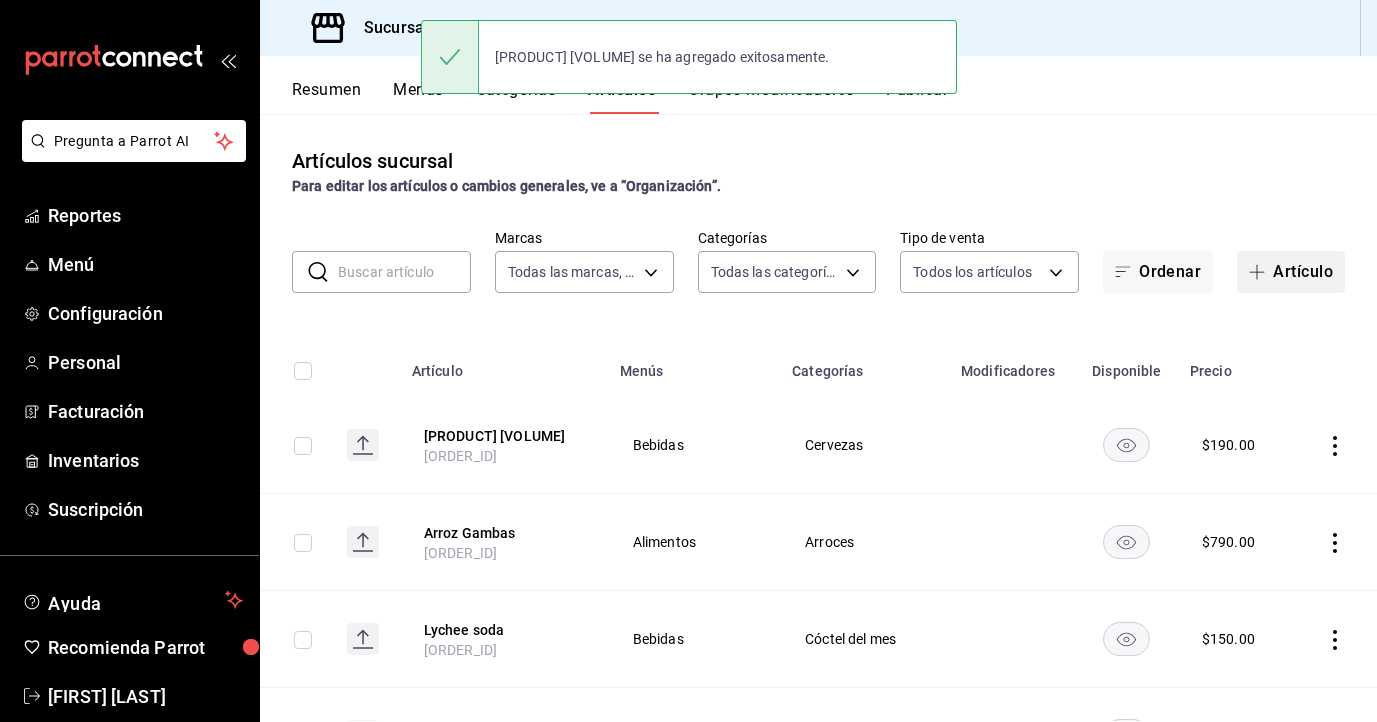 click on "Artículo" at bounding box center [1291, 272] 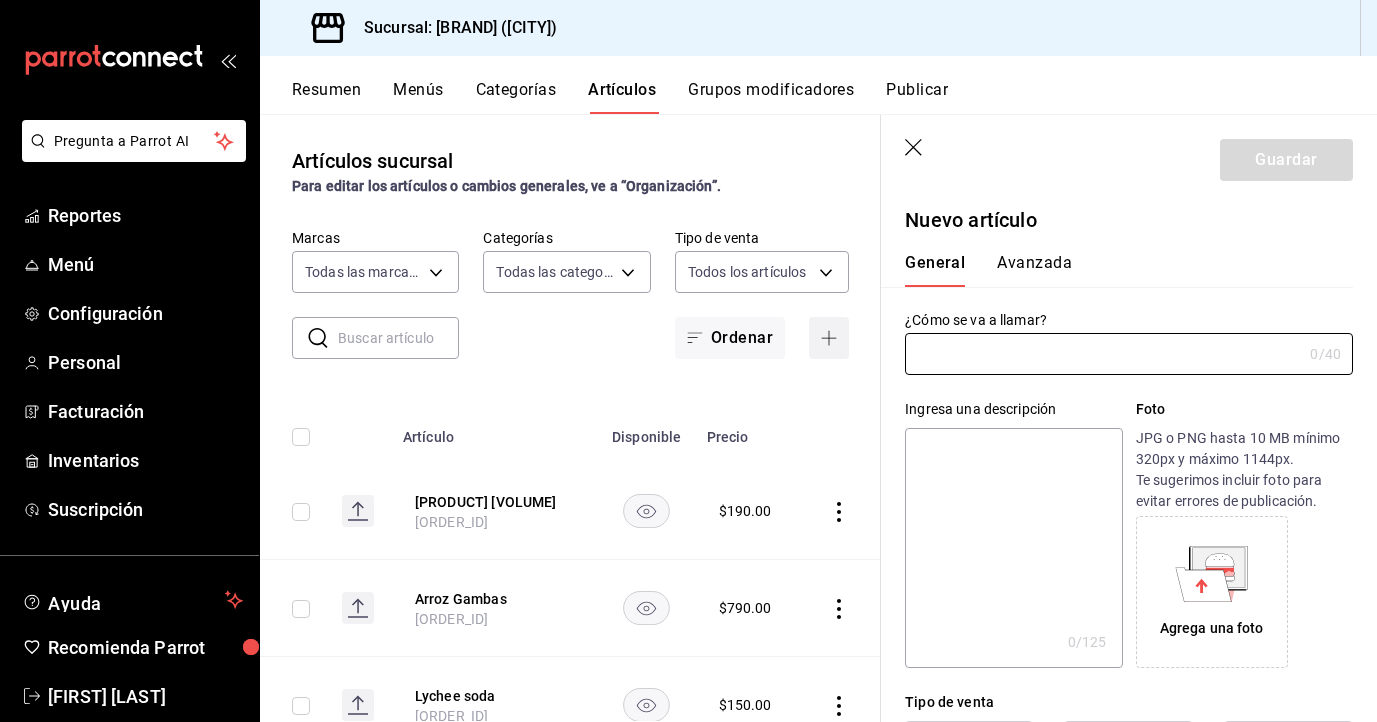 type on "[ORDER_ID]" 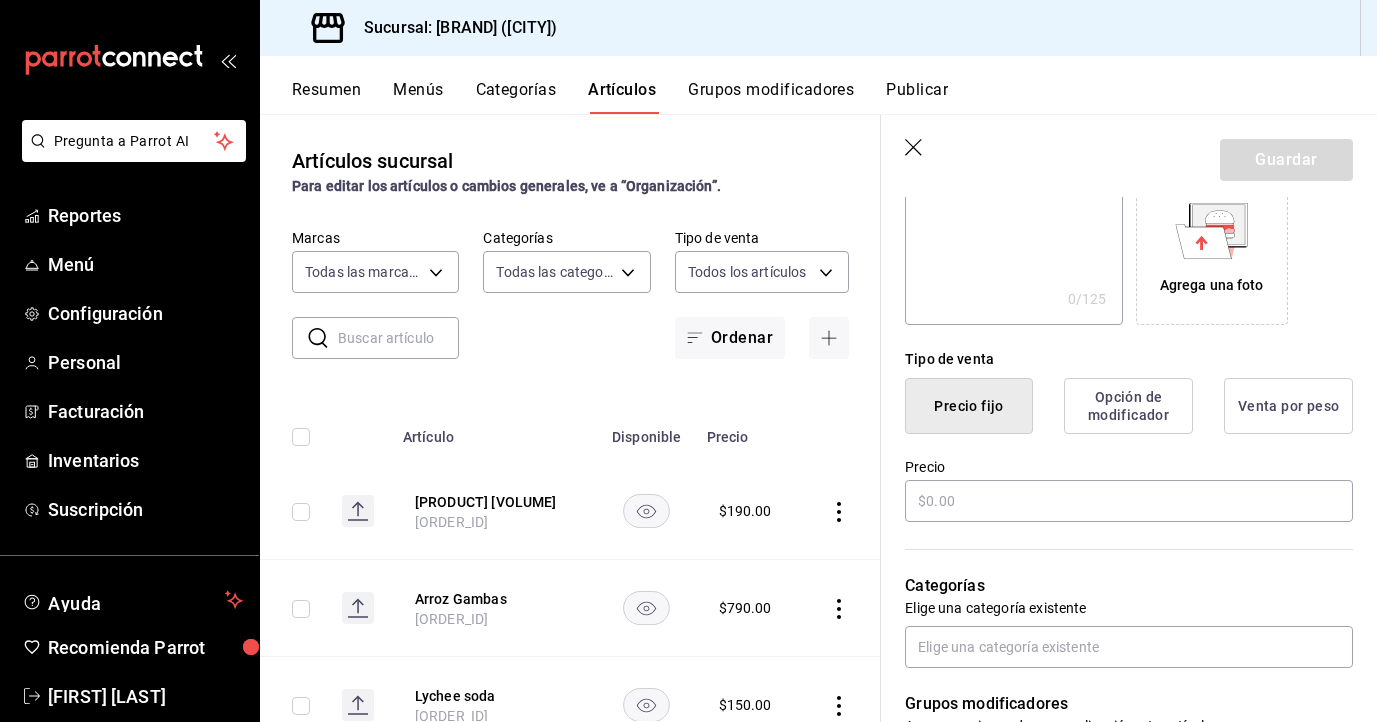 scroll, scrollTop: 359, scrollLeft: 0, axis: vertical 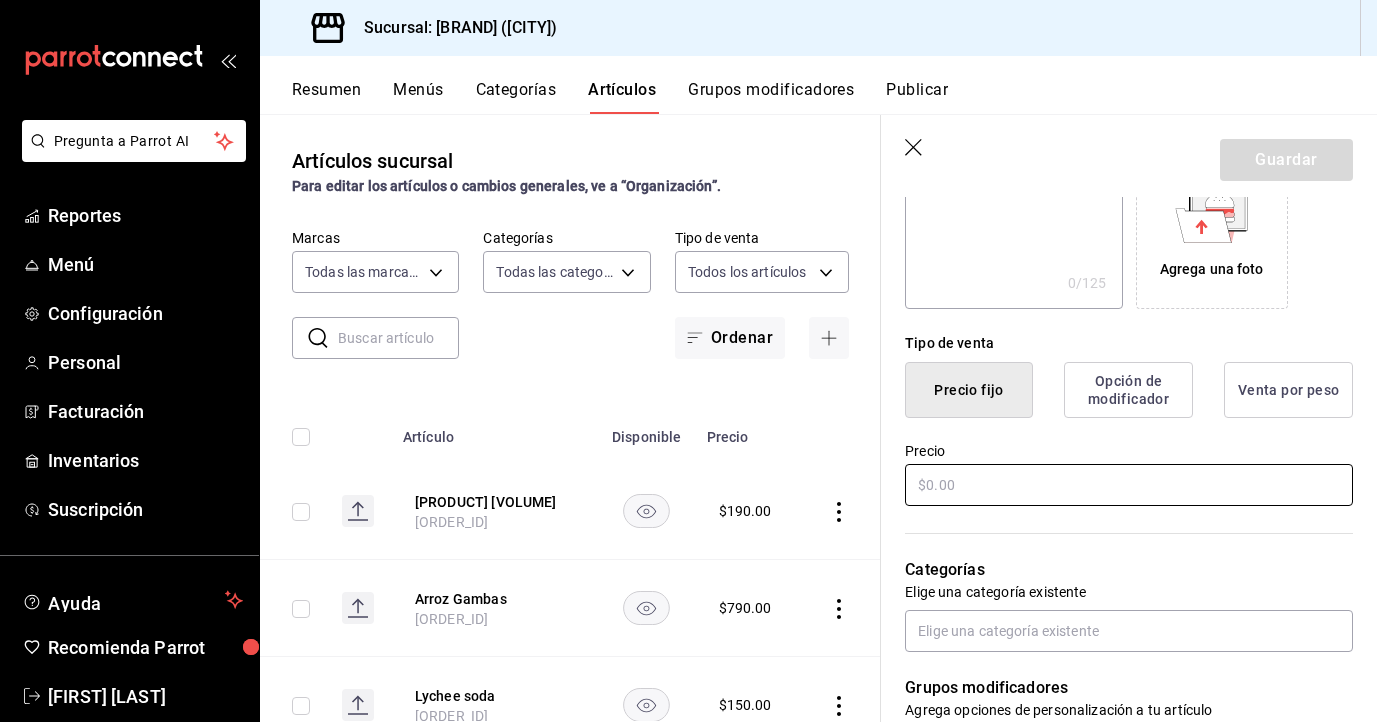 type on "[PRODUCT] [VOLUME]" 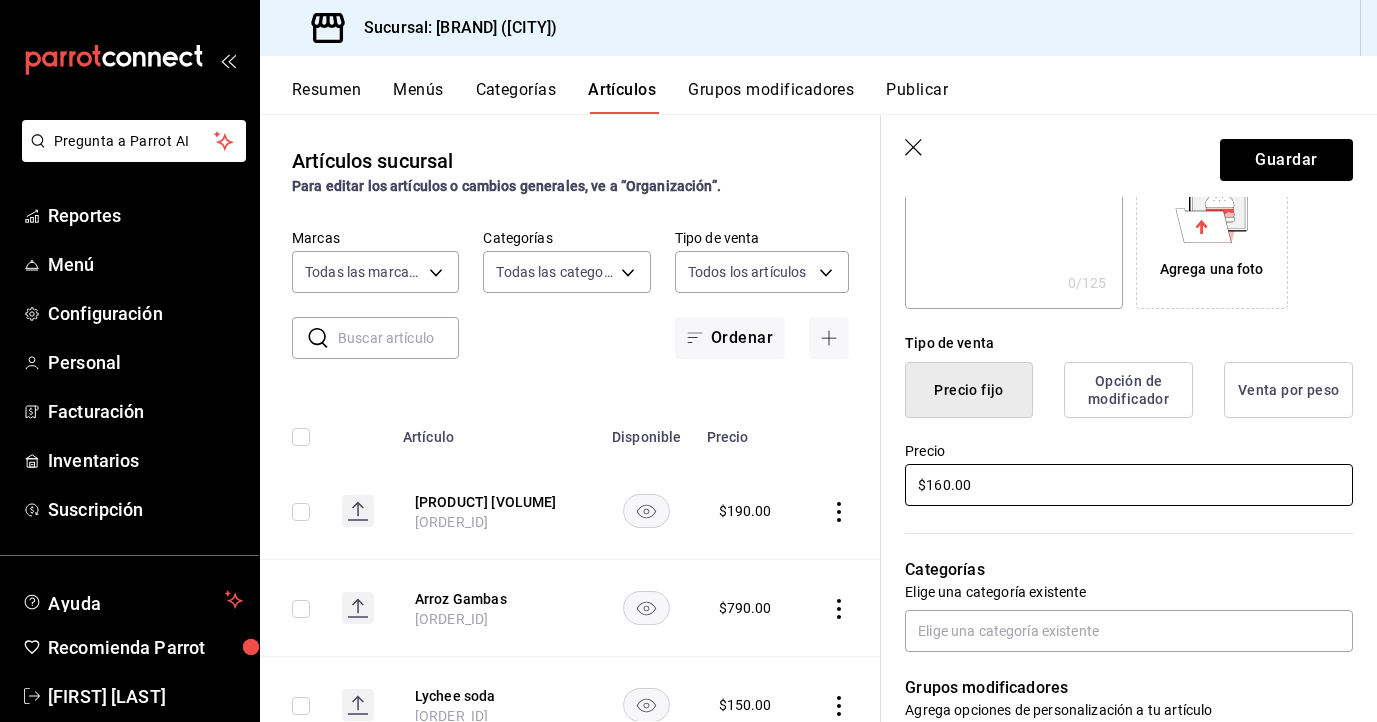 scroll, scrollTop: 522, scrollLeft: 0, axis: vertical 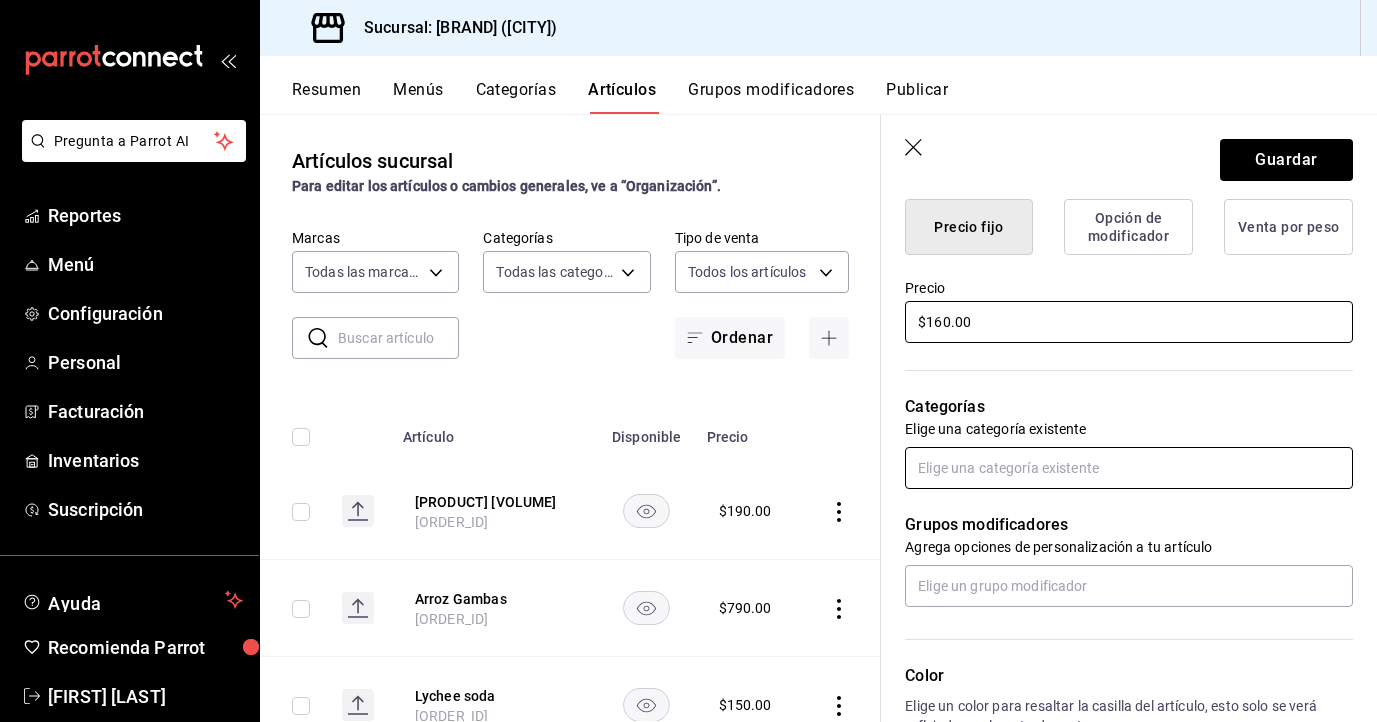 type on "$160.00" 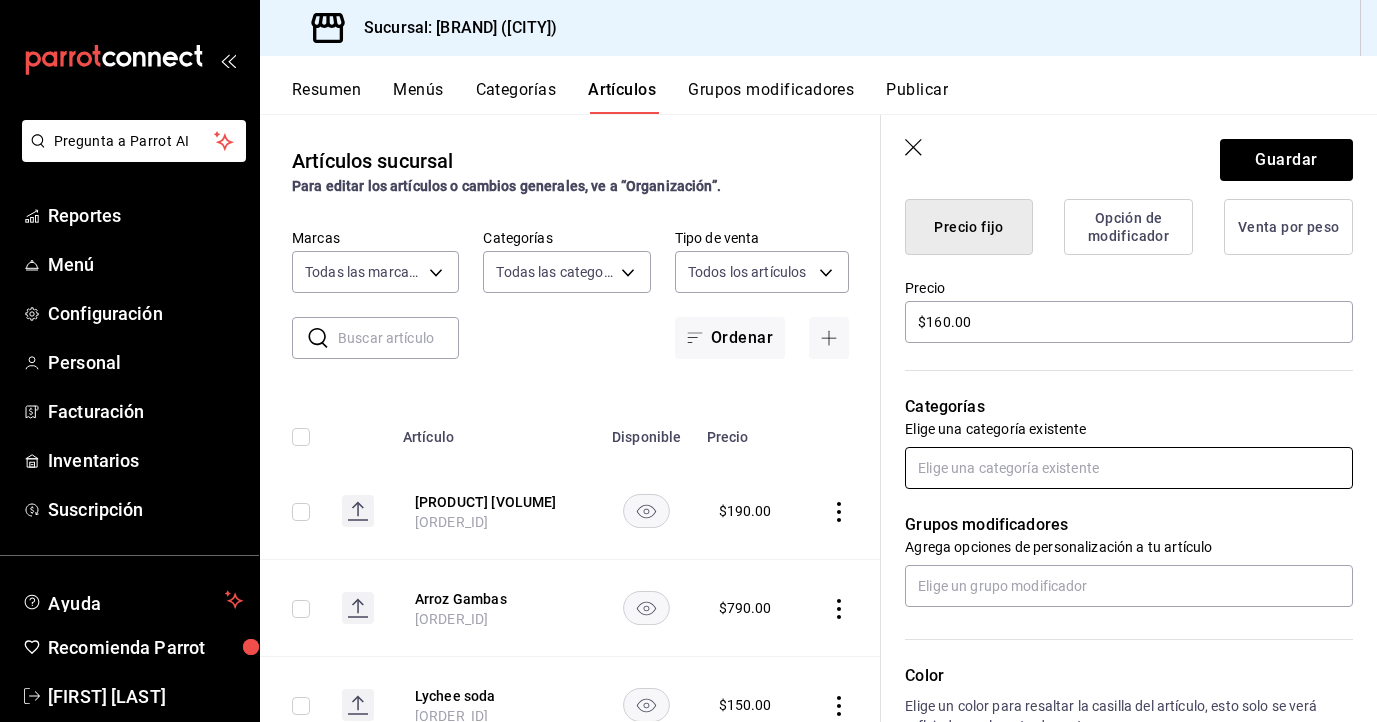 click at bounding box center [1129, 468] 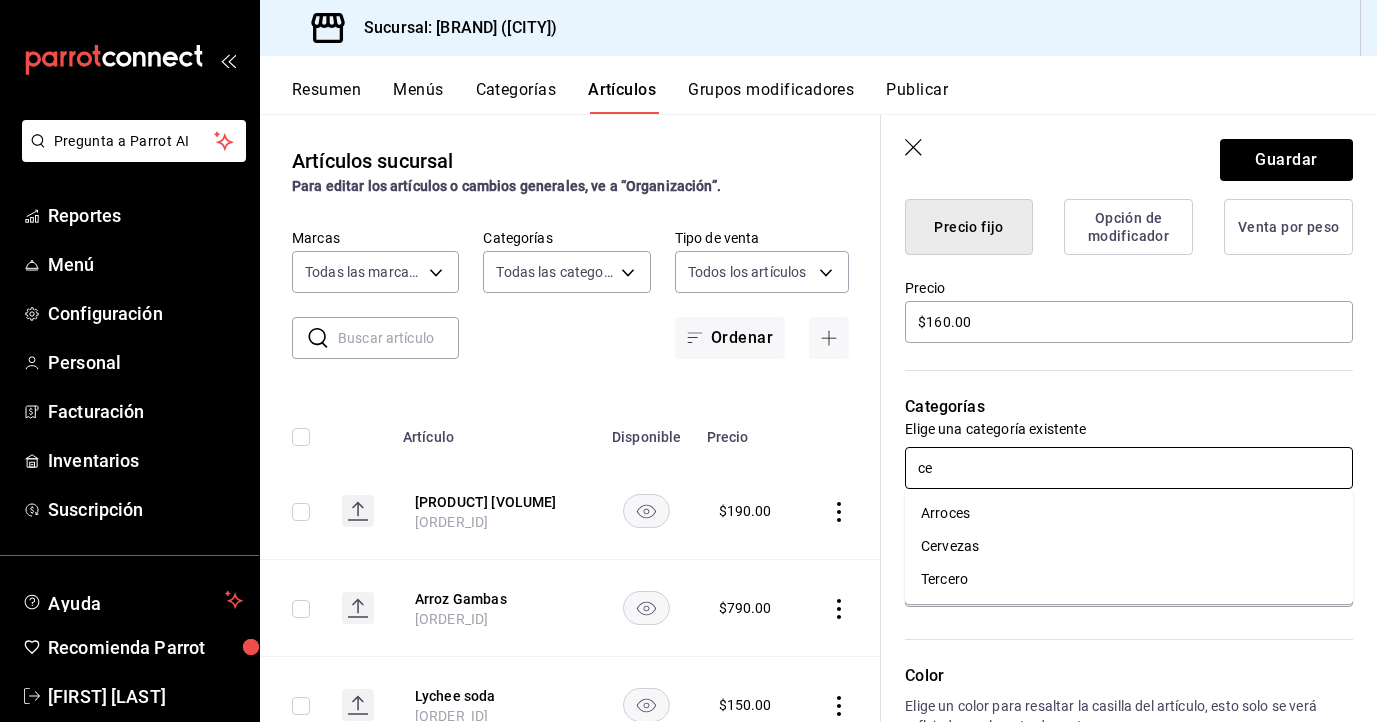 type on "cer" 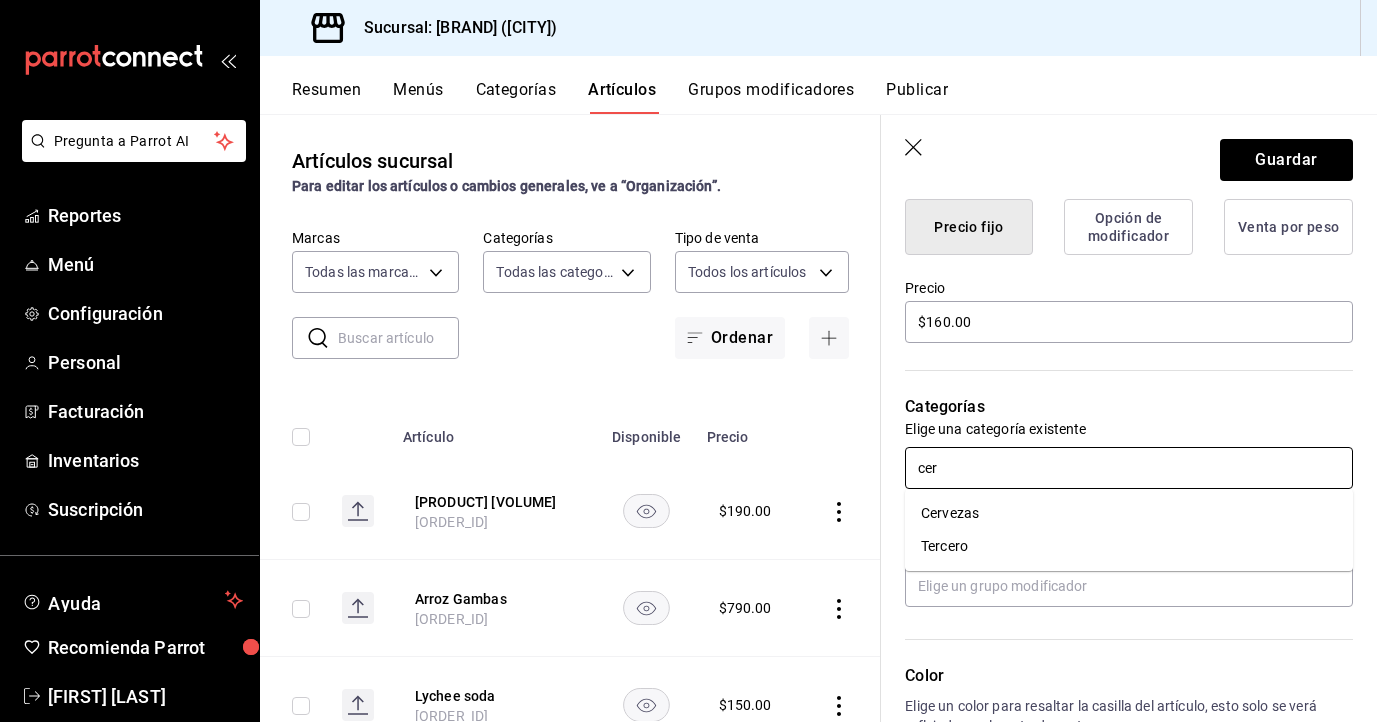 click on "Cervezas" at bounding box center (1129, 513) 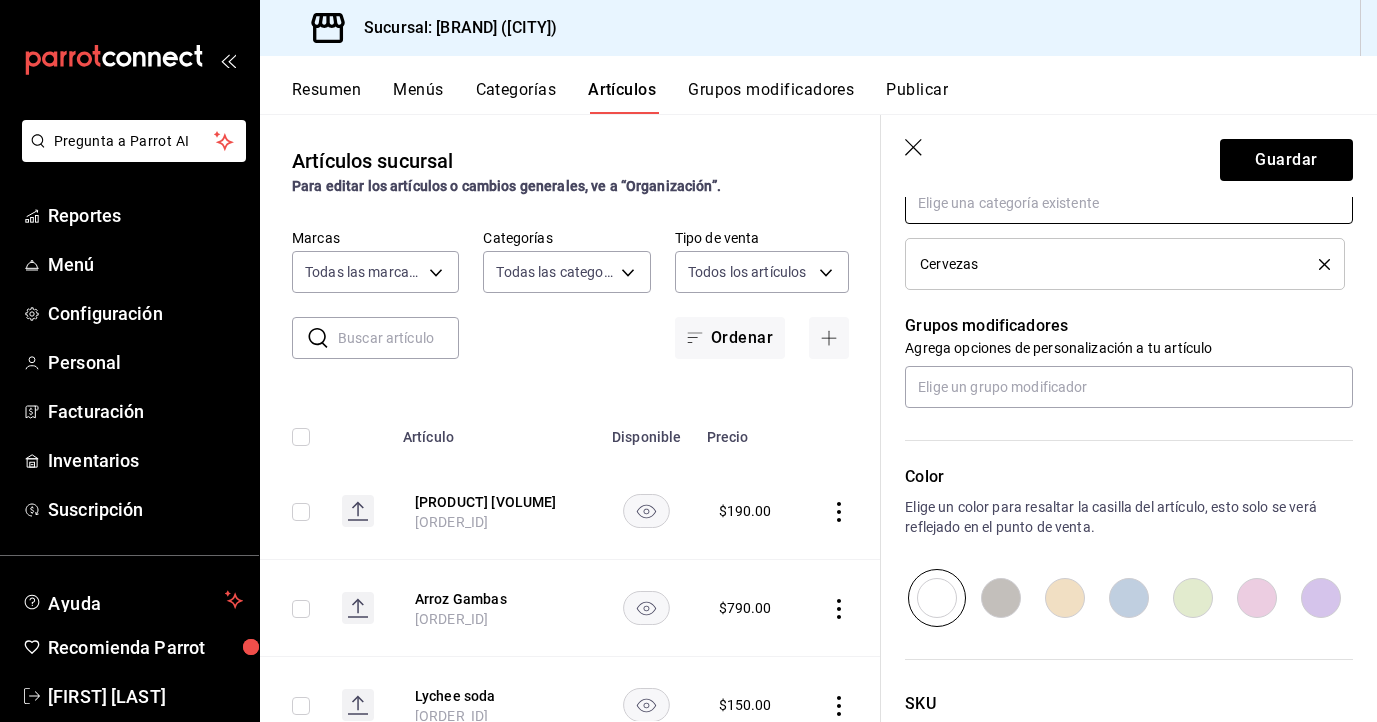scroll, scrollTop: 789, scrollLeft: 0, axis: vertical 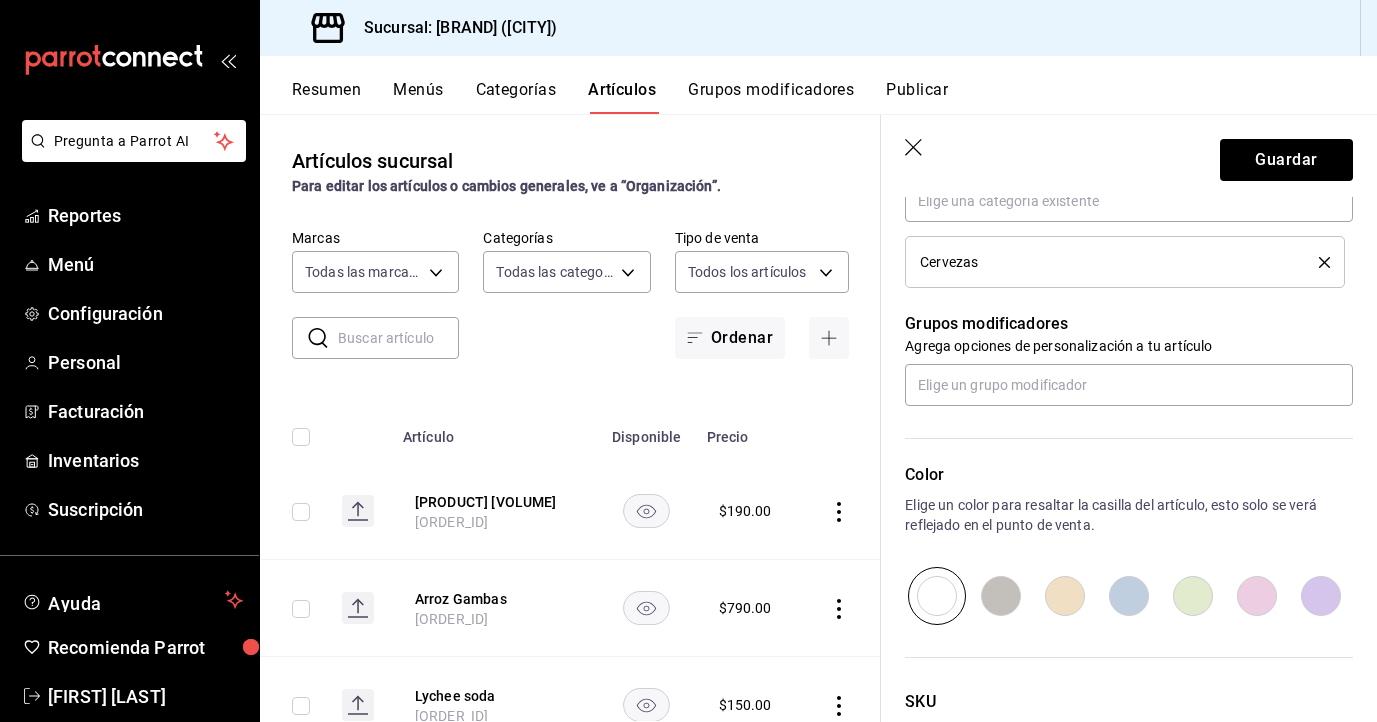 click at bounding box center (1321, 596) 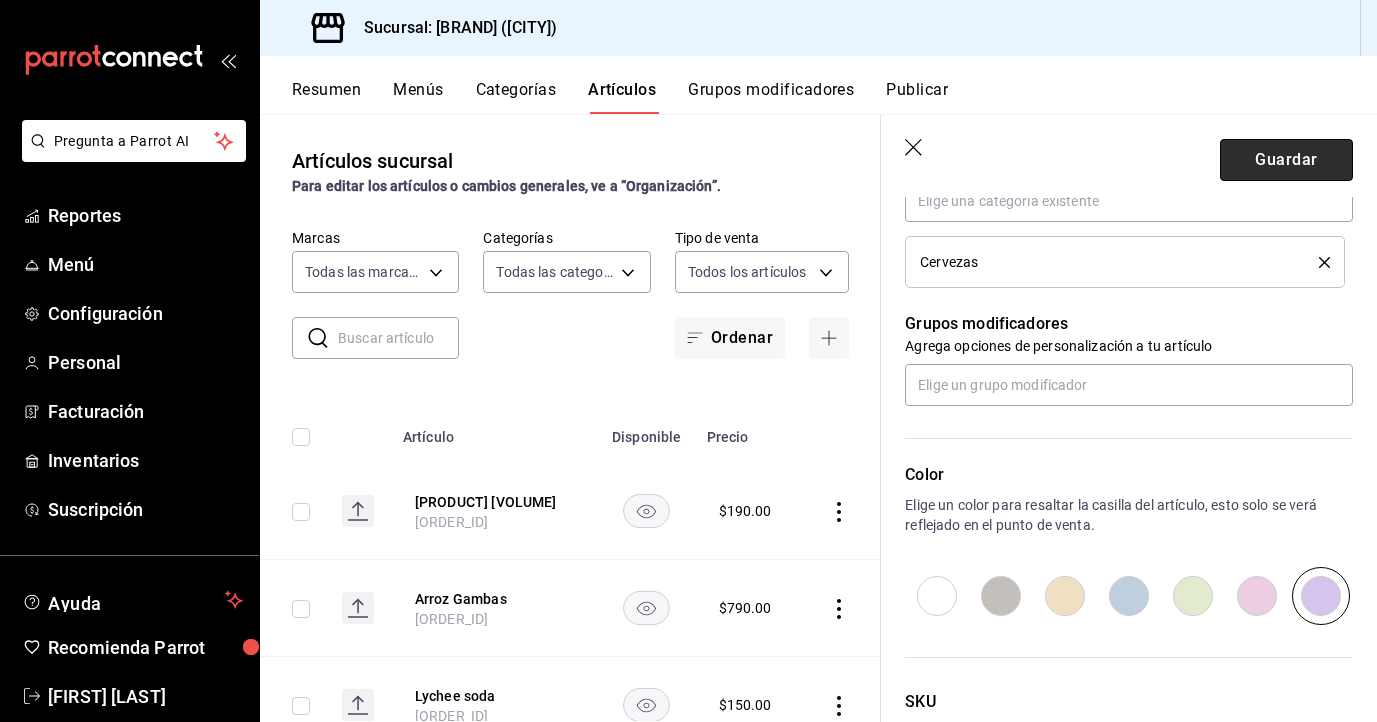 click on "Guardar" at bounding box center (1286, 160) 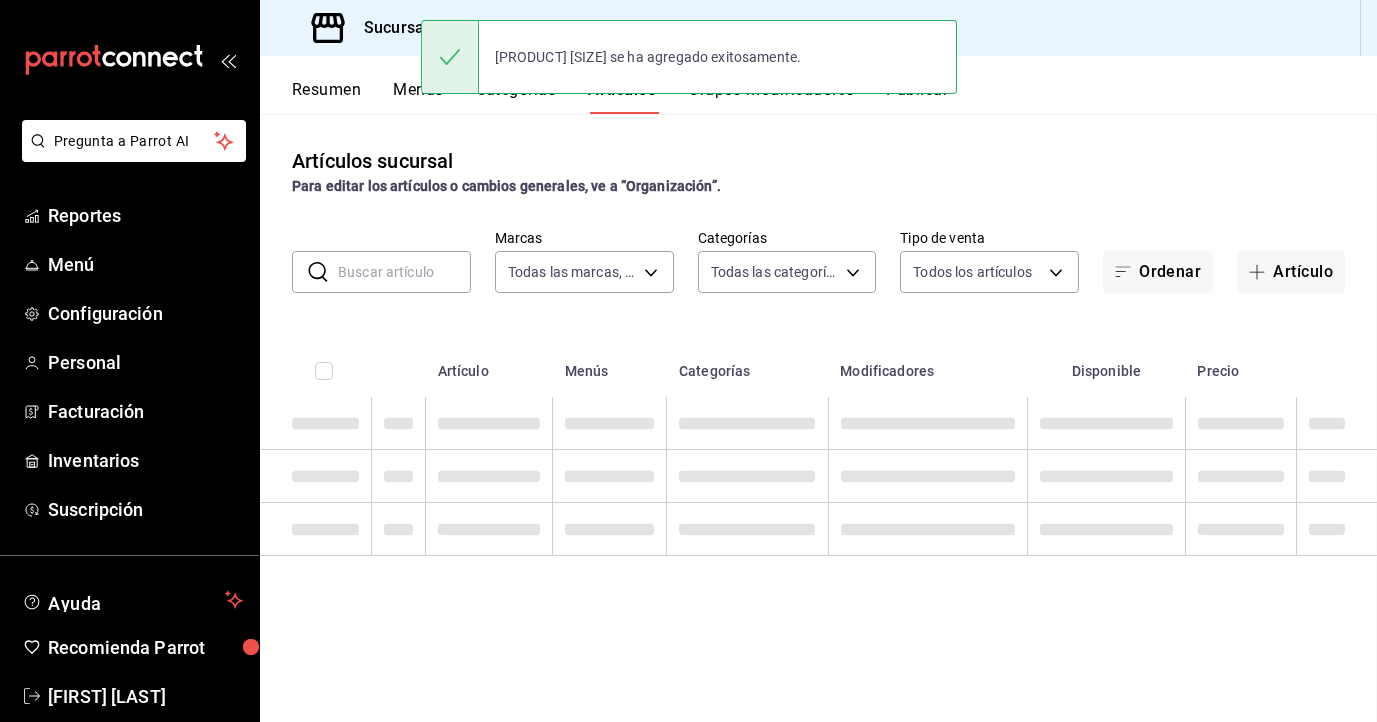 scroll, scrollTop: 0, scrollLeft: 0, axis: both 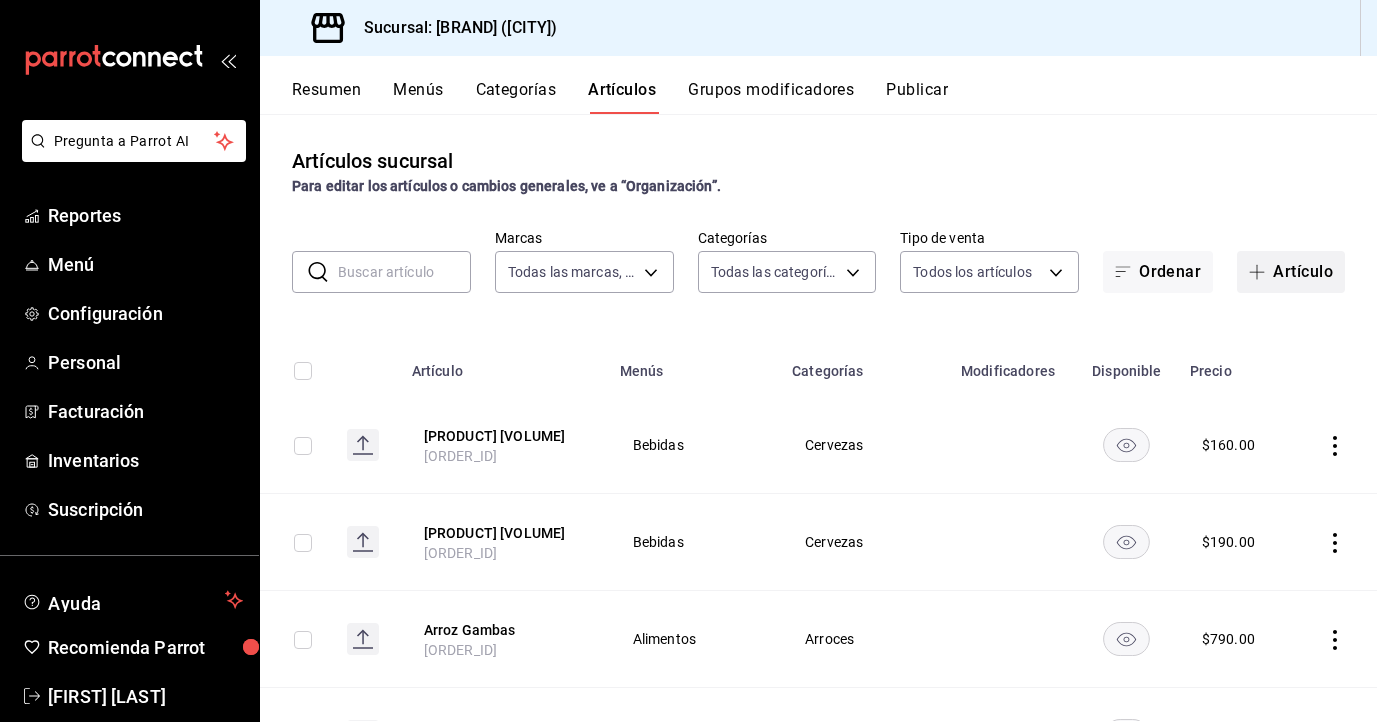 click on "Artículo" at bounding box center [1291, 272] 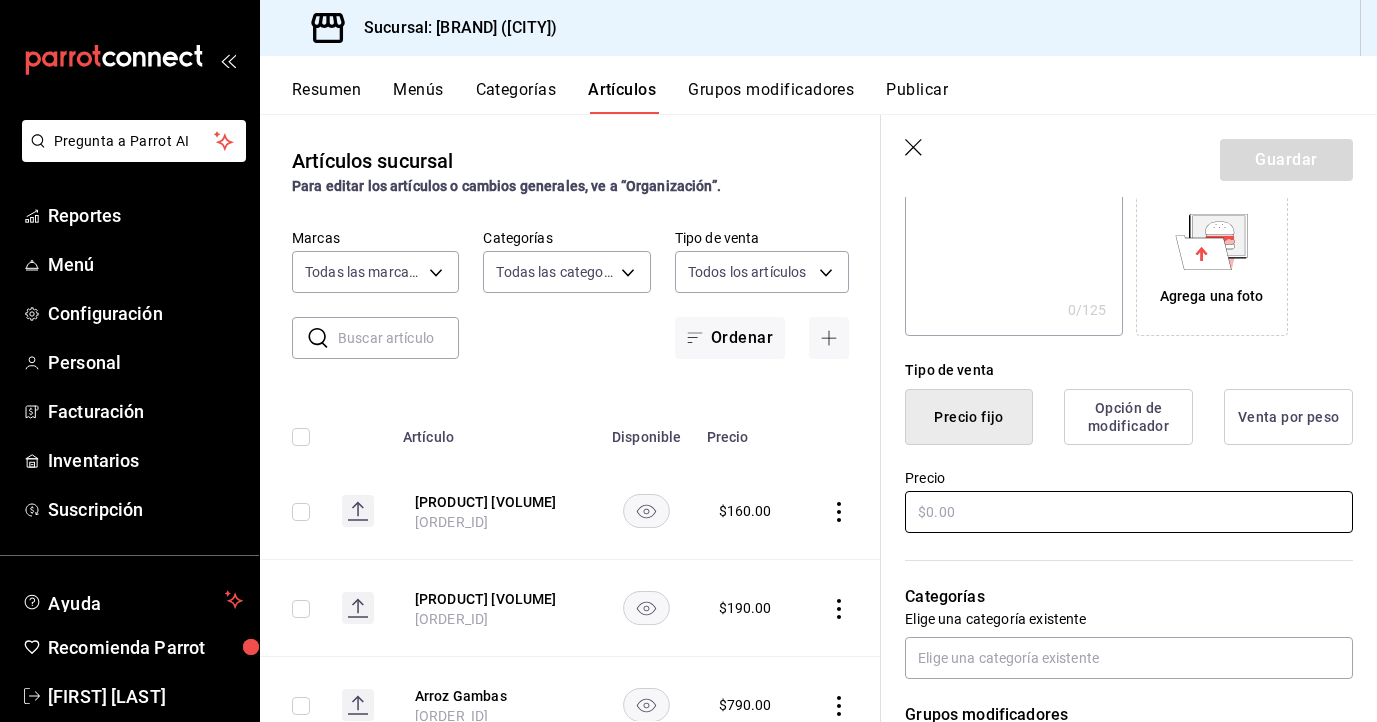scroll, scrollTop: 348, scrollLeft: 0, axis: vertical 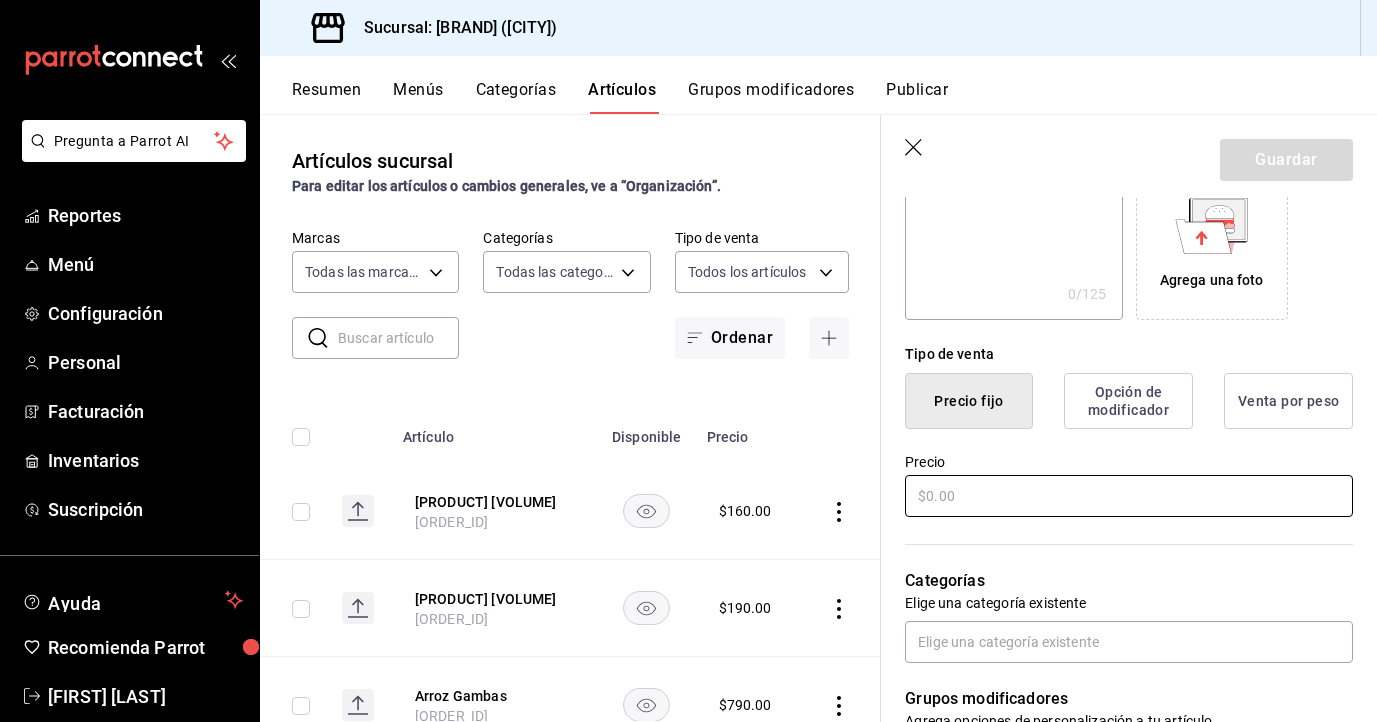 type on "Saison 472ml" 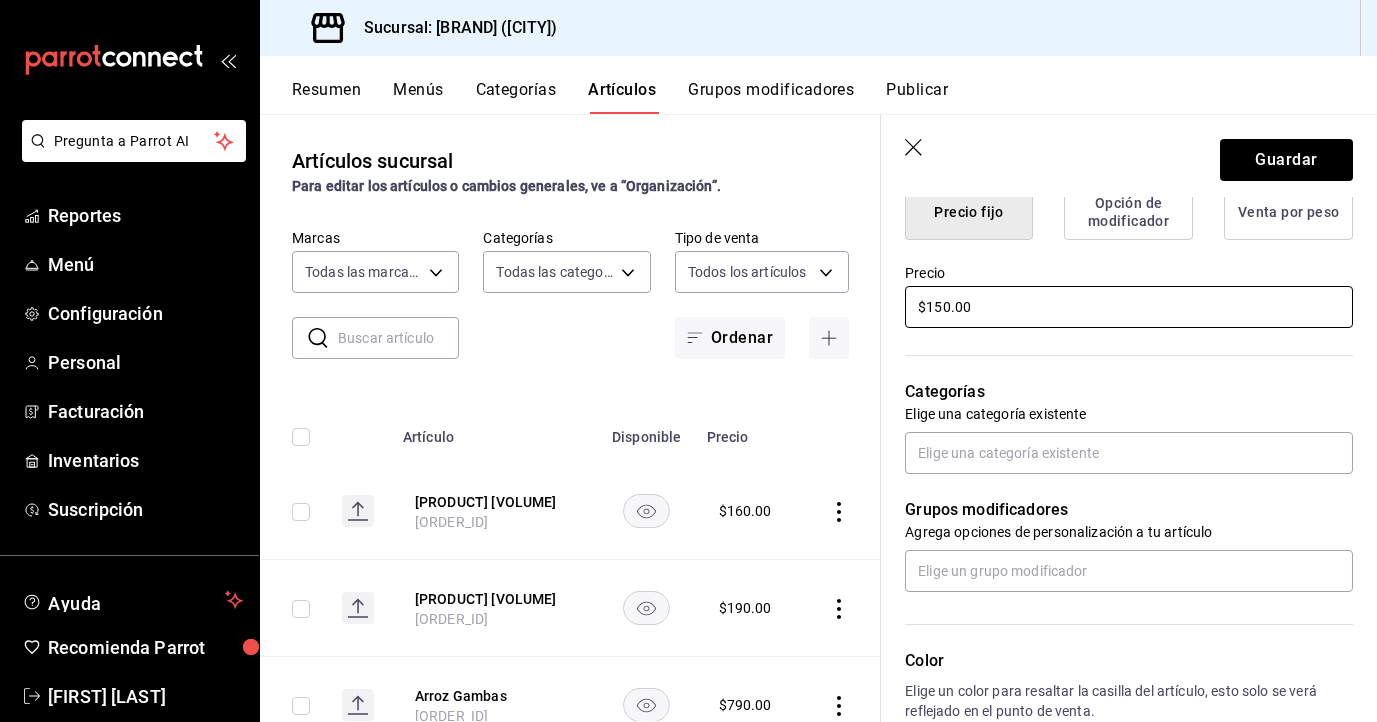 scroll, scrollTop: 540, scrollLeft: 0, axis: vertical 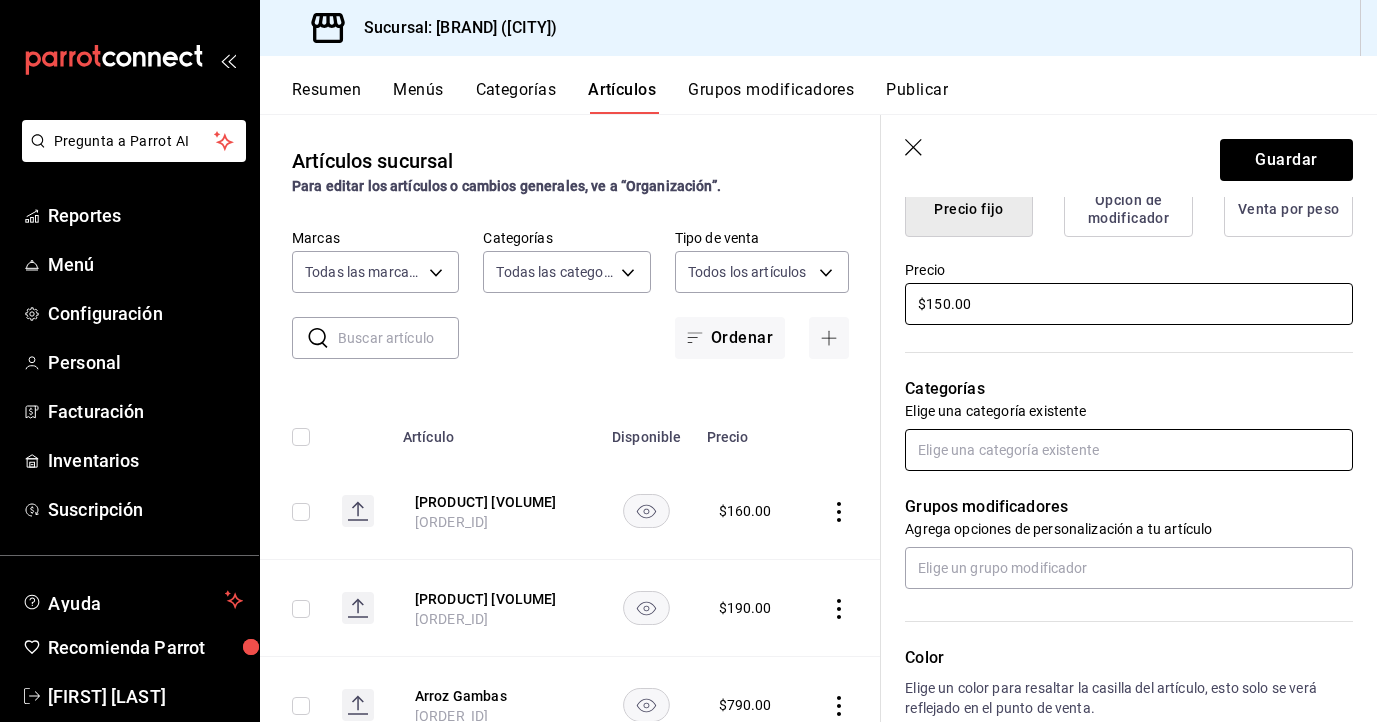 type on "$150.00" 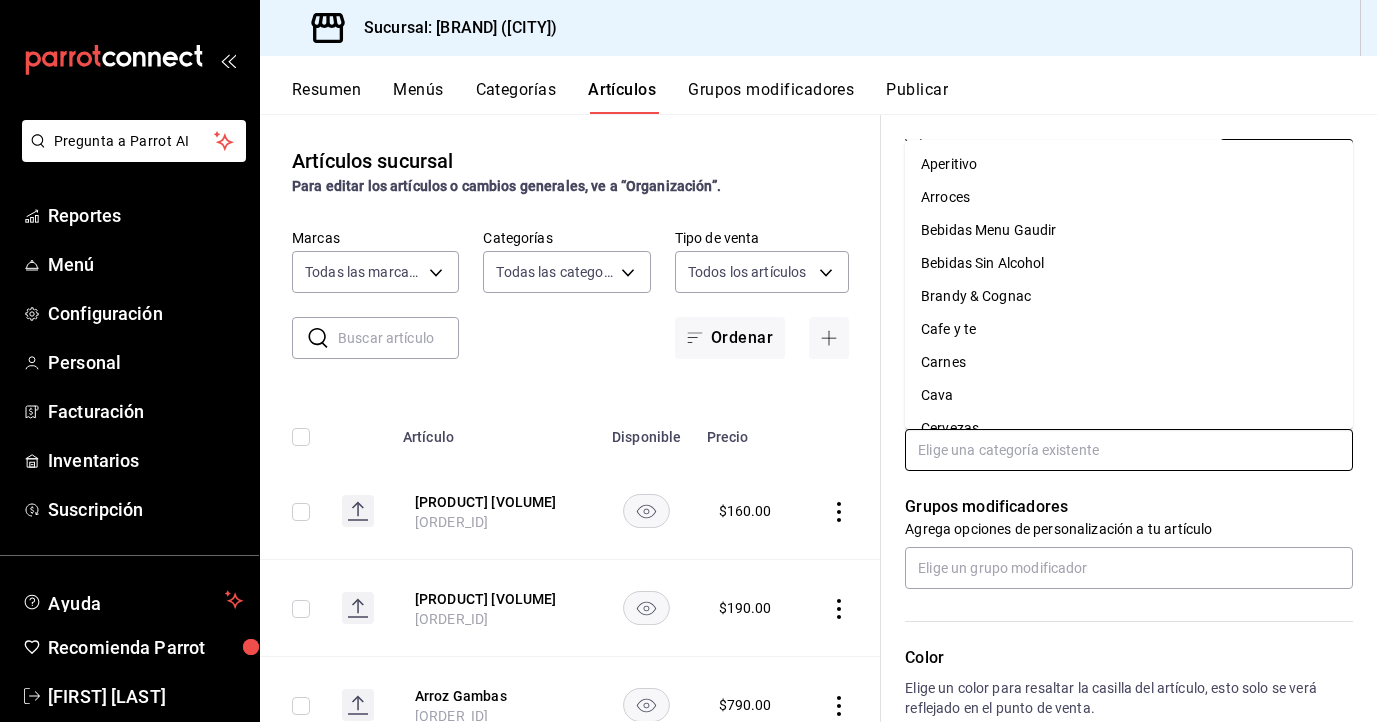 click at bounding box center [1129, 450] 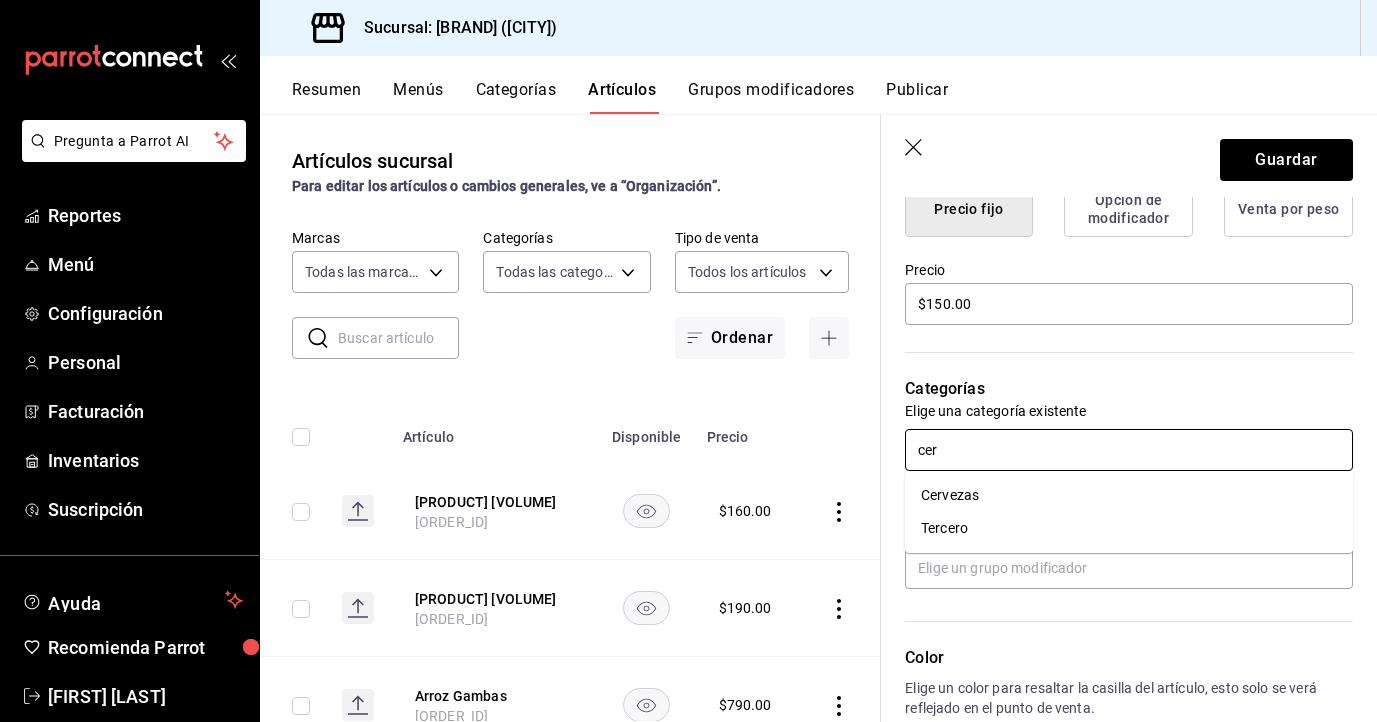 type on "cerv" 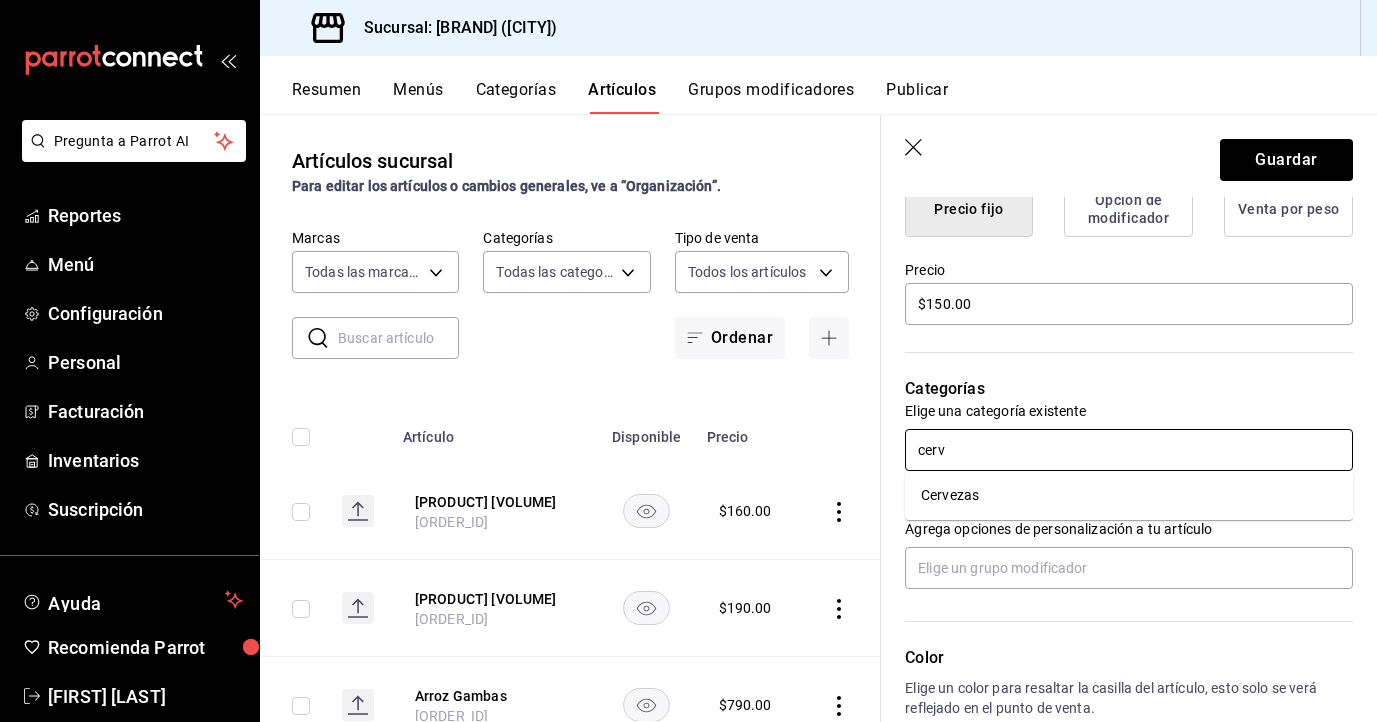 click on "Cervezas" at bounding box center (1129, 495) 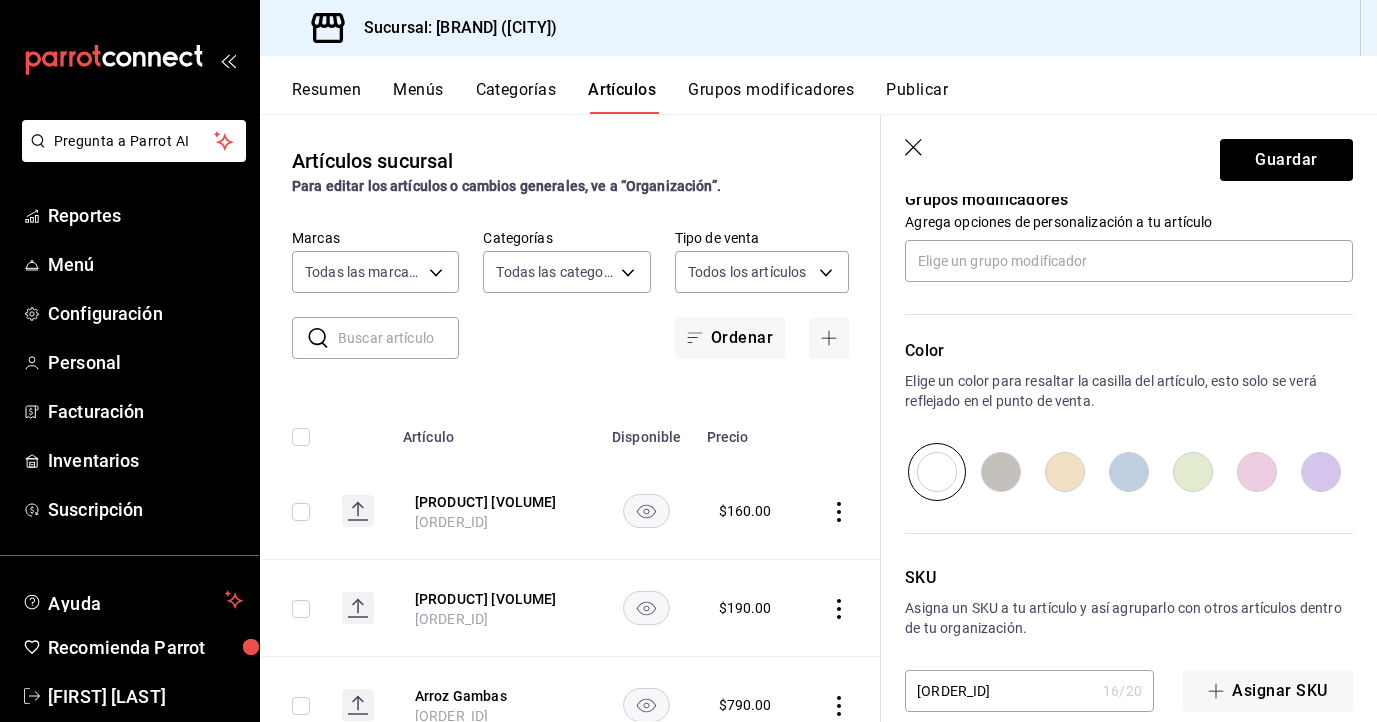 scroll, scrollTop: 914, scrollLeft: 0, axis: vertical 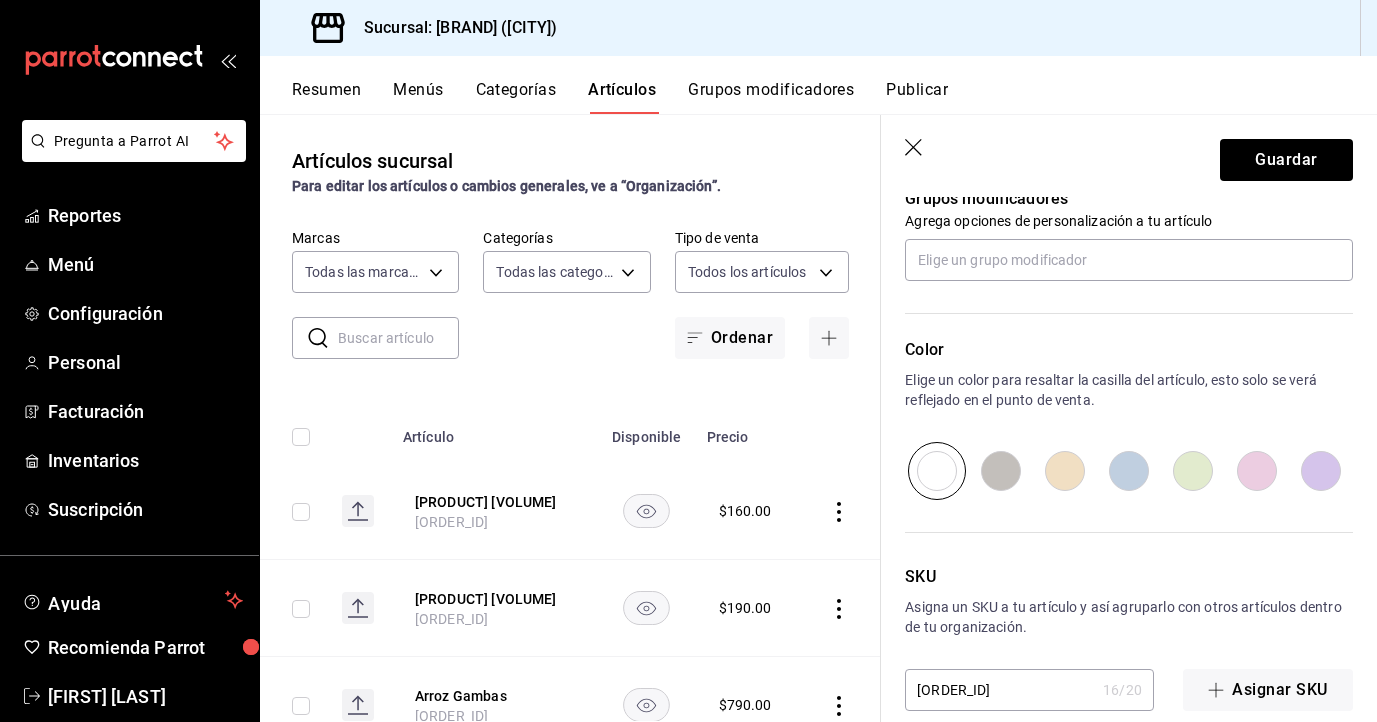 click at bounding box center [1321, 471] 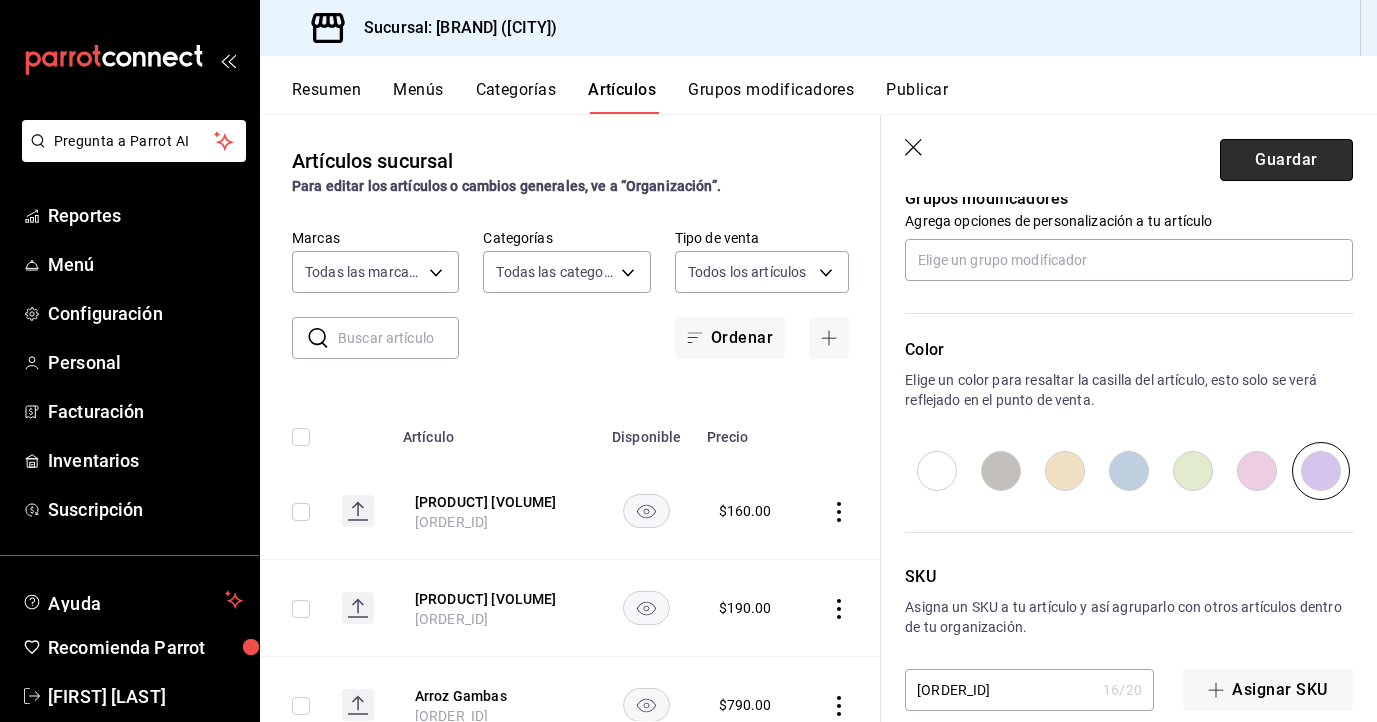 click on "Guardar" at bounding box center (1286, 160) 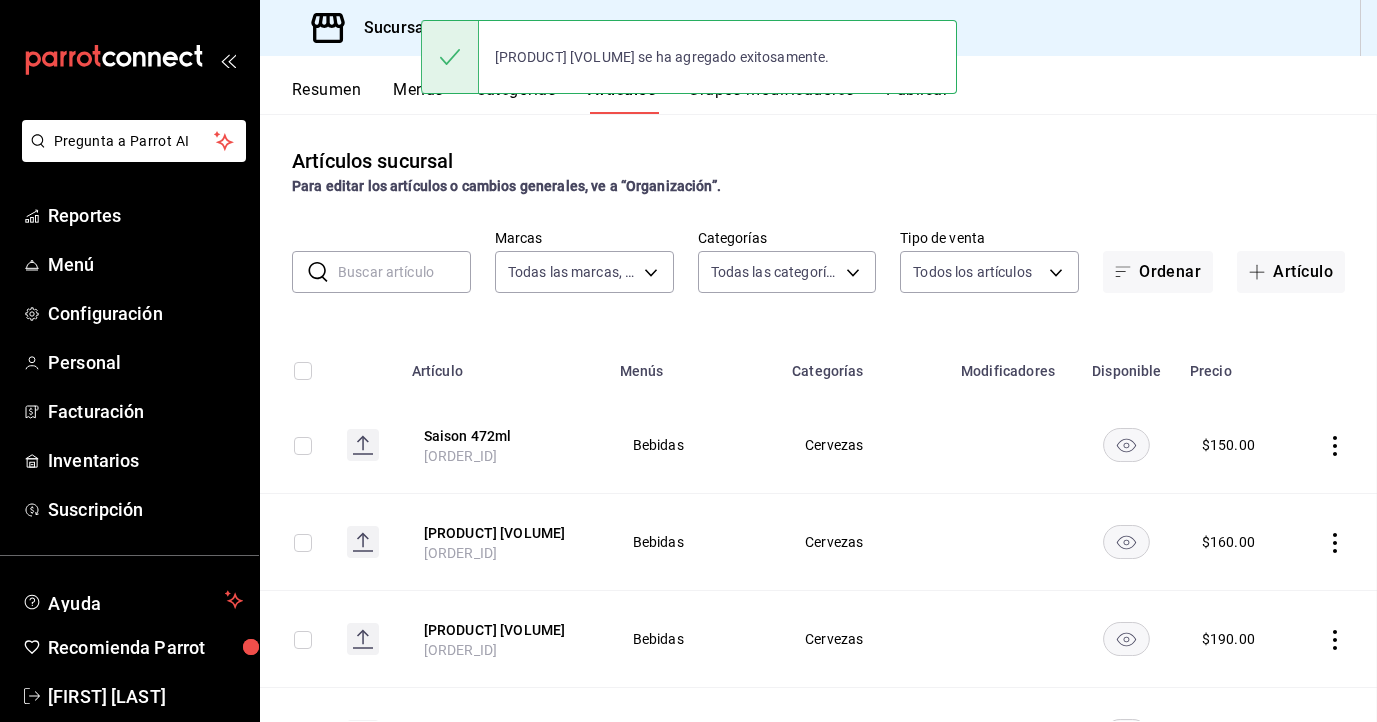 scroll, scrollTop: 0, scrollLeft: 0, axis: both 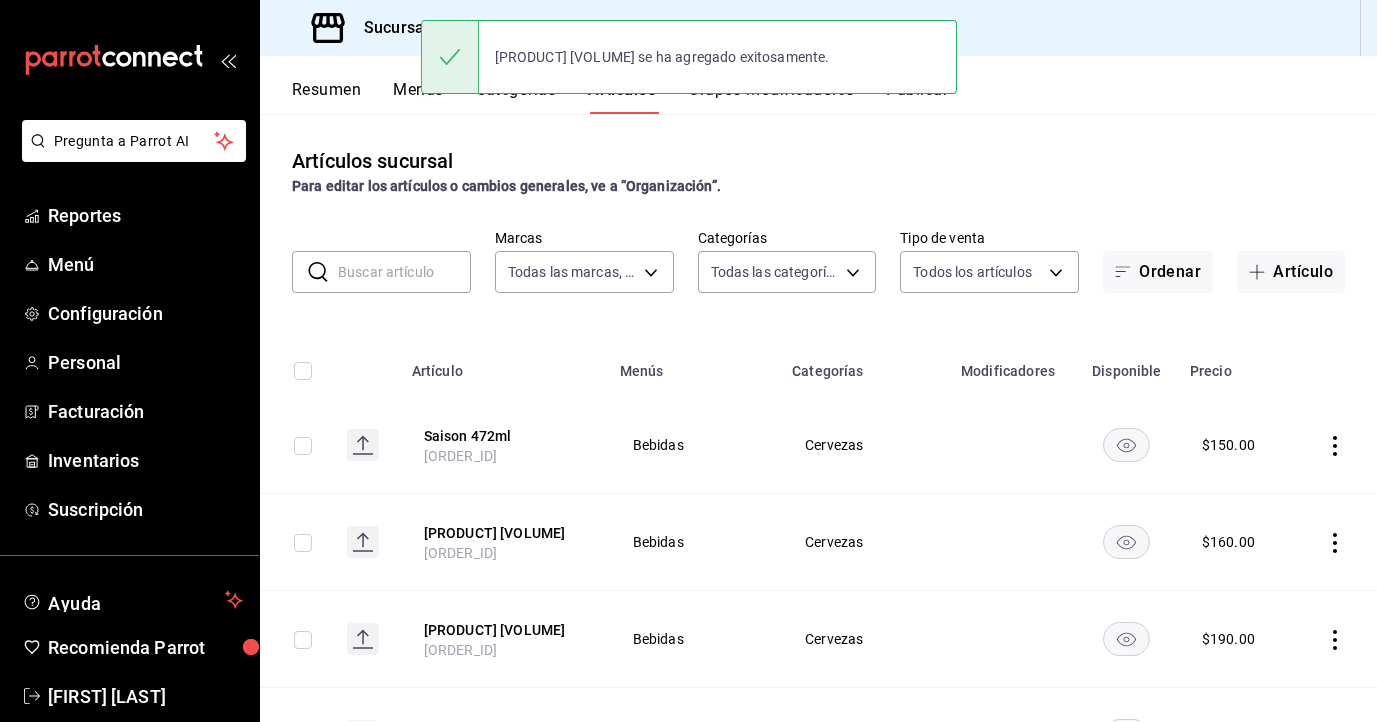 click 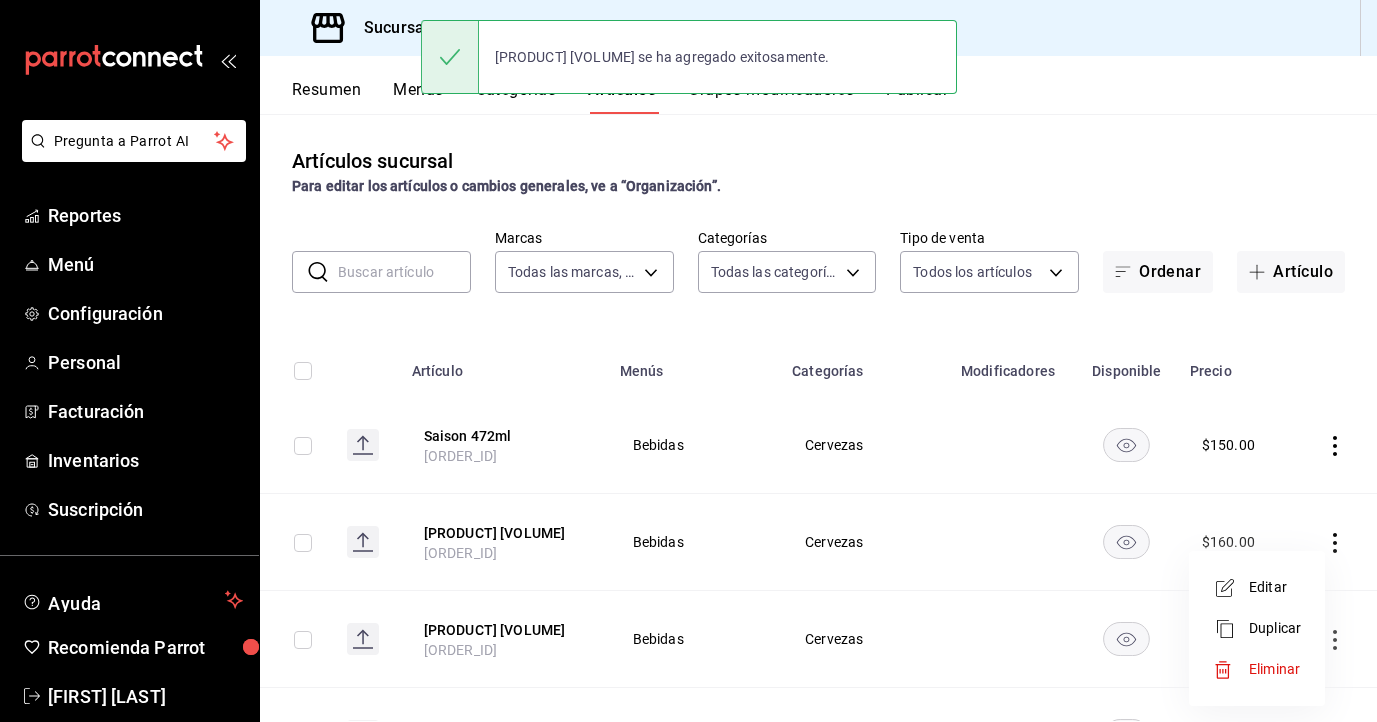 click on "Editar" at bounding box center (1275, 587) 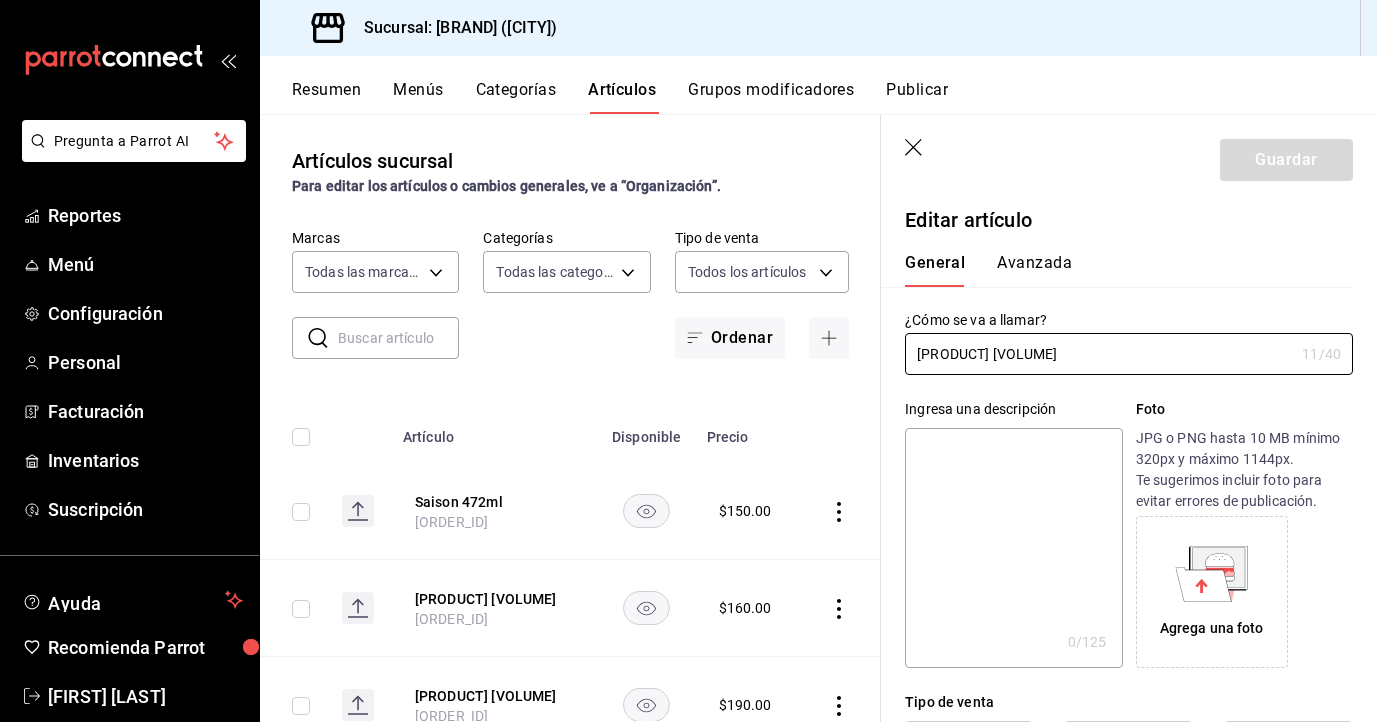 type on "$160.00" 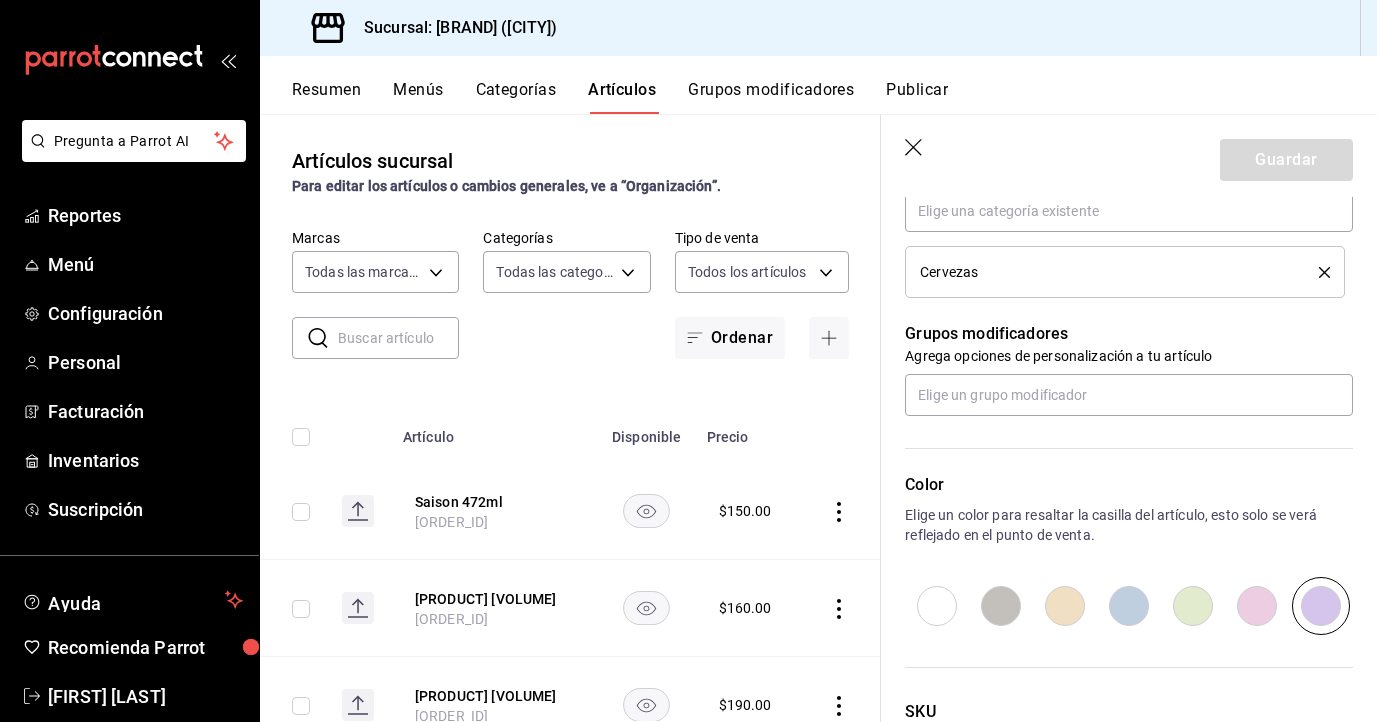 scroll, scrollTop: 785, scrollLeft: 0, axis: vertical 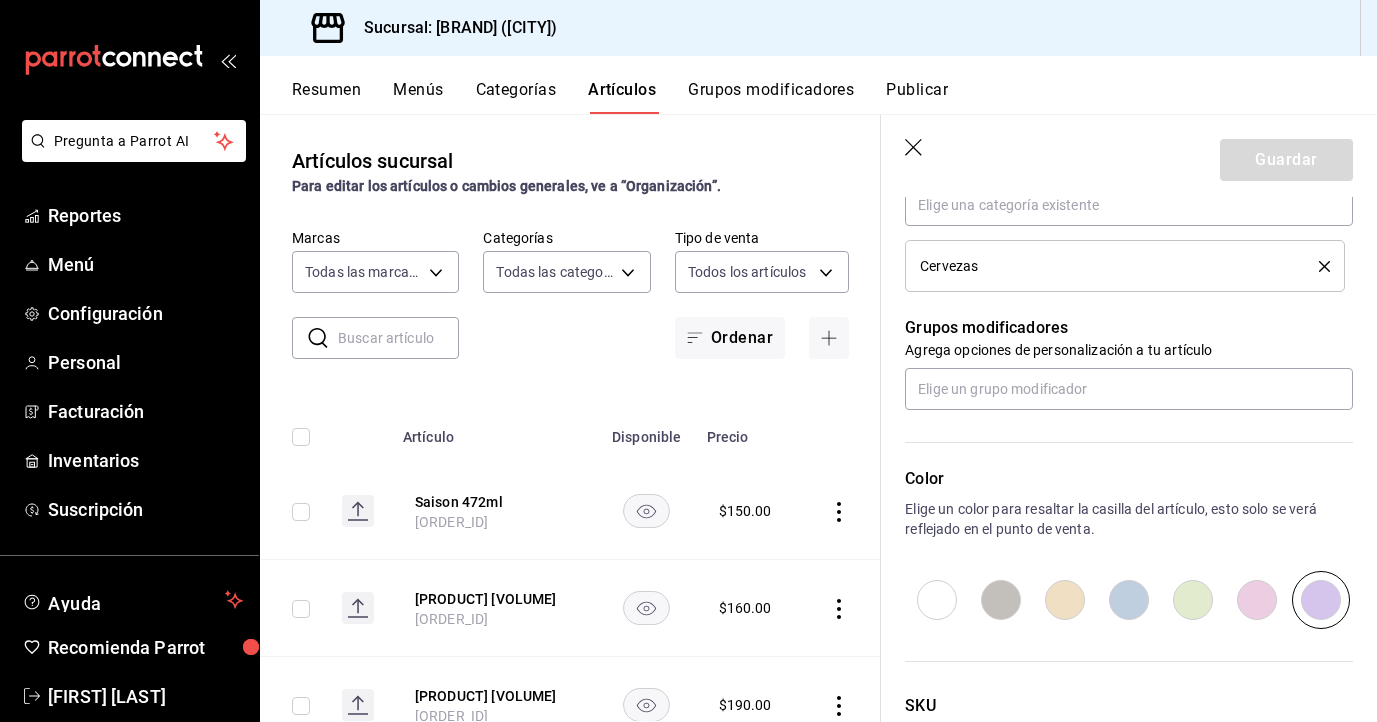 click at bounding box center [1129, 600] 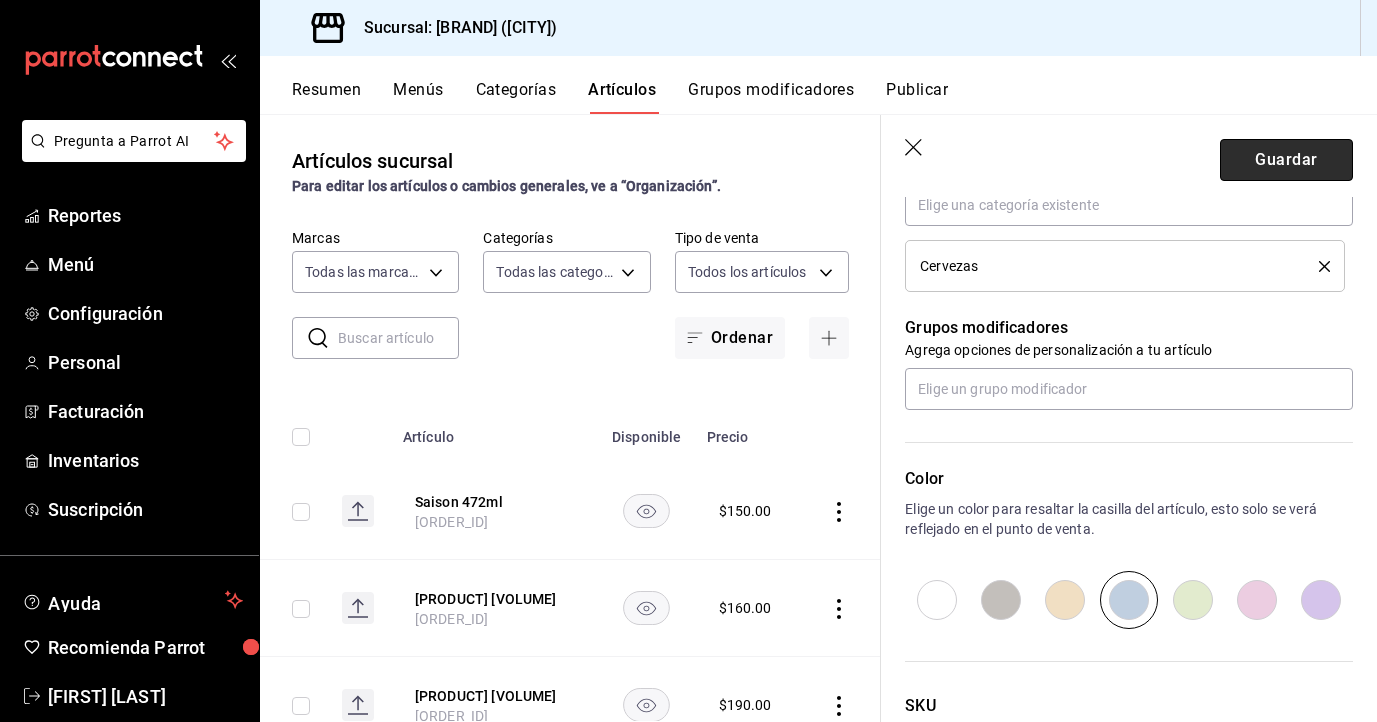 click on "Guardar" at bounding box center (1286, 160) 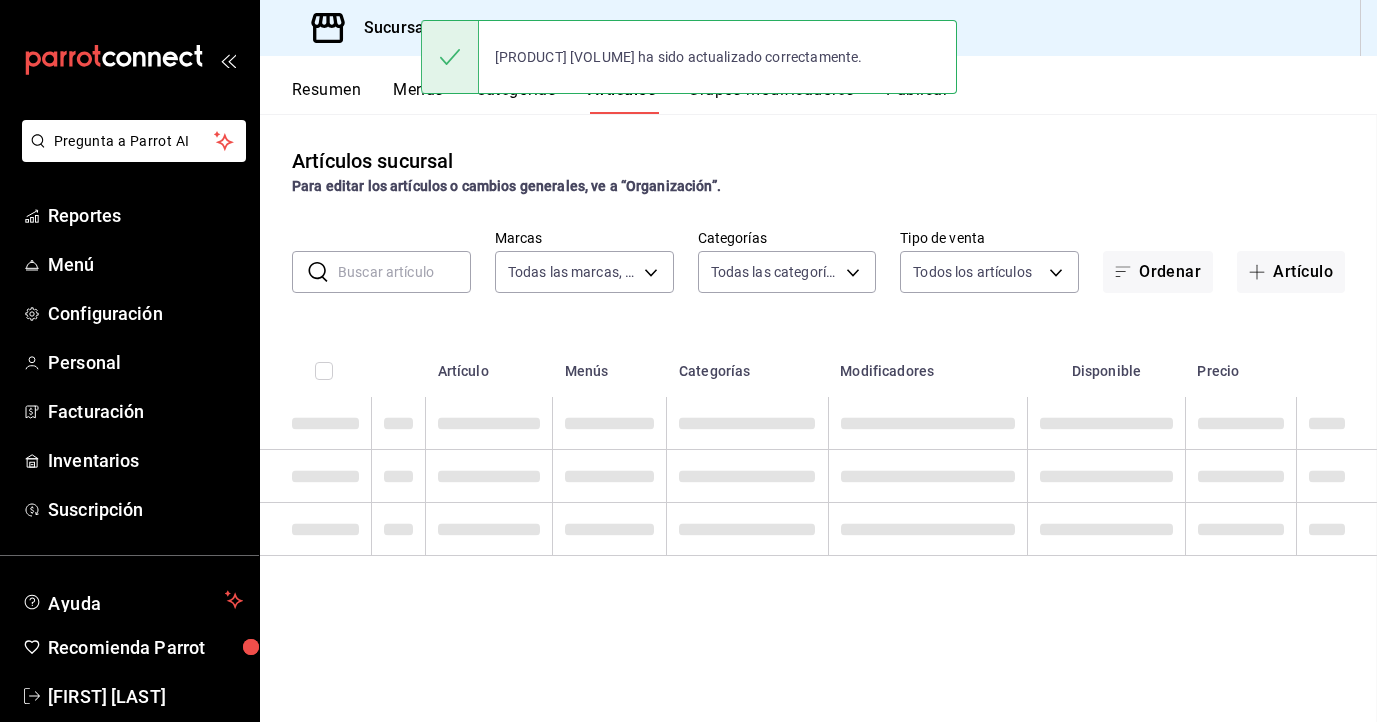 scroll, scrollTop: 0, scrollLeft: 0, axis: both 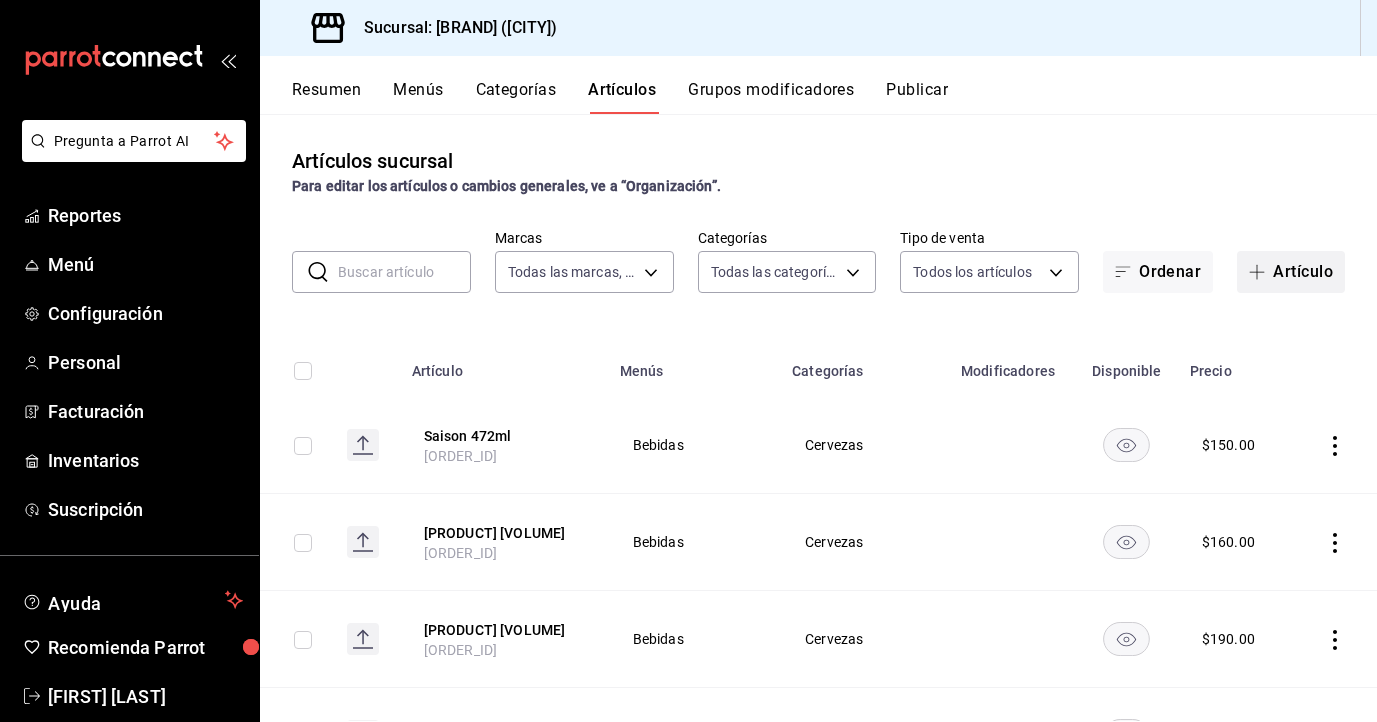 click on "Artículo" at bounding box center [1291, 272] 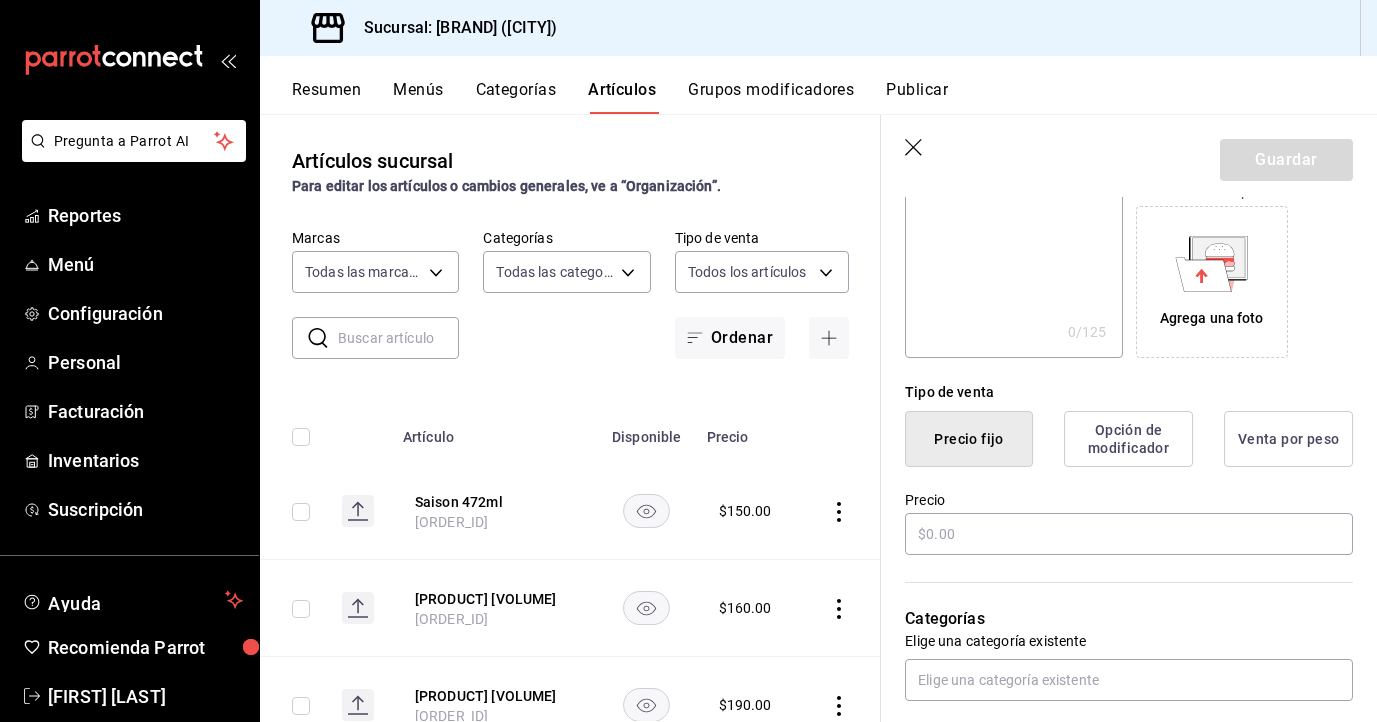 scroll, scrollTop: 401, scrollLeft: 0, axis: vertical 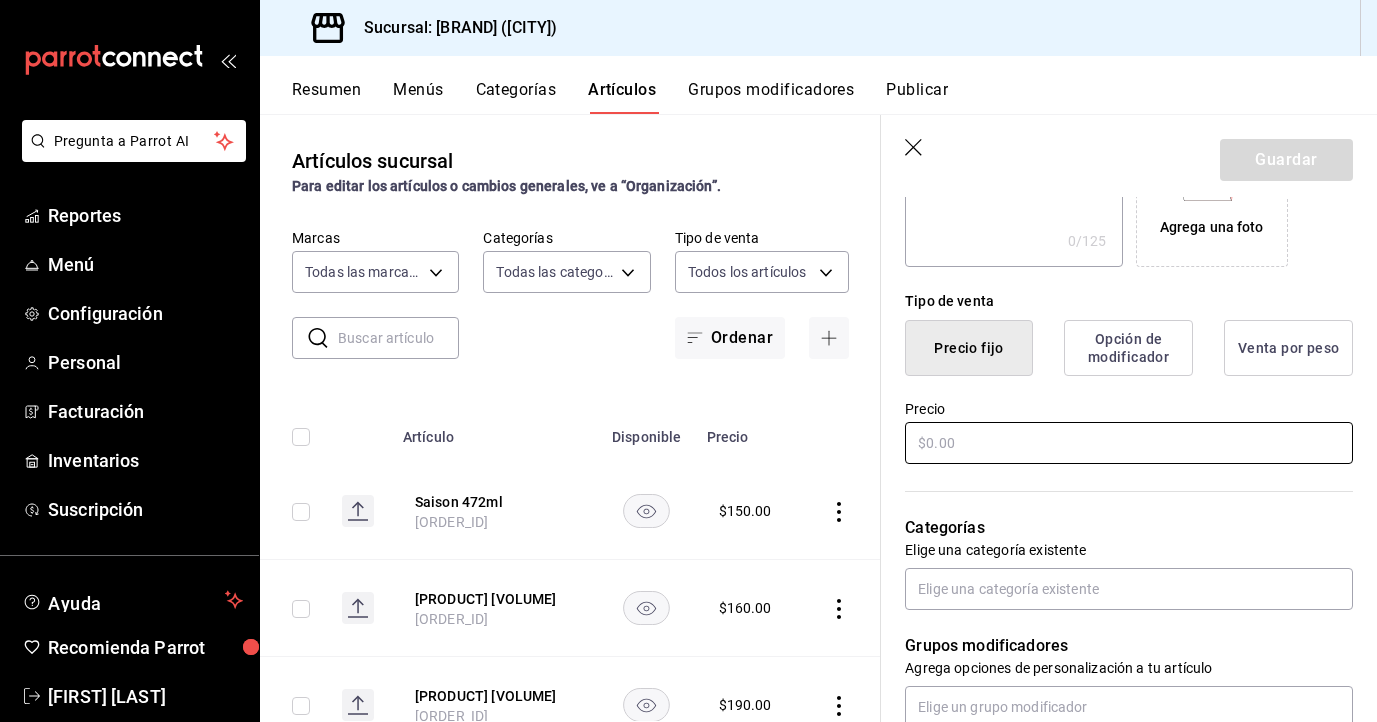 type on "[PRODUCT] [VOLUME]" 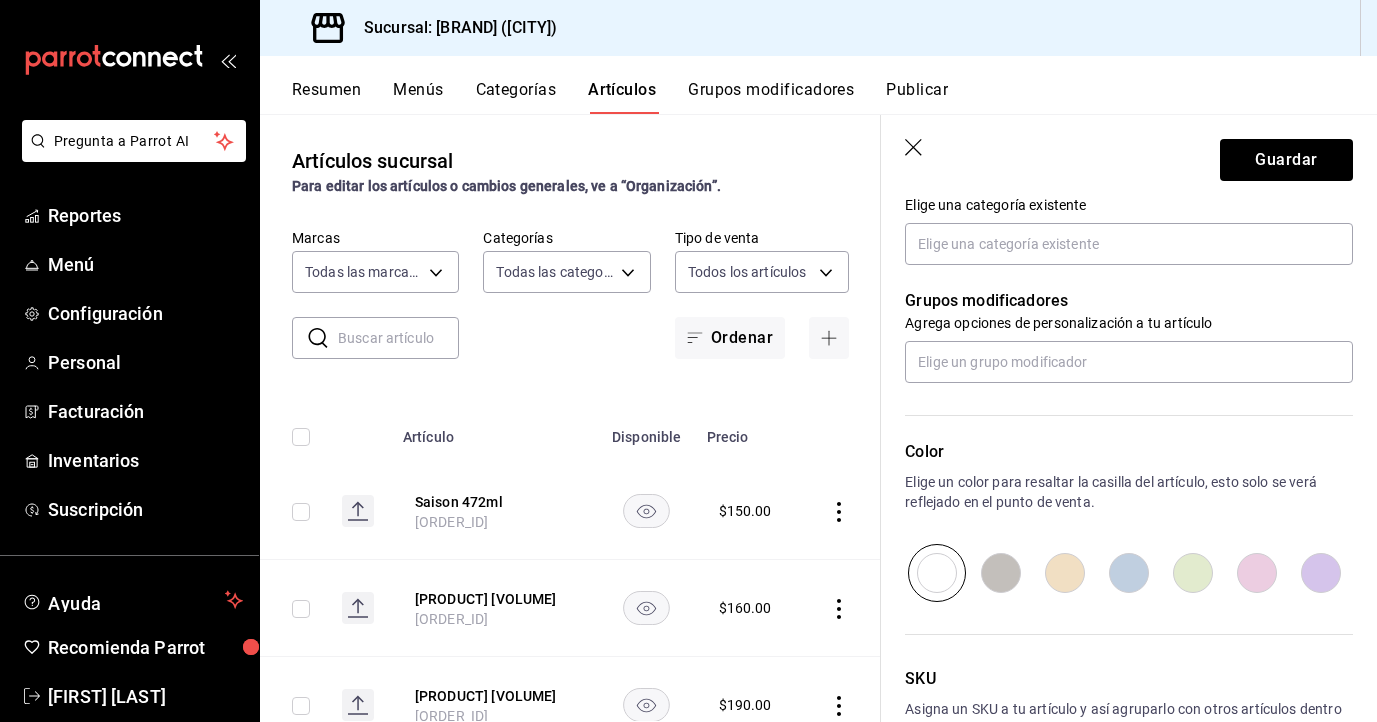 scroll, scrollTop: 754, scrollLeft: 0, axis: vertical 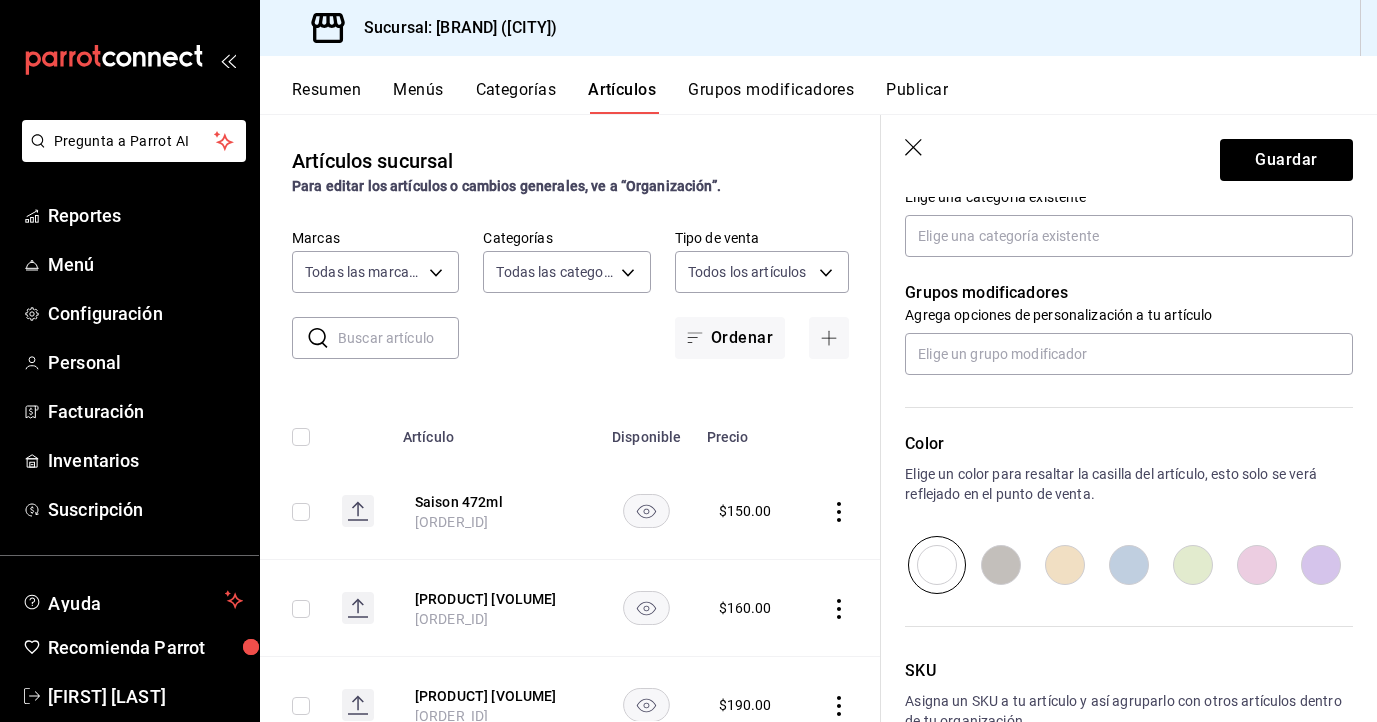 type on "$190.00" 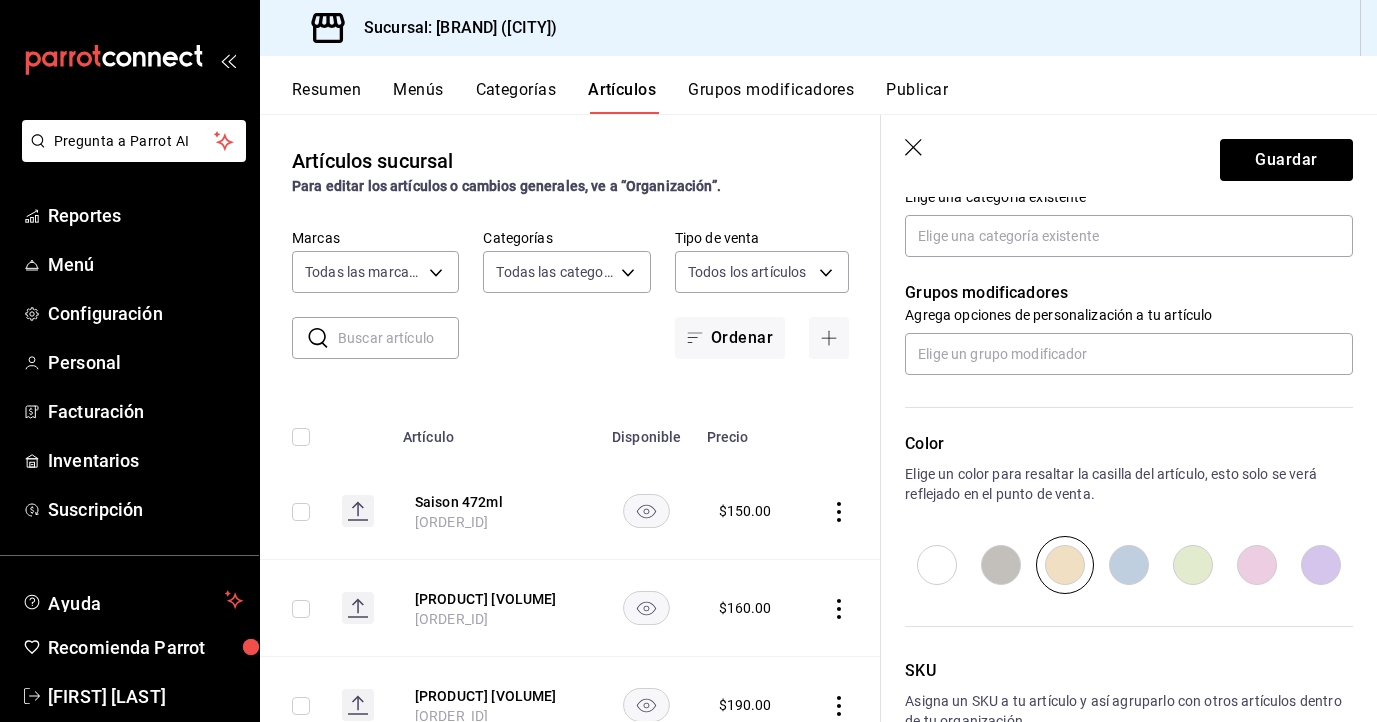scroll, scrollTop: 877, scrollLeft: 0, axis: vertical 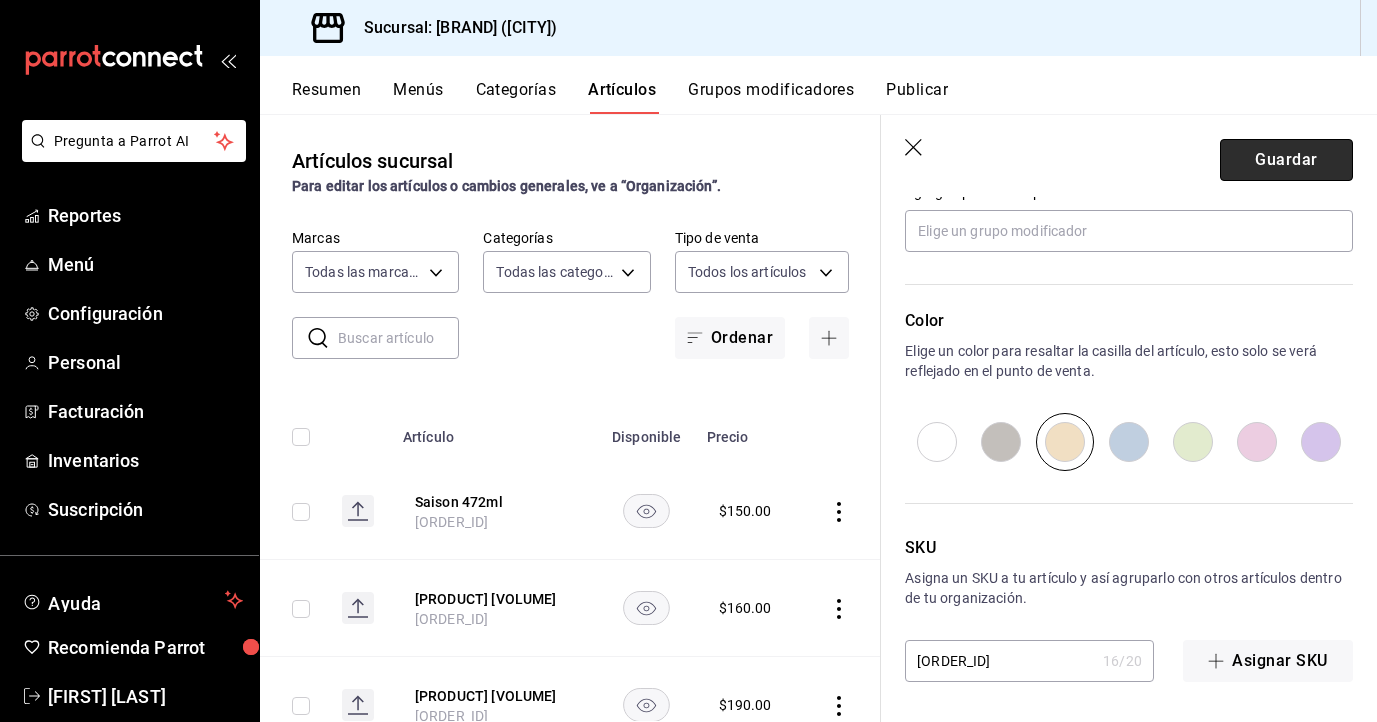 click on "Guardar" at bounding box center [1286, 160] 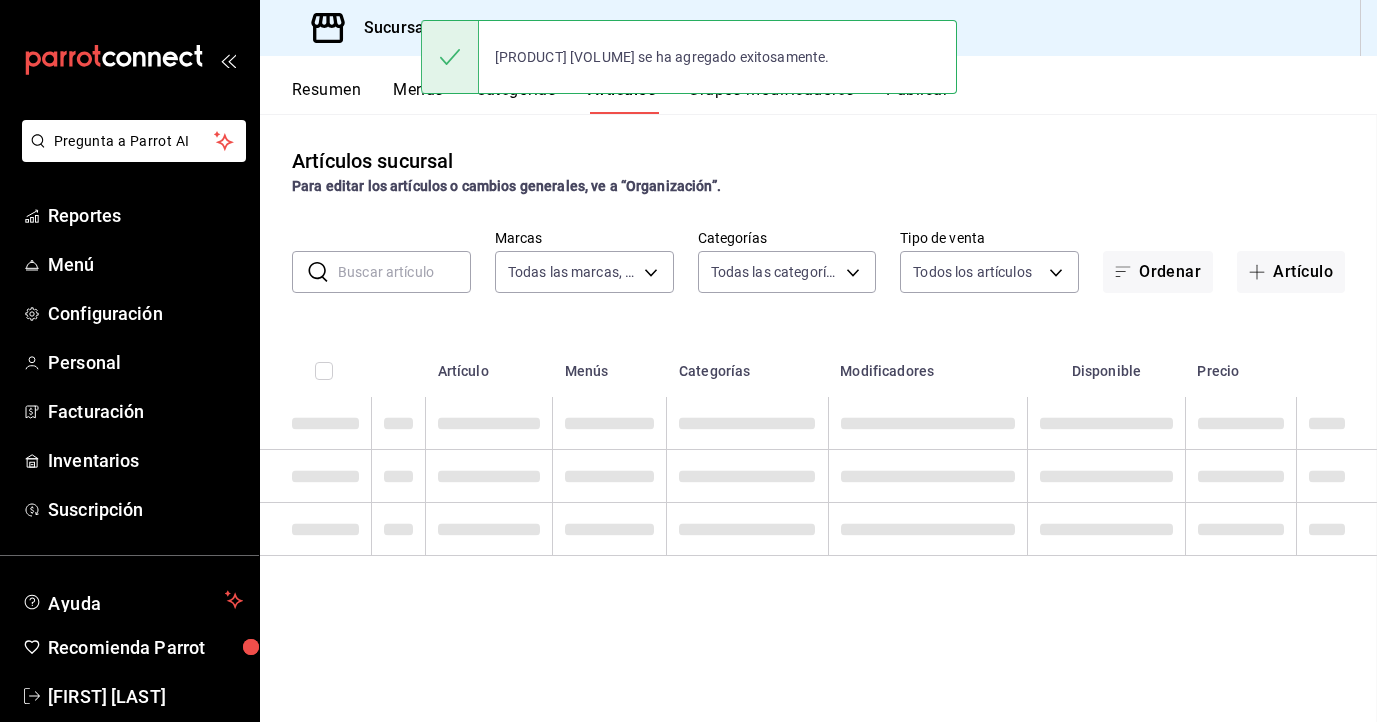scroll, scrollTop: 0, scrollLeft: 0, axis: both 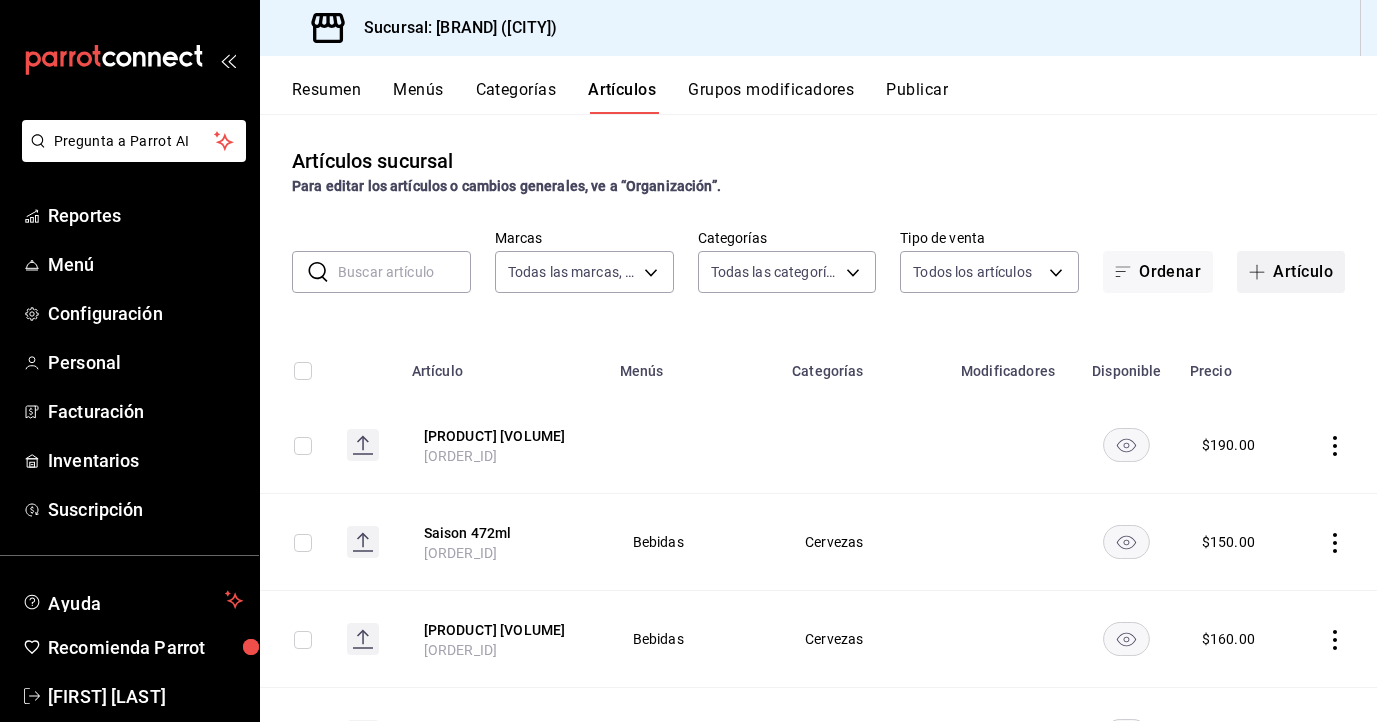 click on "Artículo" at bounding box center (1291, 272) 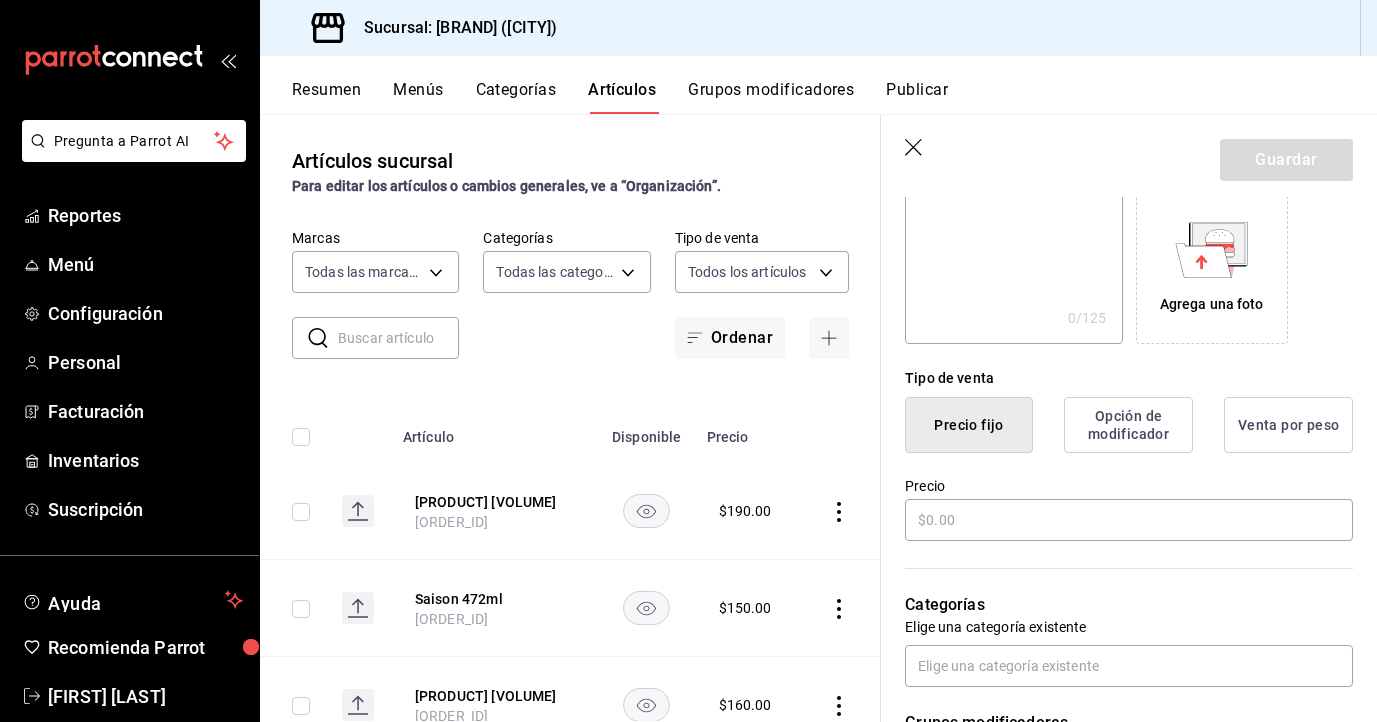 scroll, scrollTop: 327, scrollLeft: 0, axis: vertical 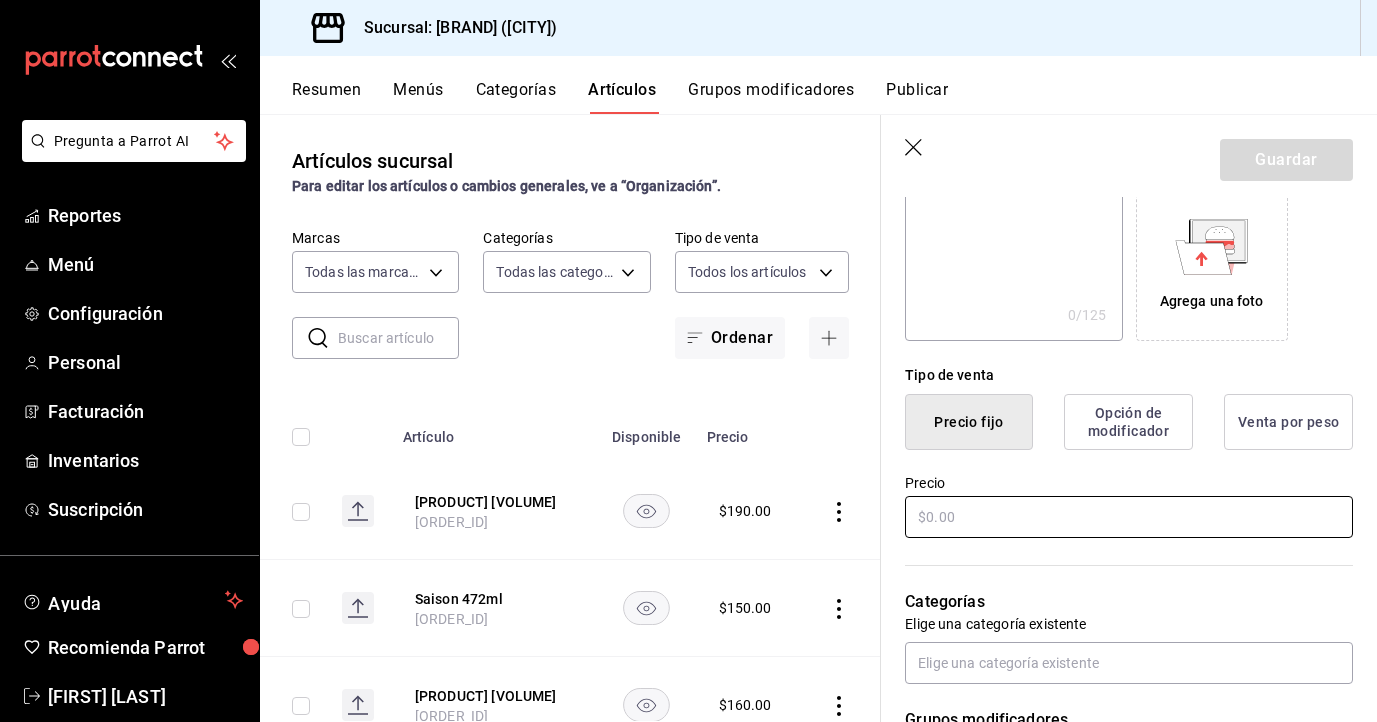 type on "[PRODUCT] [VOLUME]" 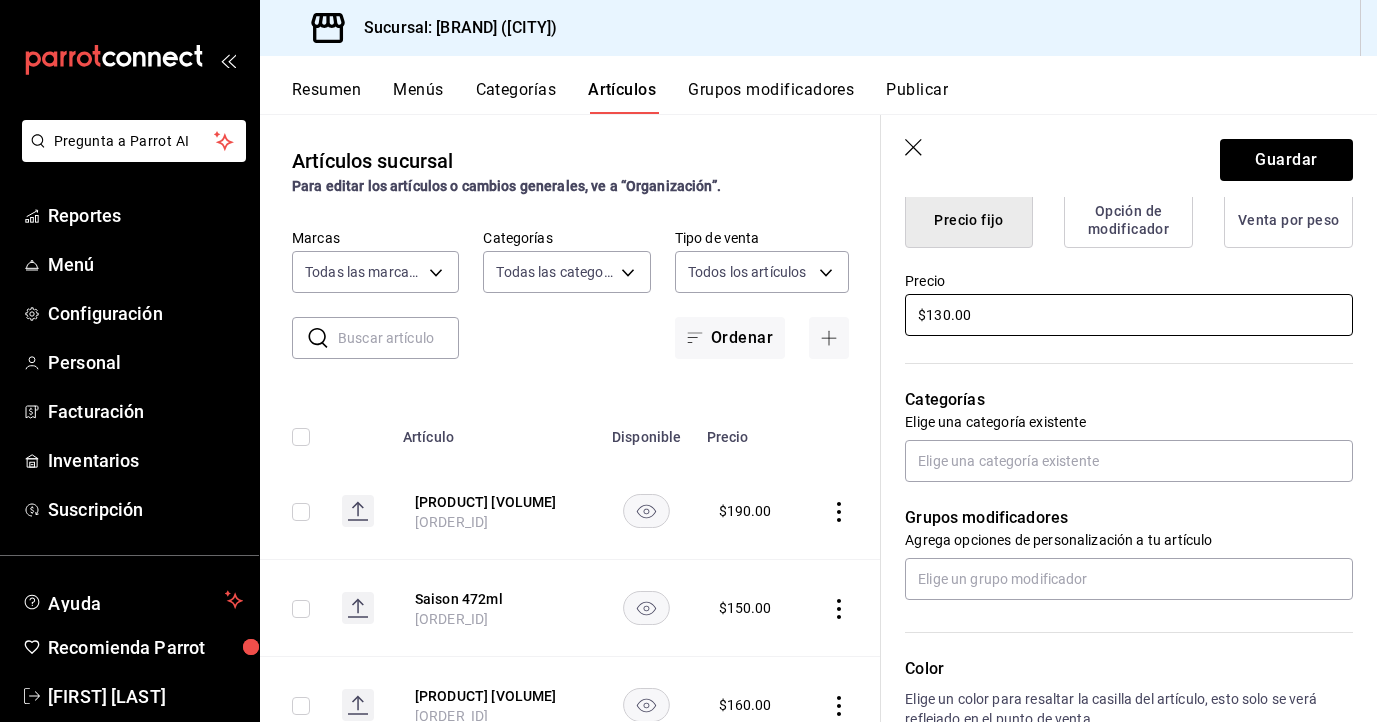 scroll, scrollTop: 530, scrollLeft: 0, axis: vertical 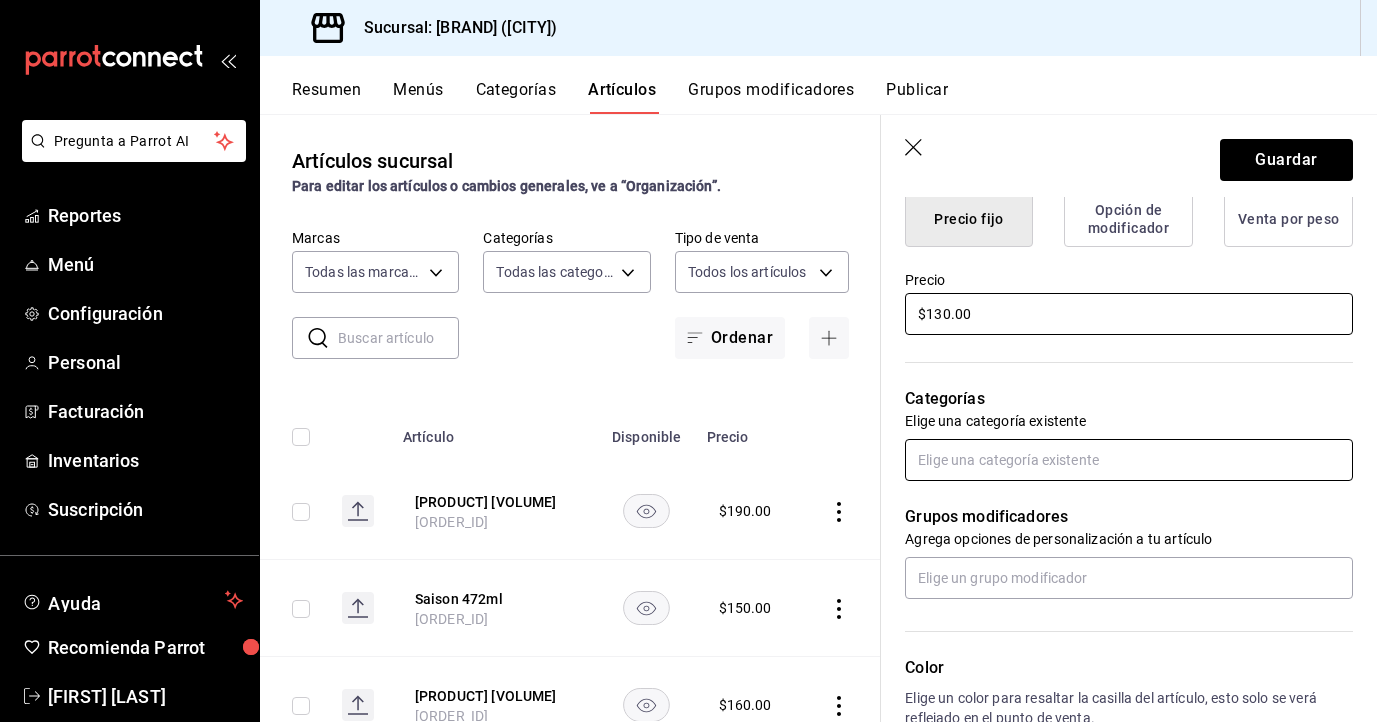 type on "$130.00" 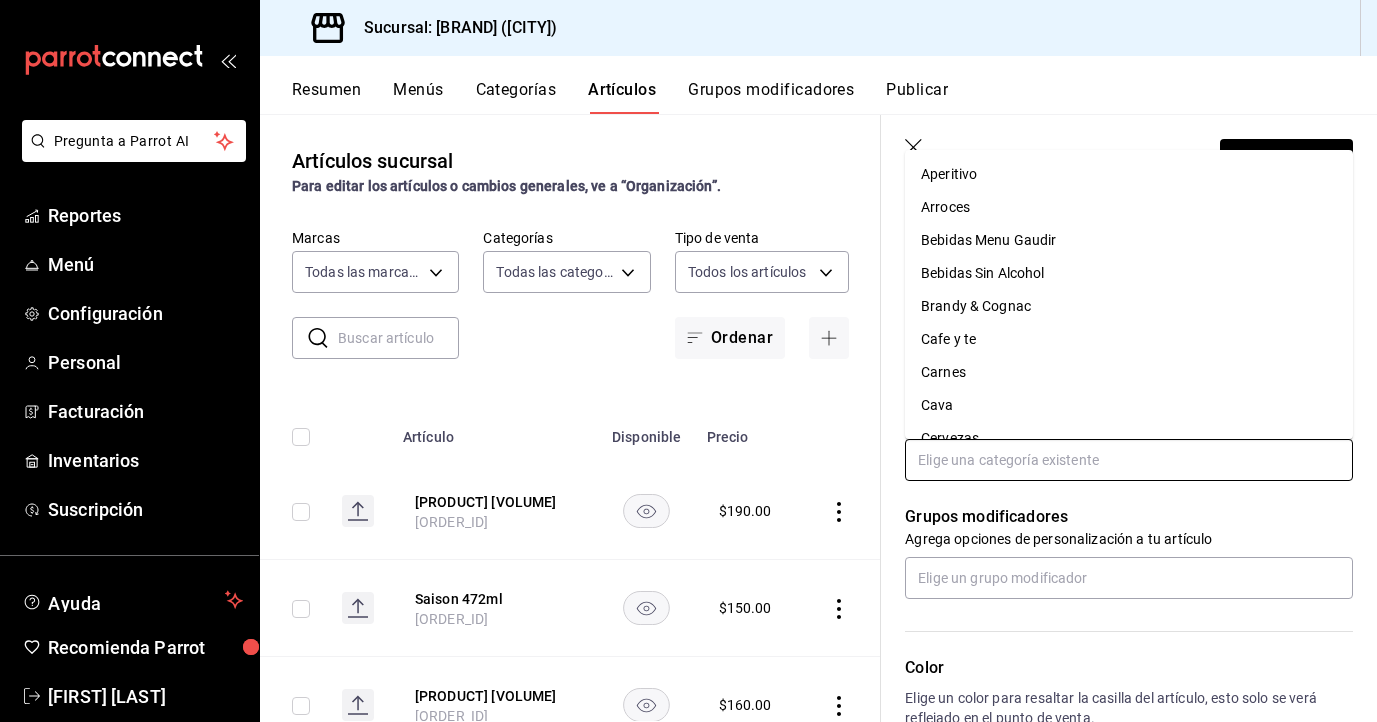 click at bounding box center (1129, 460) 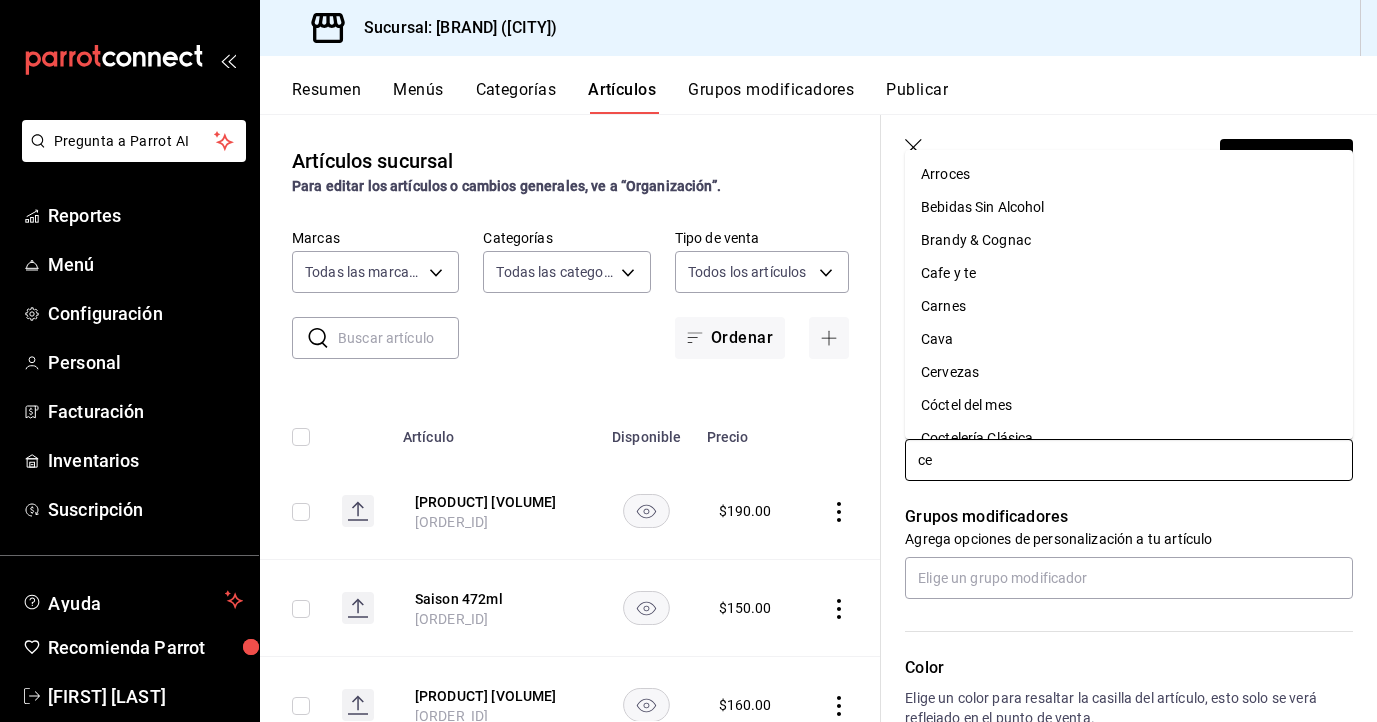 type on "cer" 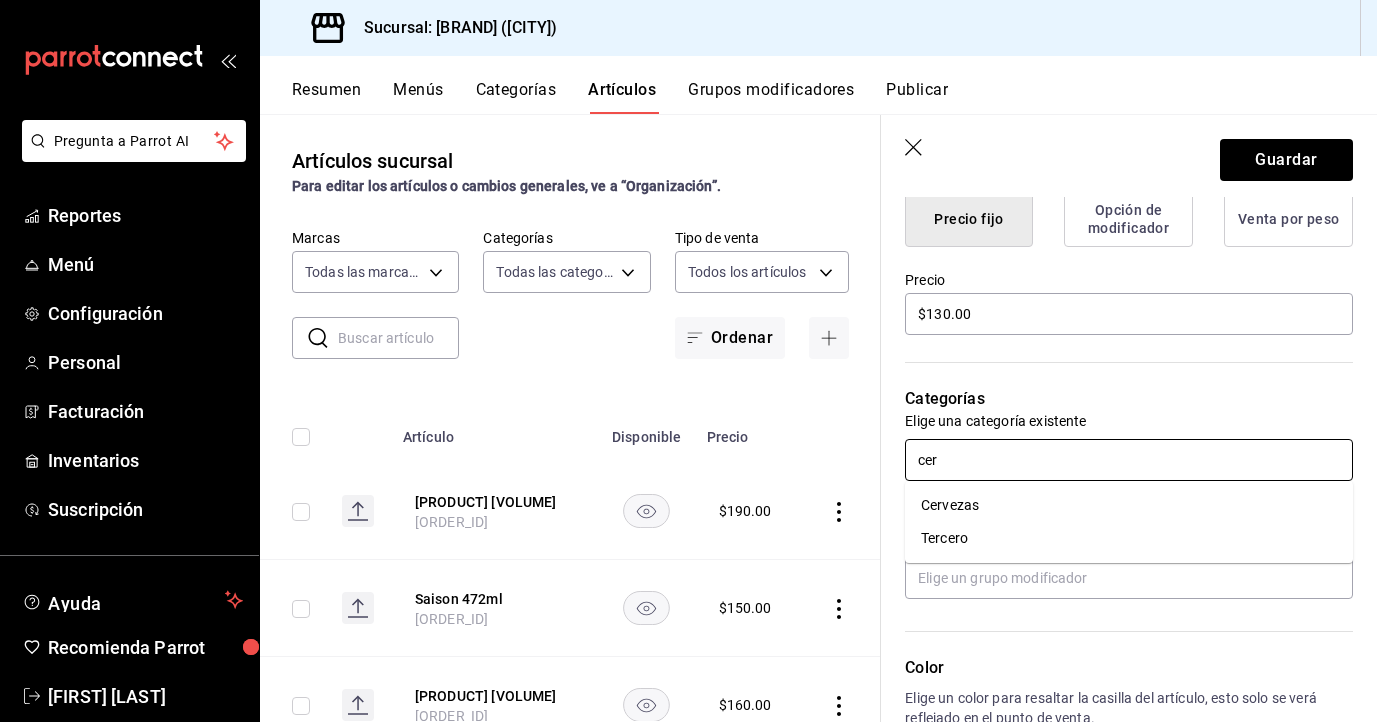 click on "Cervezas" at bounding box center (1129, 505) 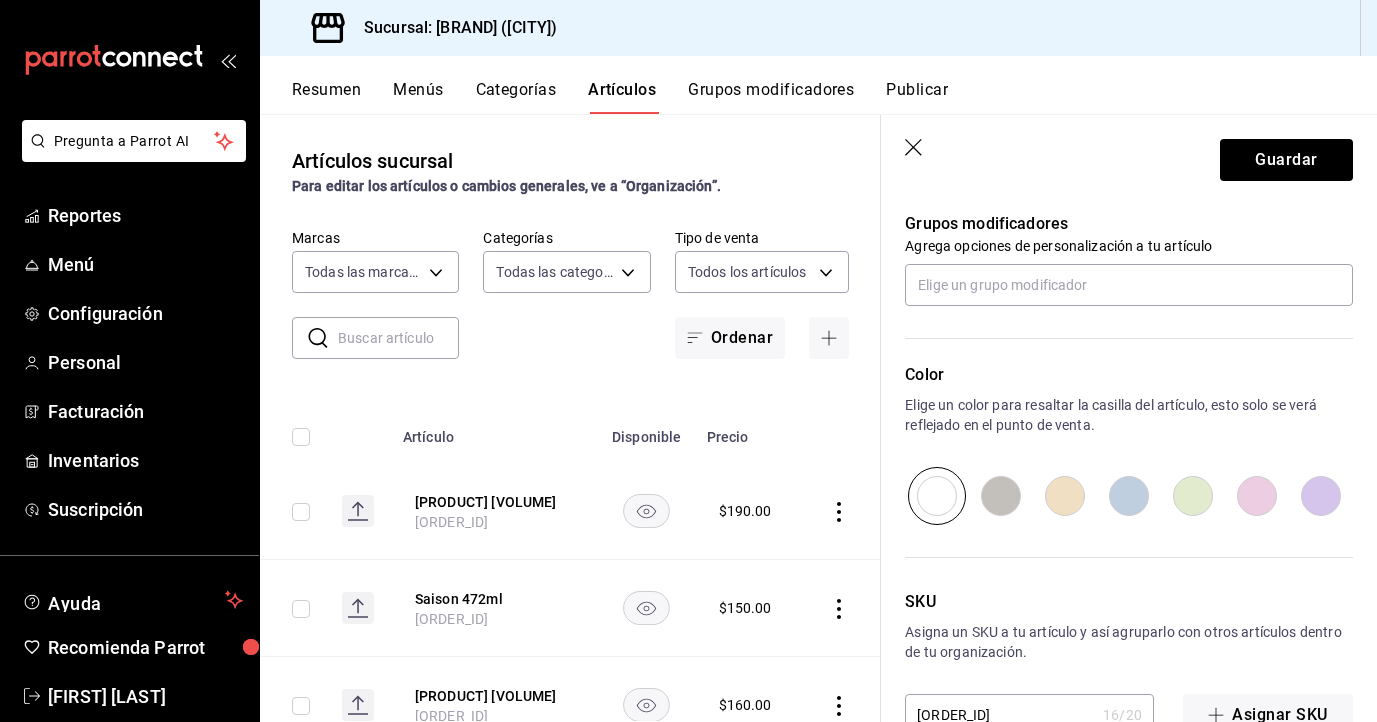 scroll, scrollTop: 895, scrollLeft: 0, axis: vertical 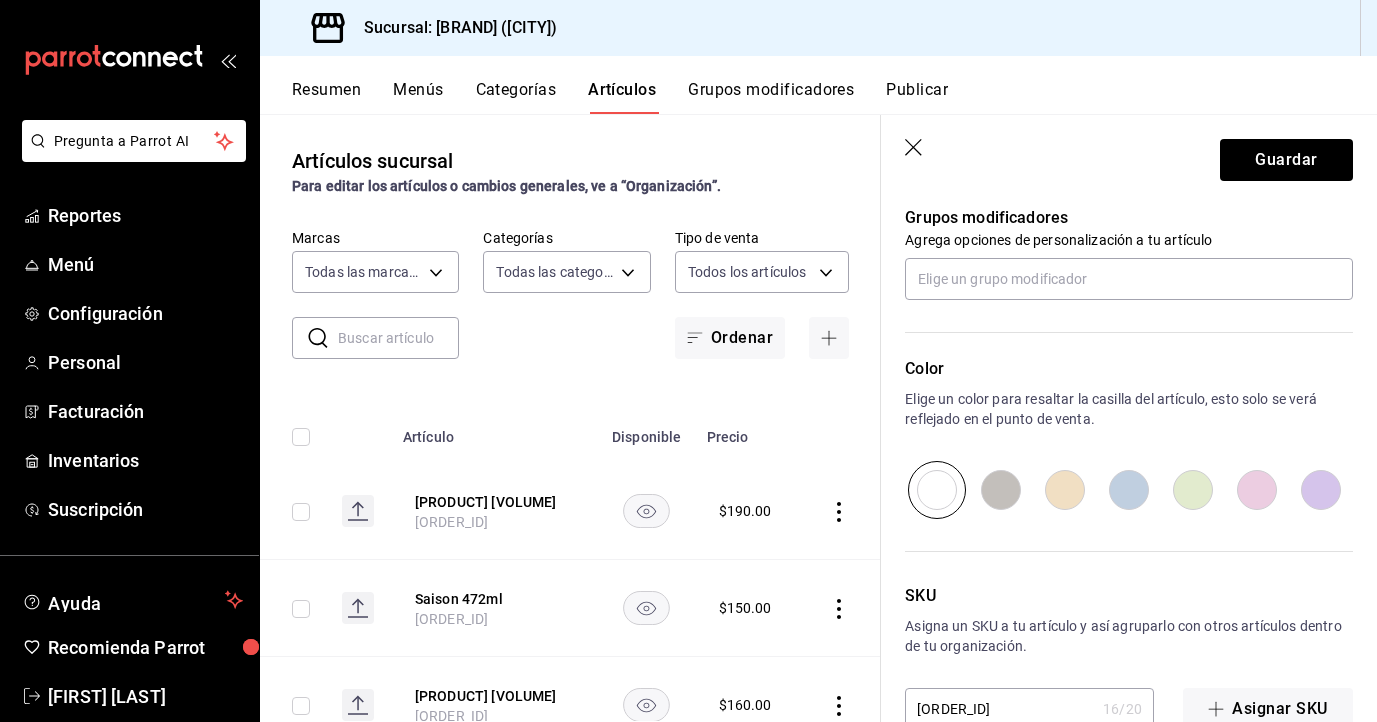 click at bounding box center [1001, 490] 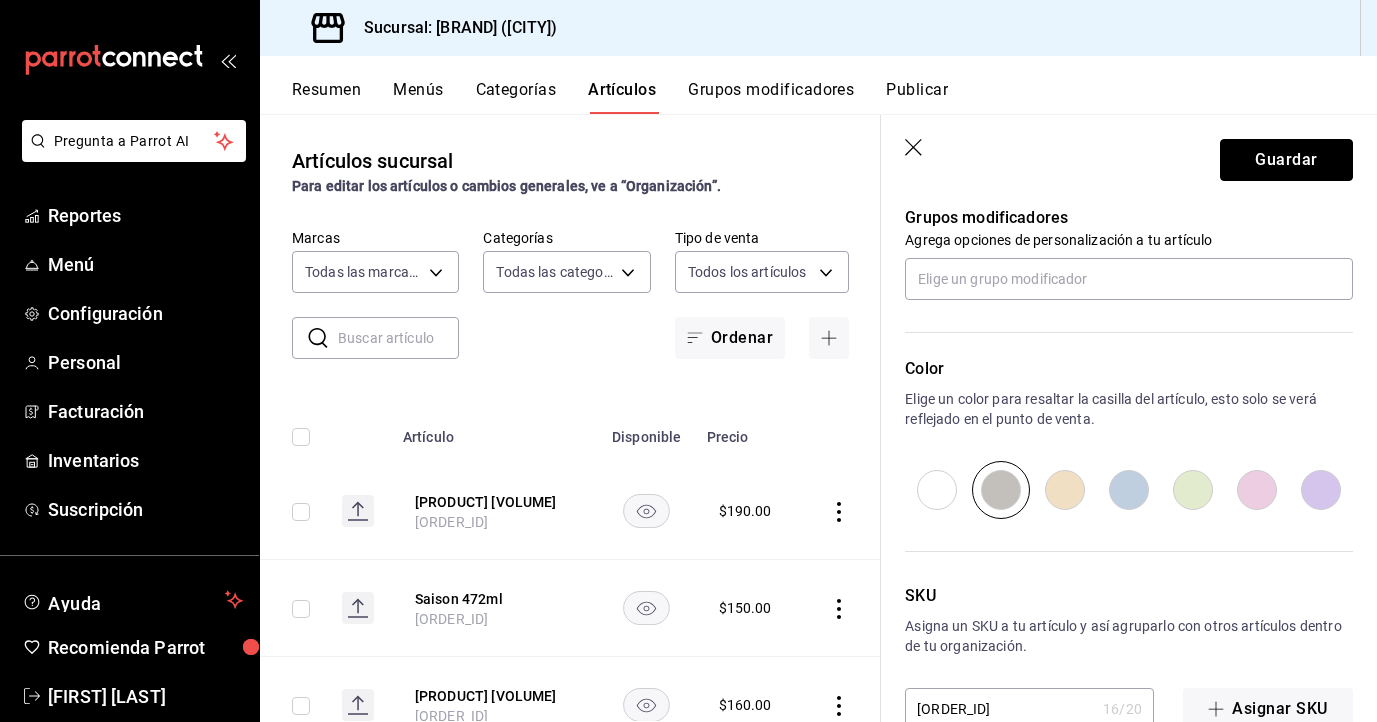 click on "Guardar" at bounding box center [1286, 160] 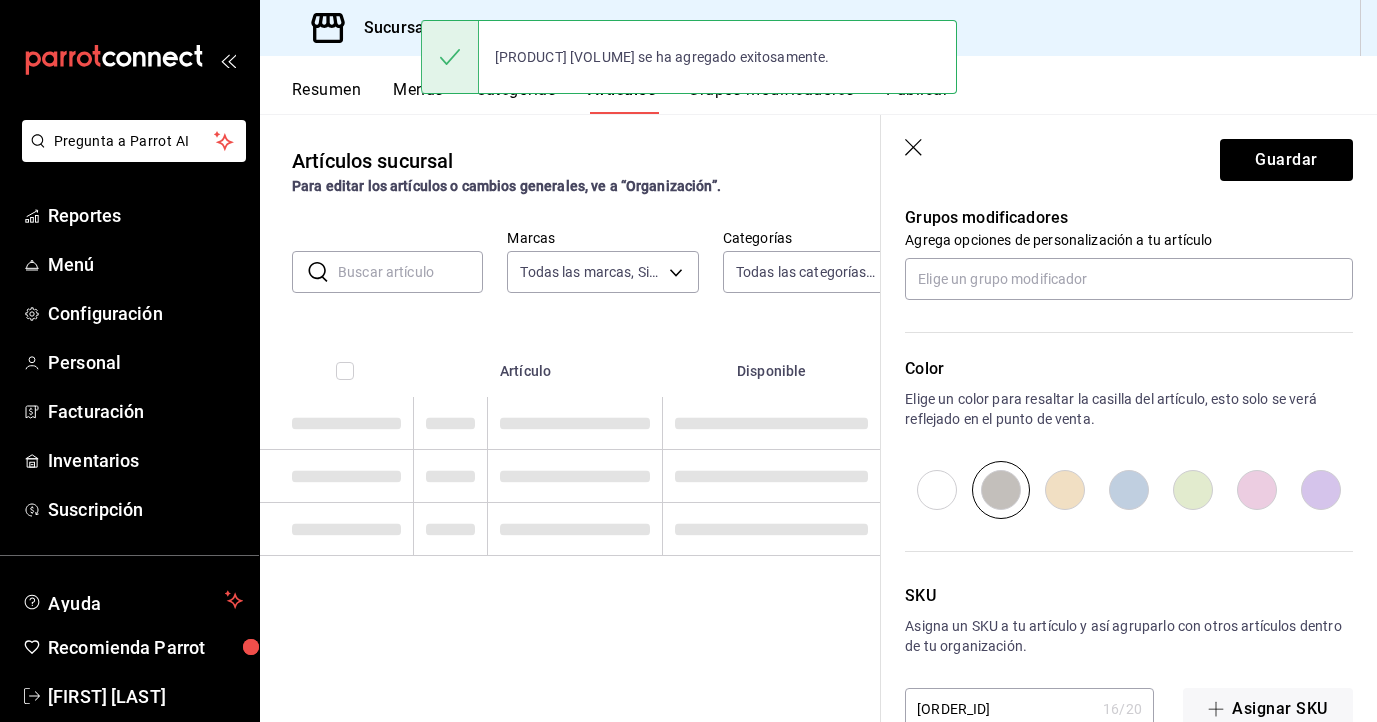 scroll, scrollTop: 0, scrollLeft: 0, axis: both 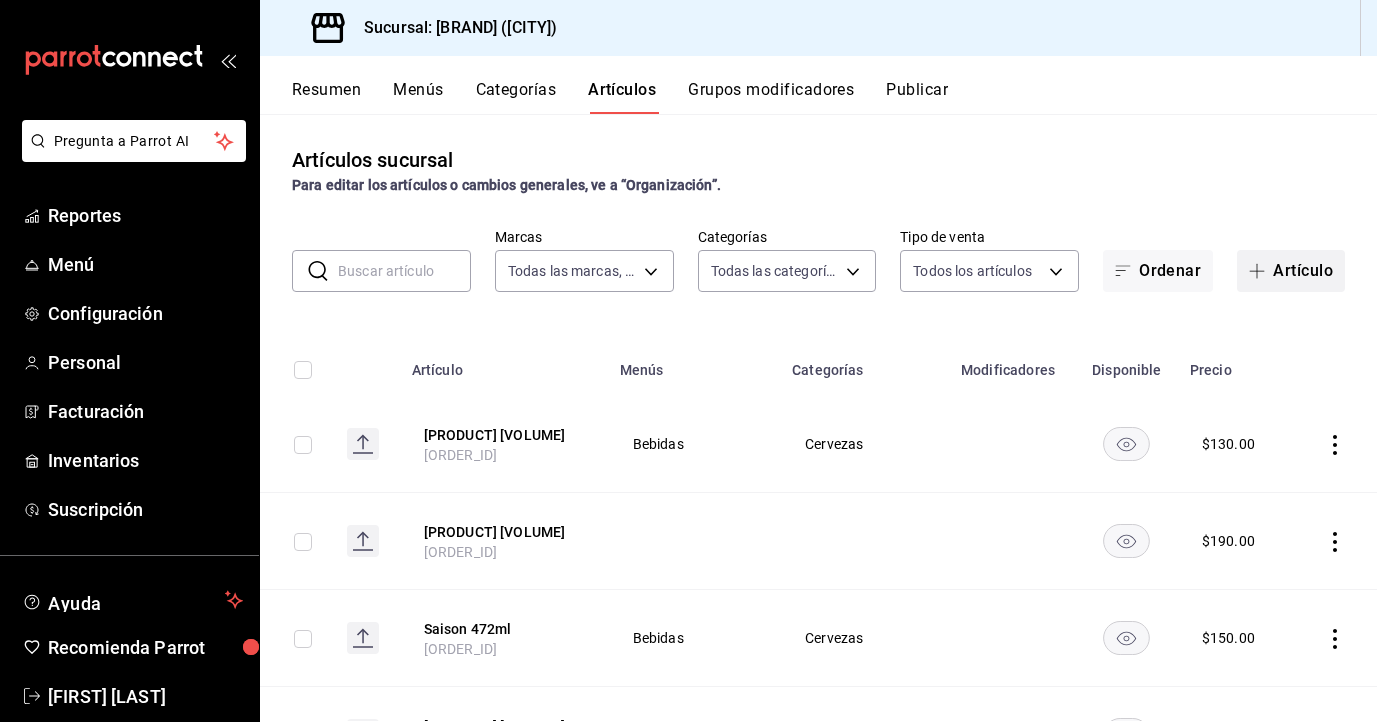 click on "Artículo" at bounding box center (1291, 271) 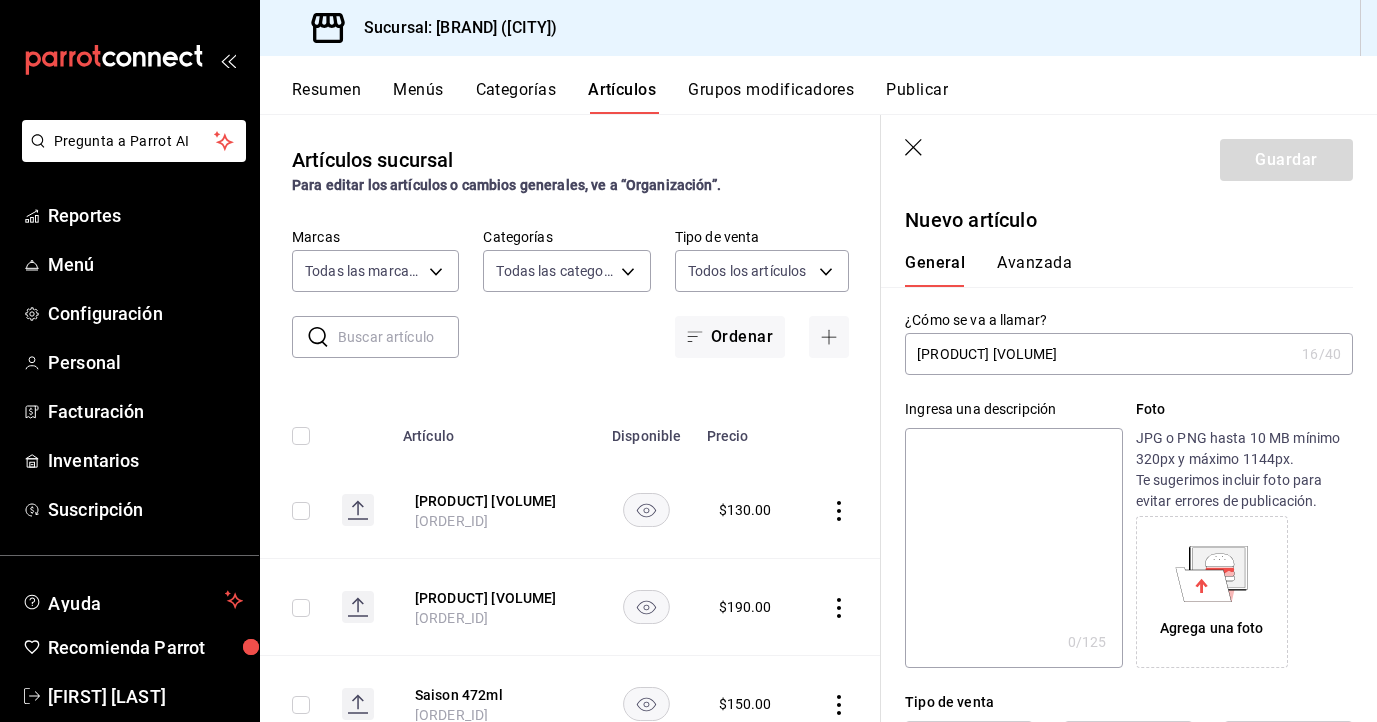 click on "[PRODUCT] [VOLUME]" at bounding box center (1099, 354) 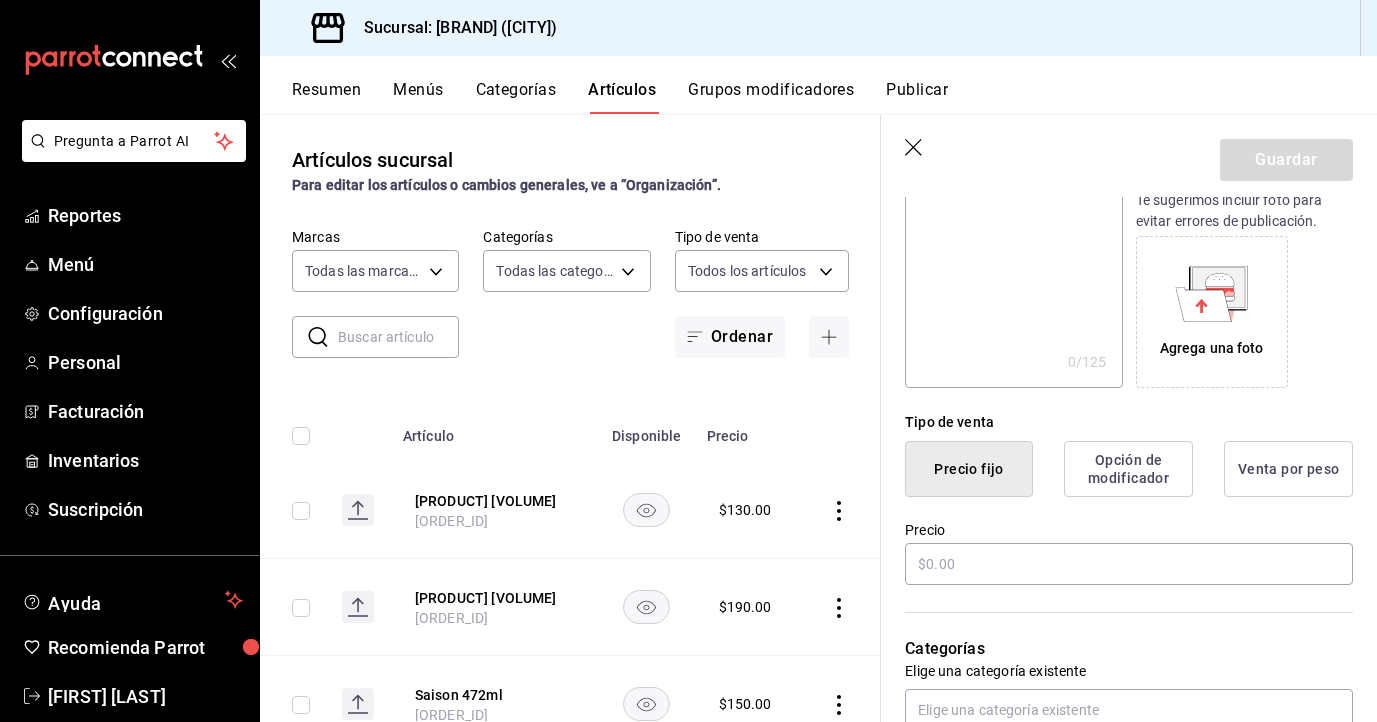 scroll, scrollTop: 287, scrollLeft: 0, axis: vertical 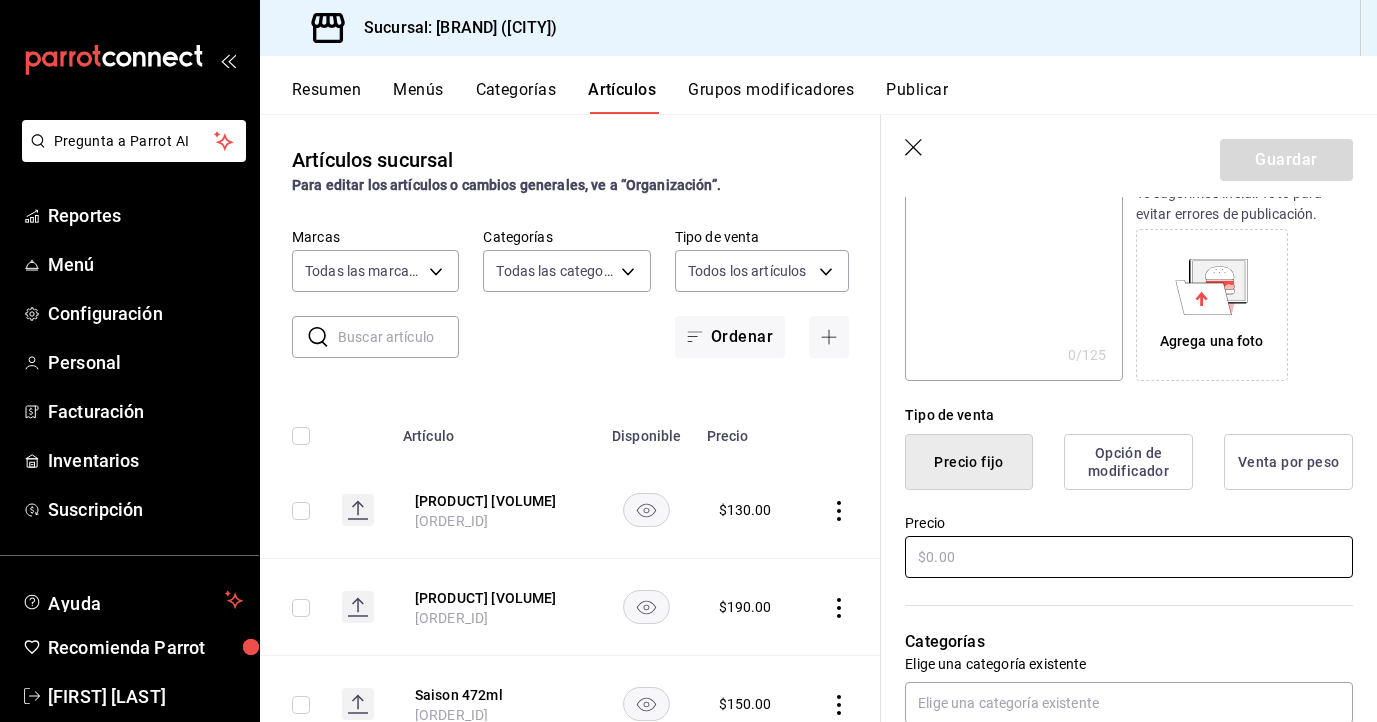 type on "[PRODUCT] [VOLUME]" 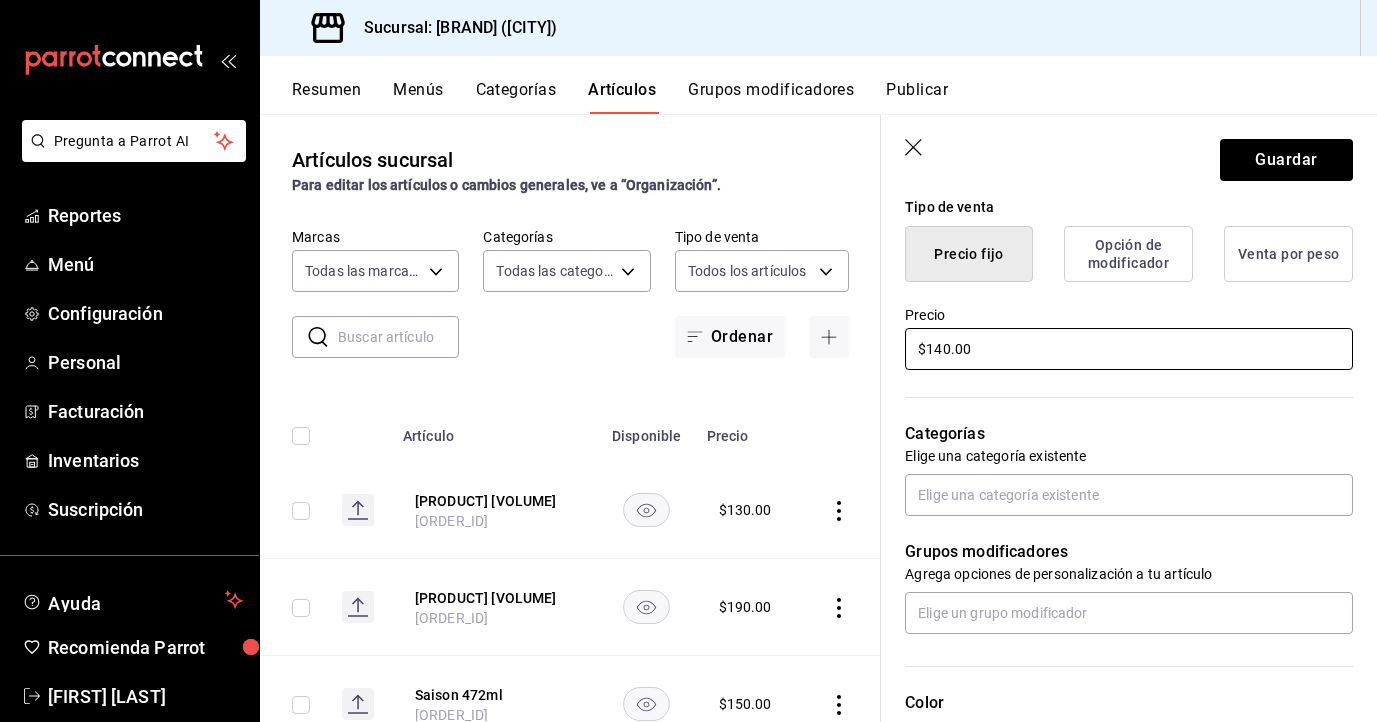 scroll, scrollTop: 499, scrollLeft: 0, axis: vertical 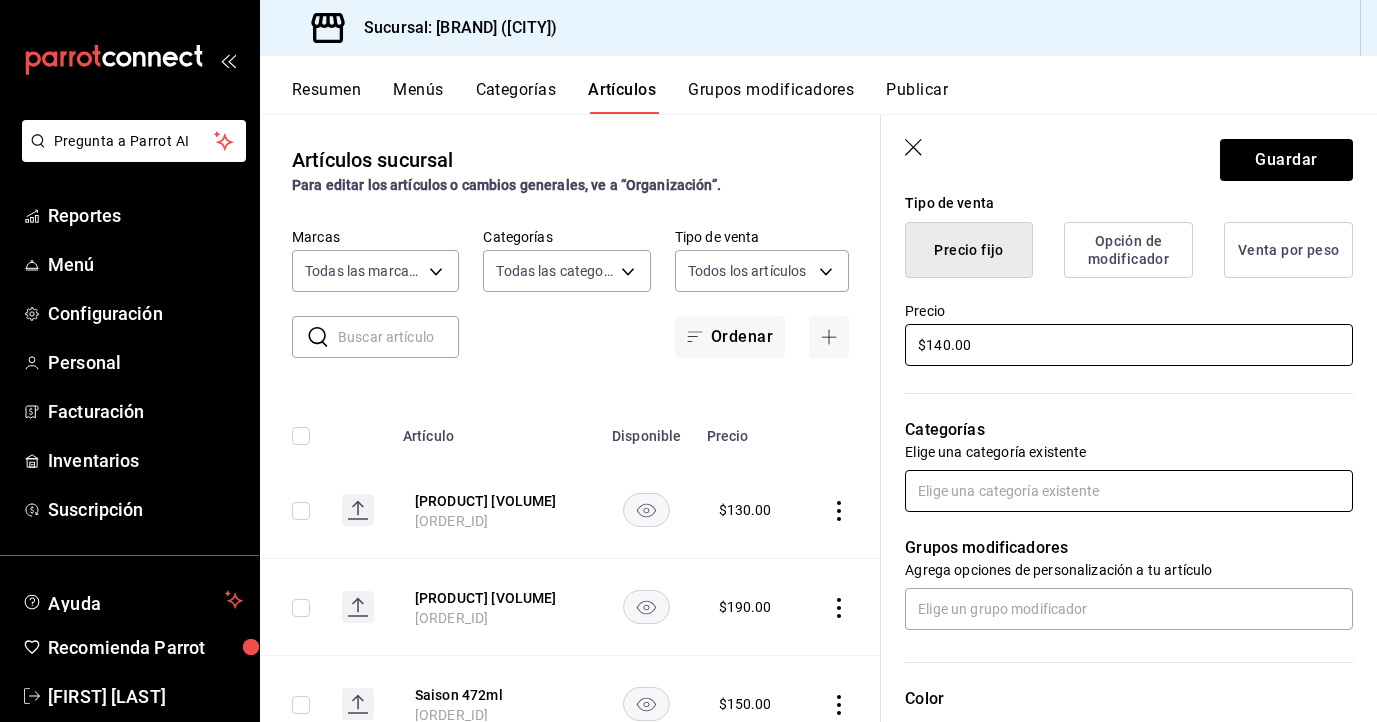 type on "$140.00" 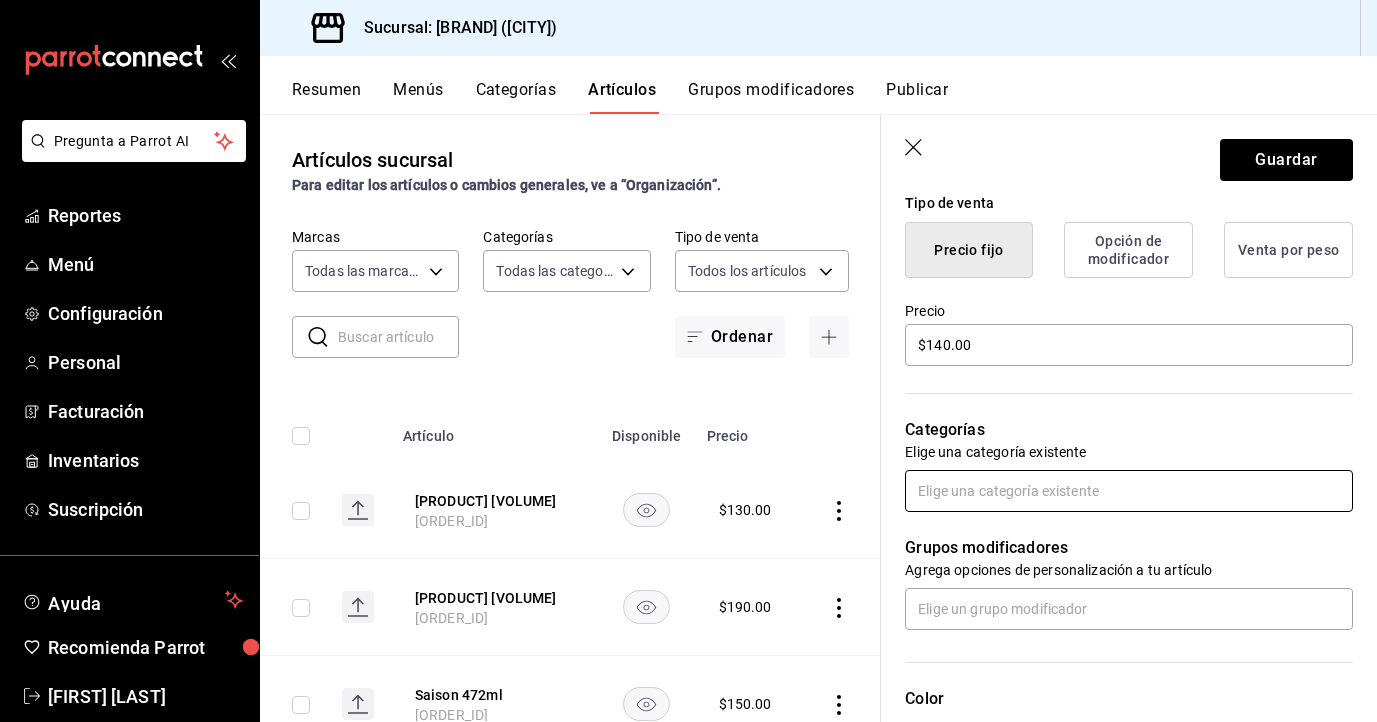 click at bounding box center (1129, 491) 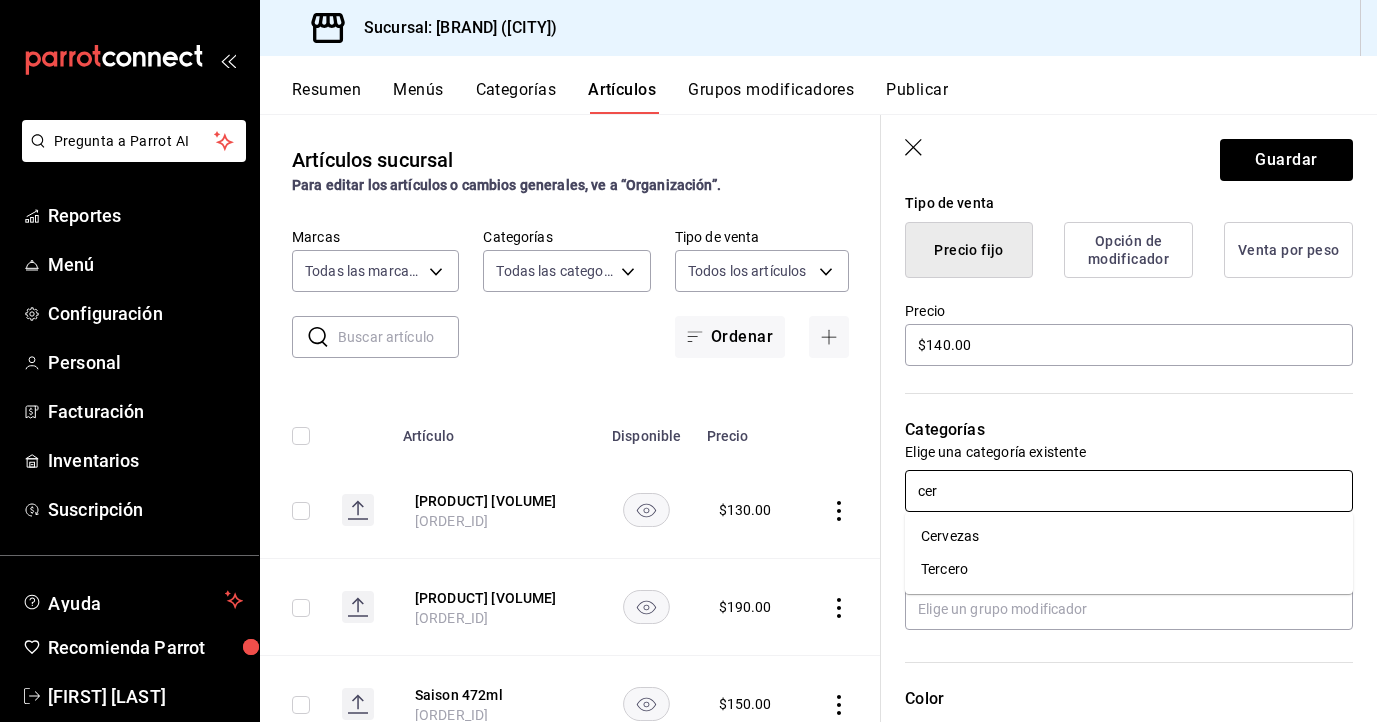 type on "cerv" 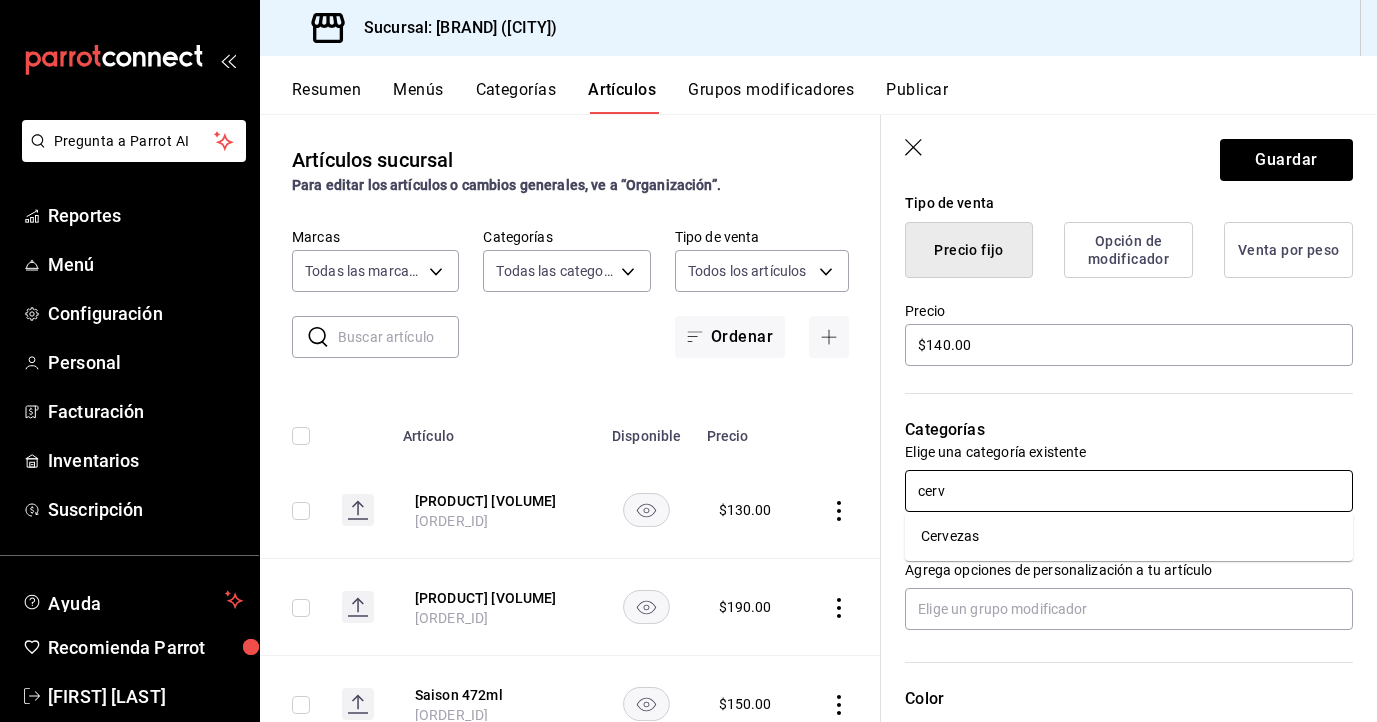 click on "Cervezas" at bounding box center [1129, 536] 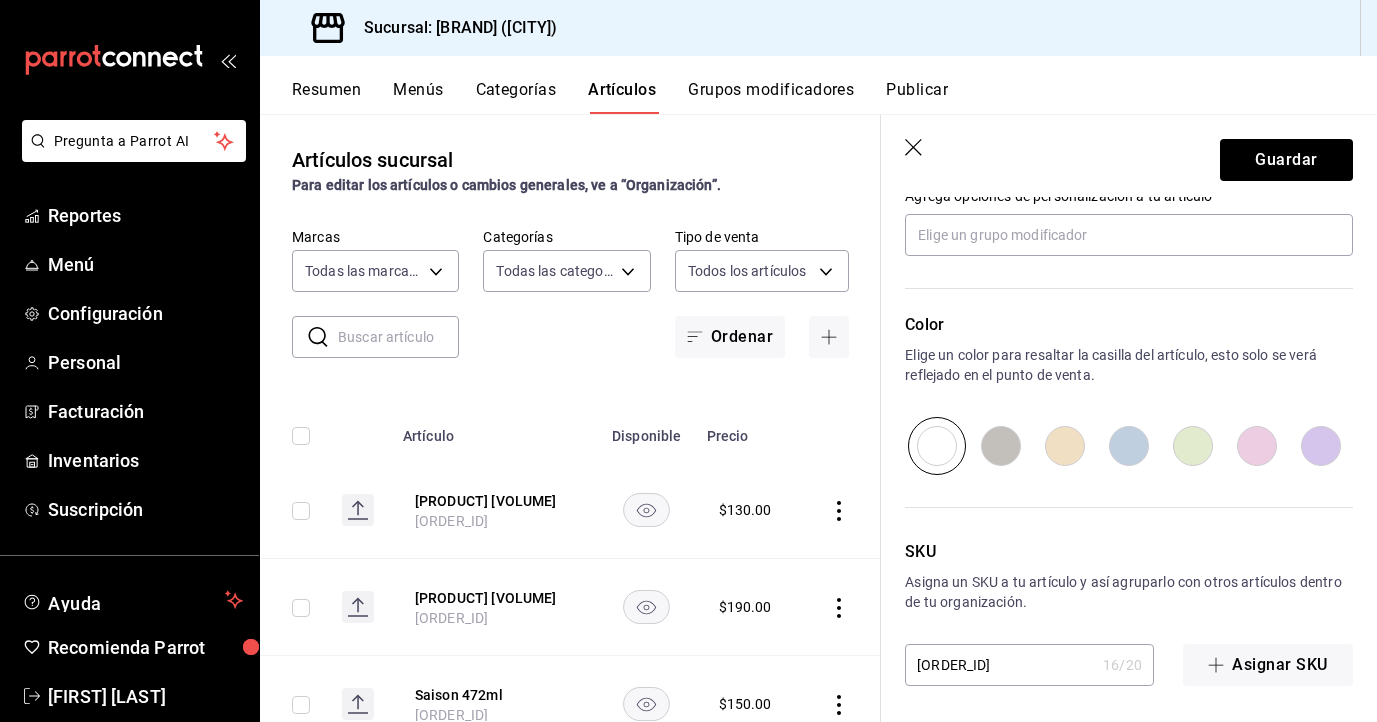 scroll, scrollTop: 943, scrollLeft: 0, axis: vertical 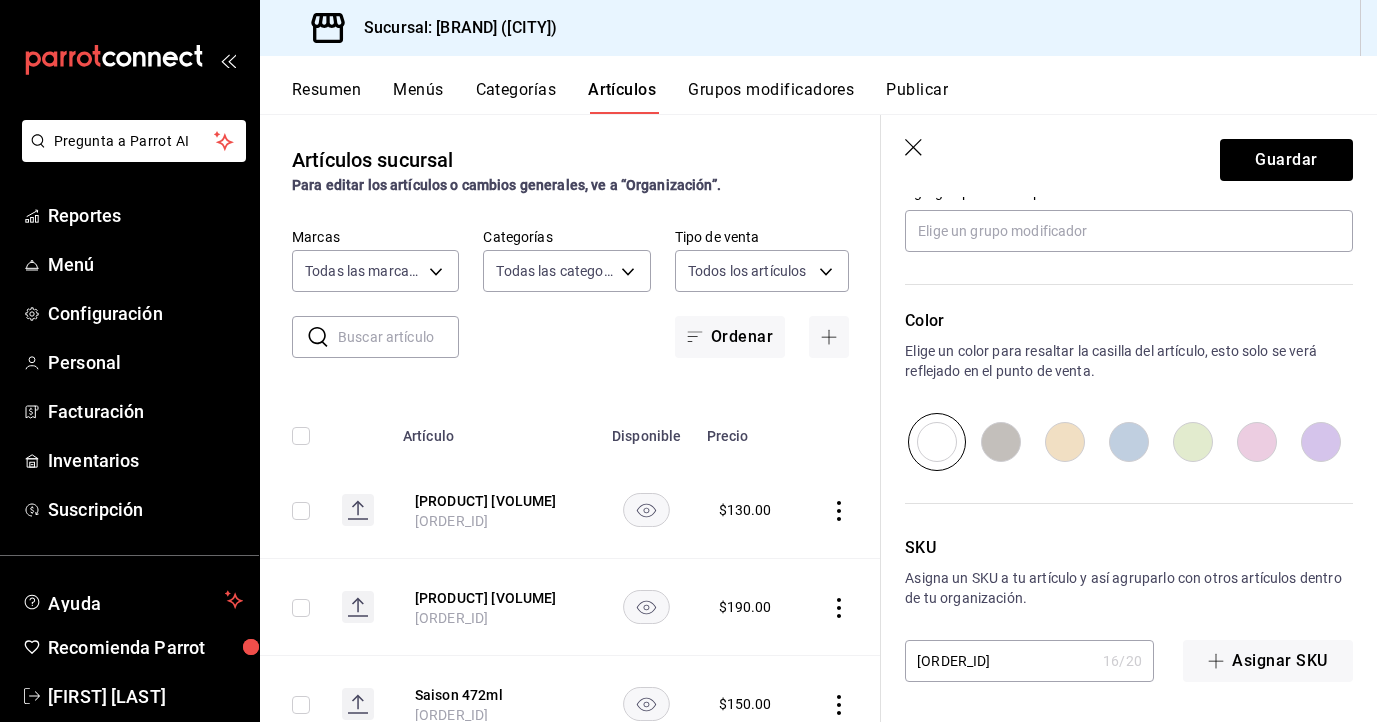 click at bounding box center [1065, 442] 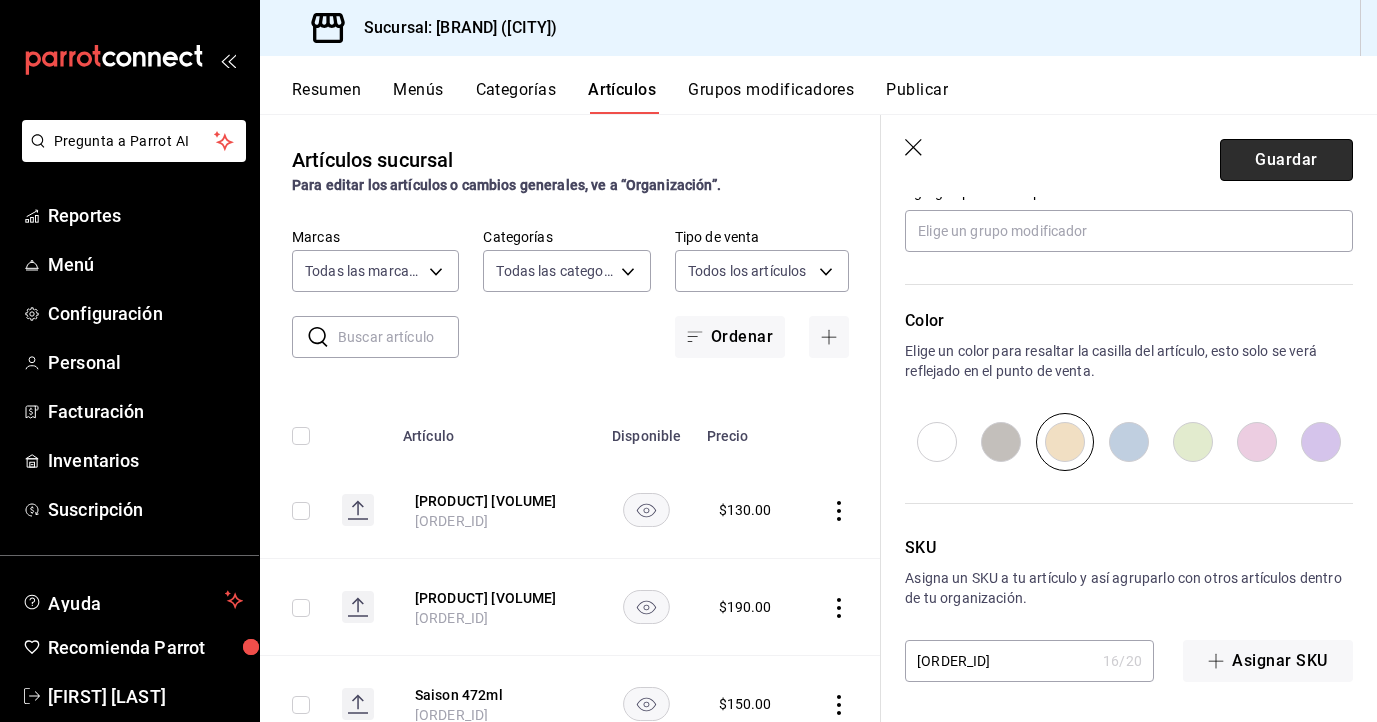 click on "Guardar" at bounding box center (1286, 160) 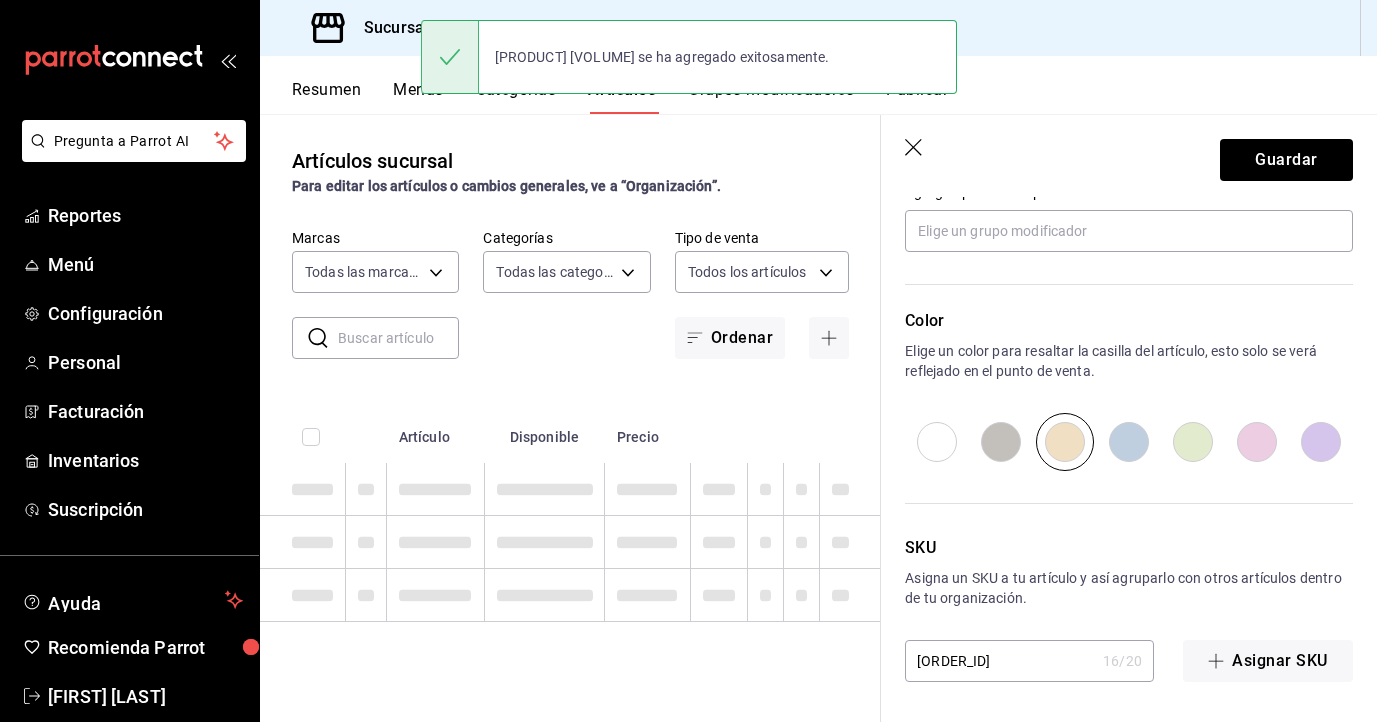 scroll, scrollTop: 0, scrollLeft: 0, axis: both 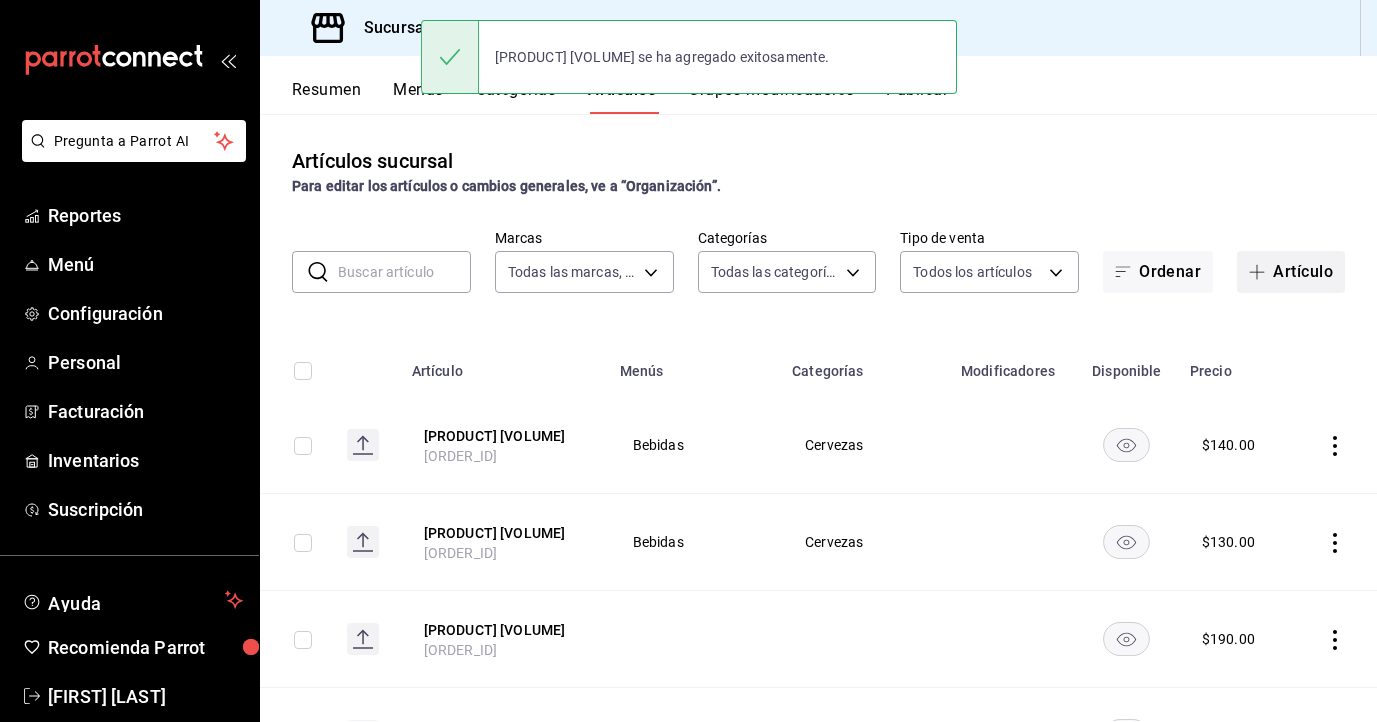 click on "Artículo" at bounding box center [1291, 272] 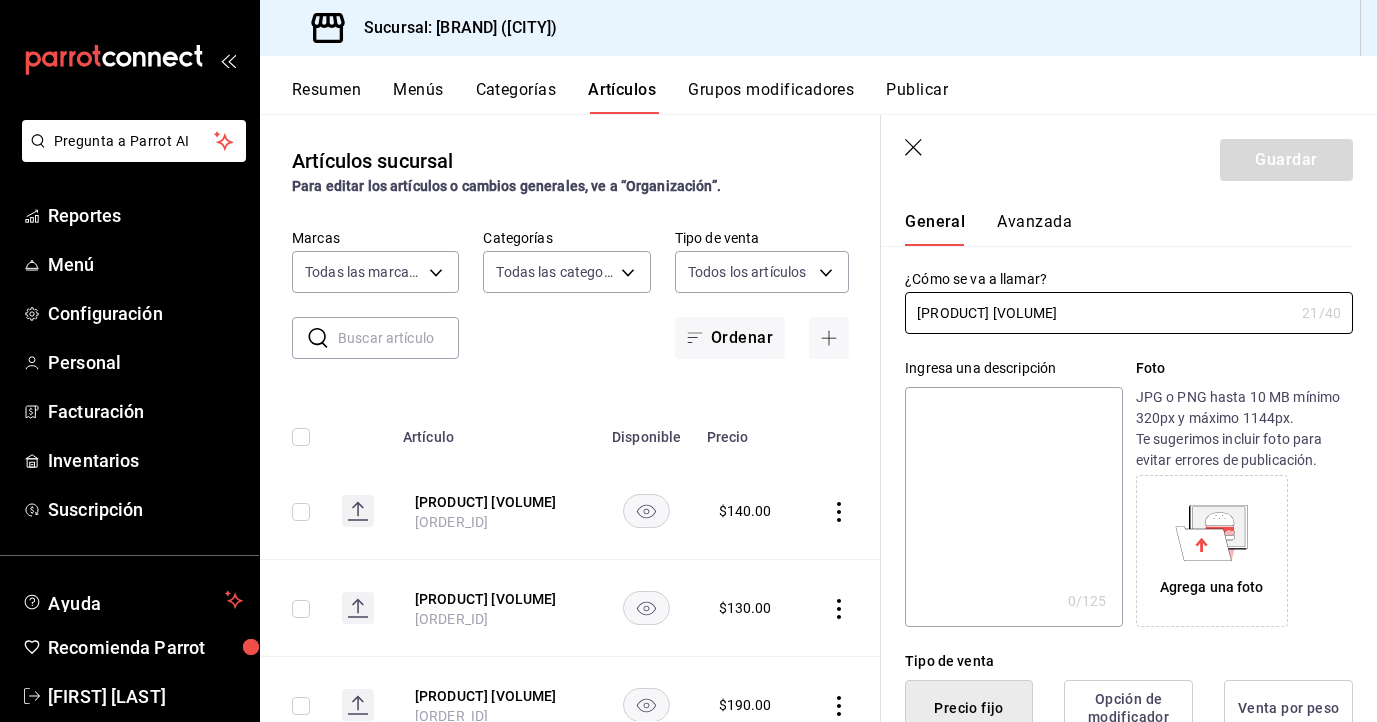 scroll, scrollTop: 44, scrollLeft: 0, axis: vertical 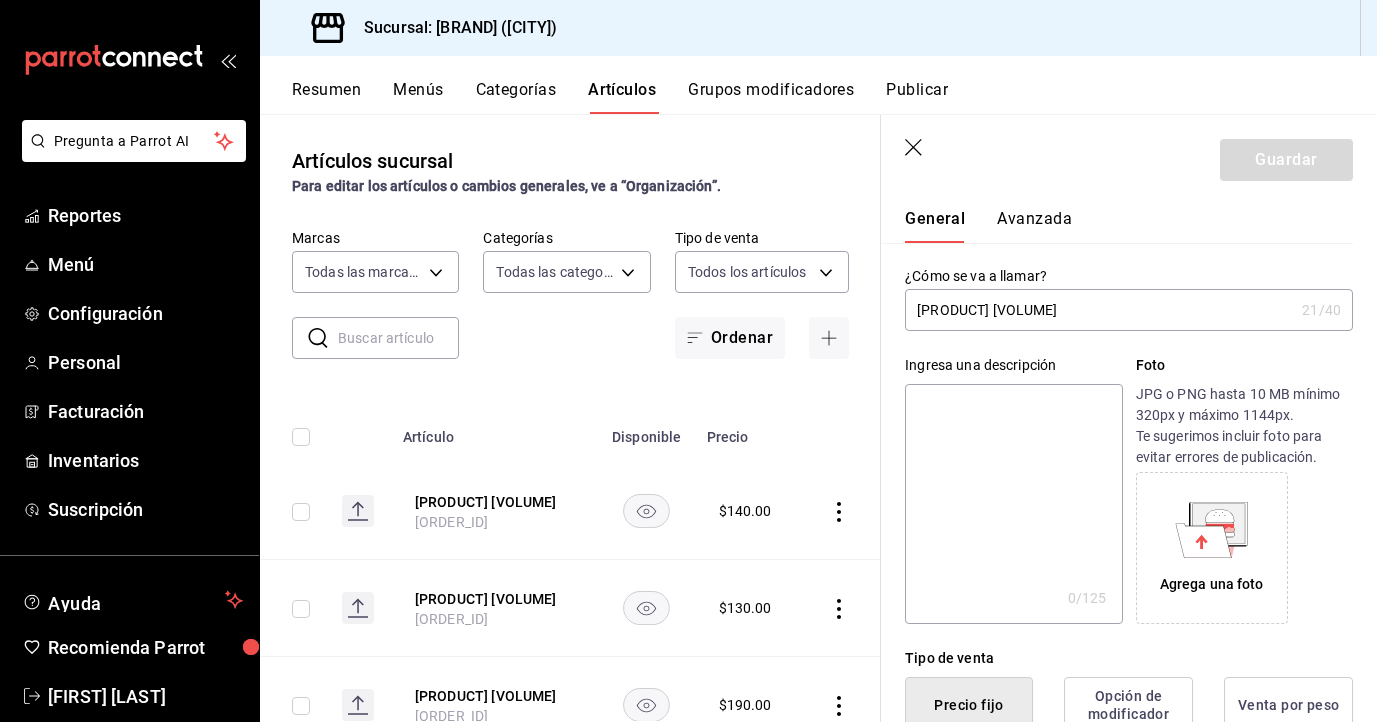 click on "[PRODUCT] [VOLUME]" at bounding box center [1099, 310] 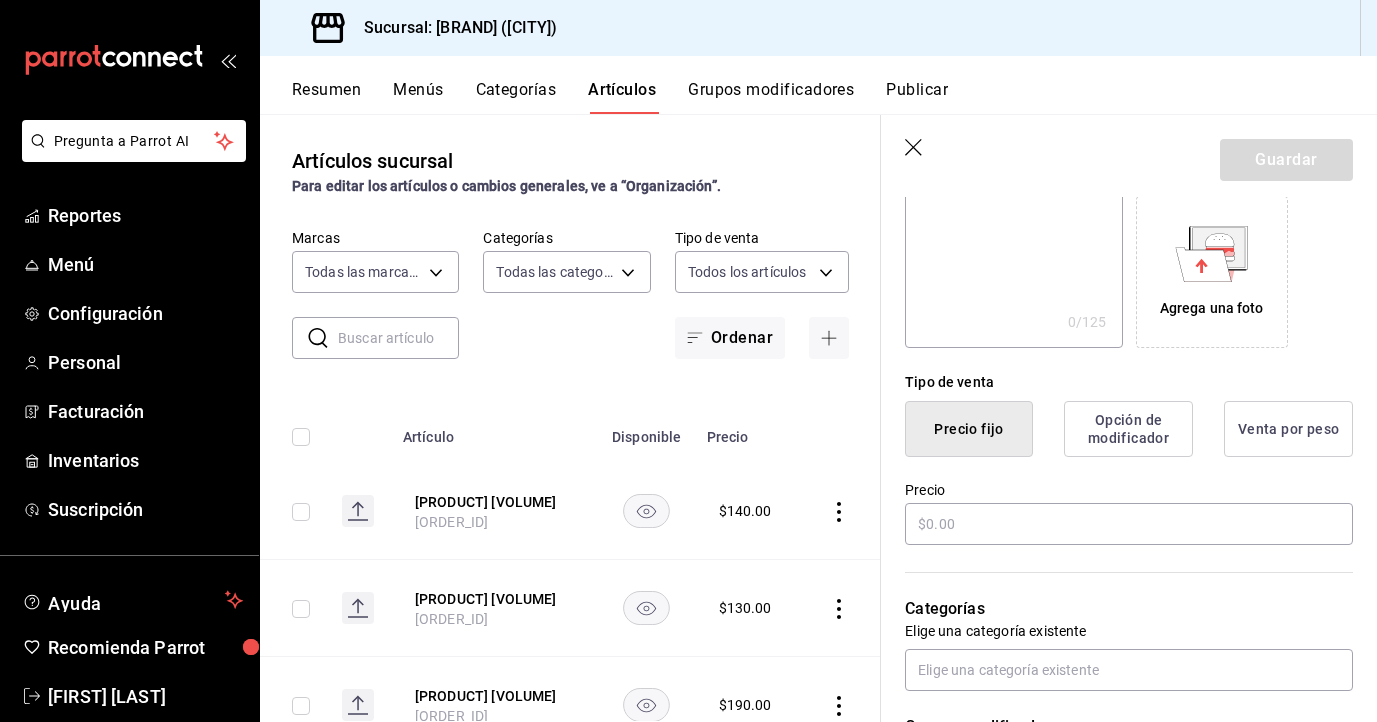 scroll, scrollTop: 341, scrollLeft: 0, axis: vertical 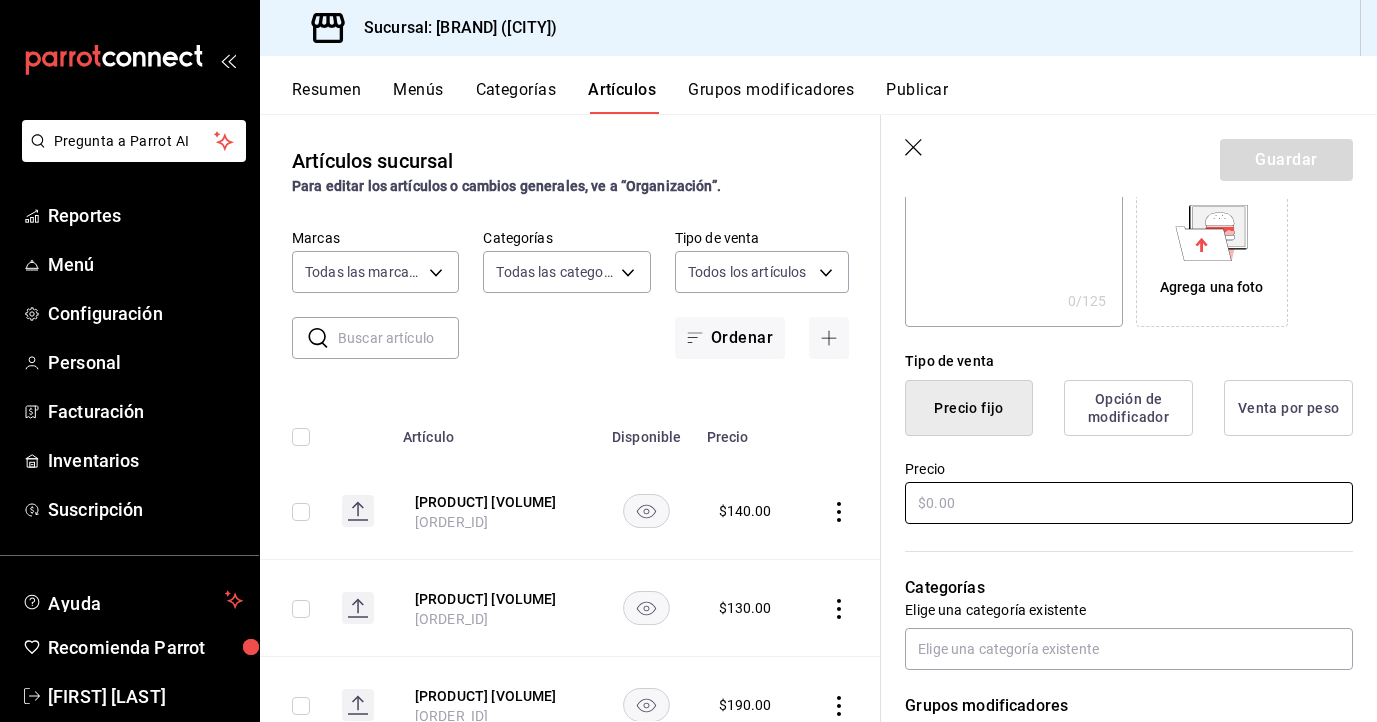 type on "[PRODUCT] [VOLUME]" 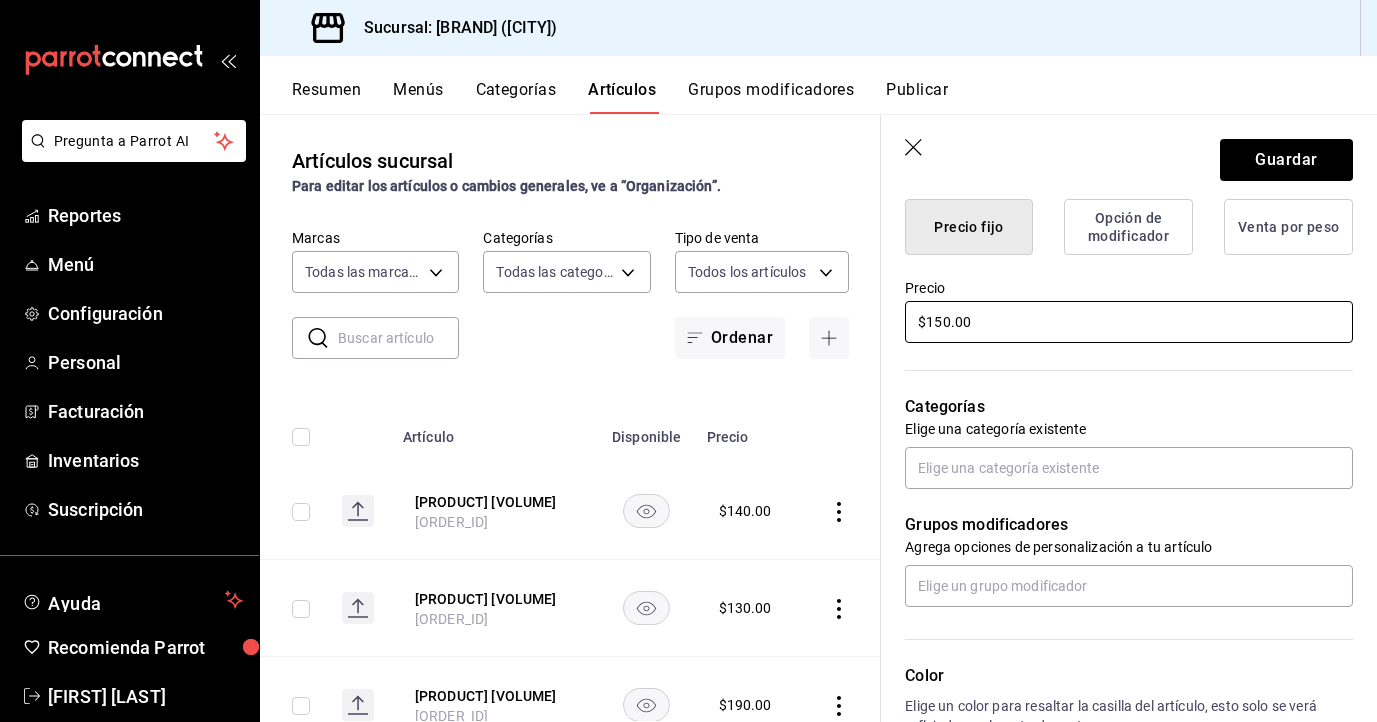 scroll, scrollTop: 569, scrollLeft: 0, axis: vertical 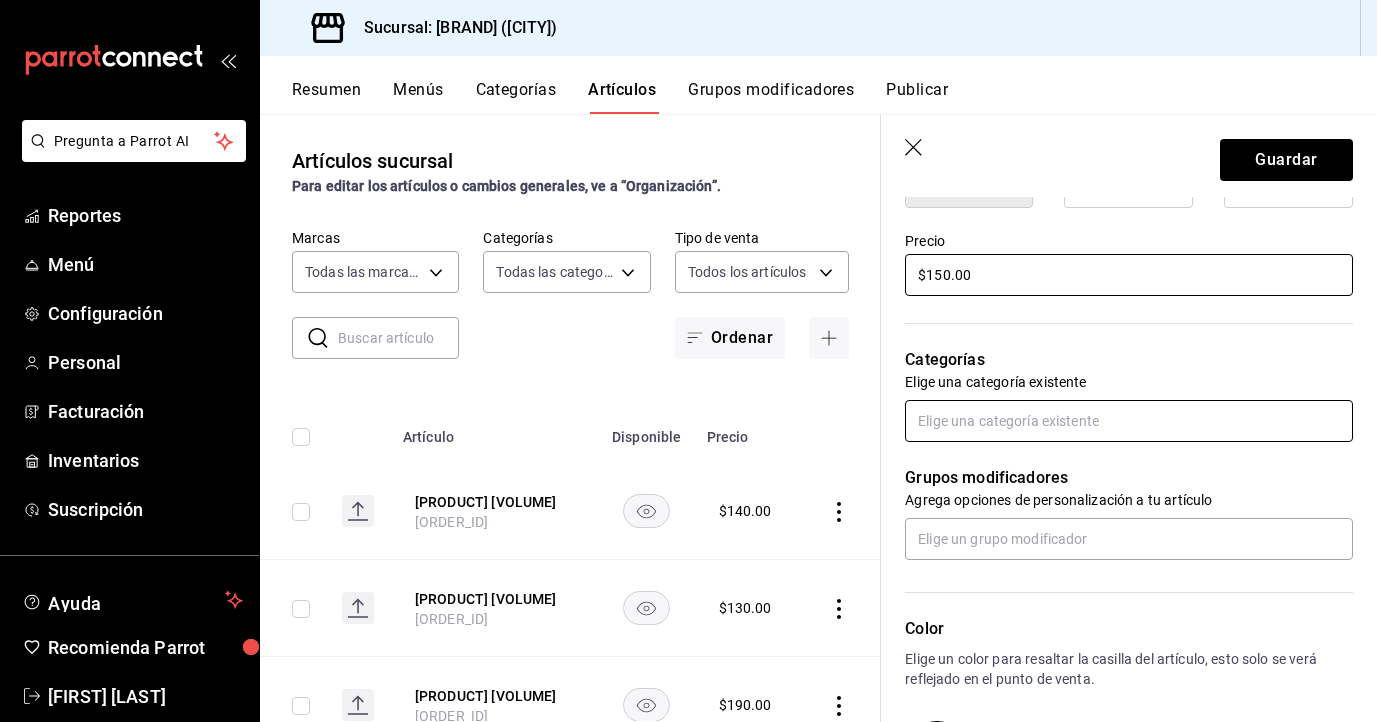 type on "$150.00" 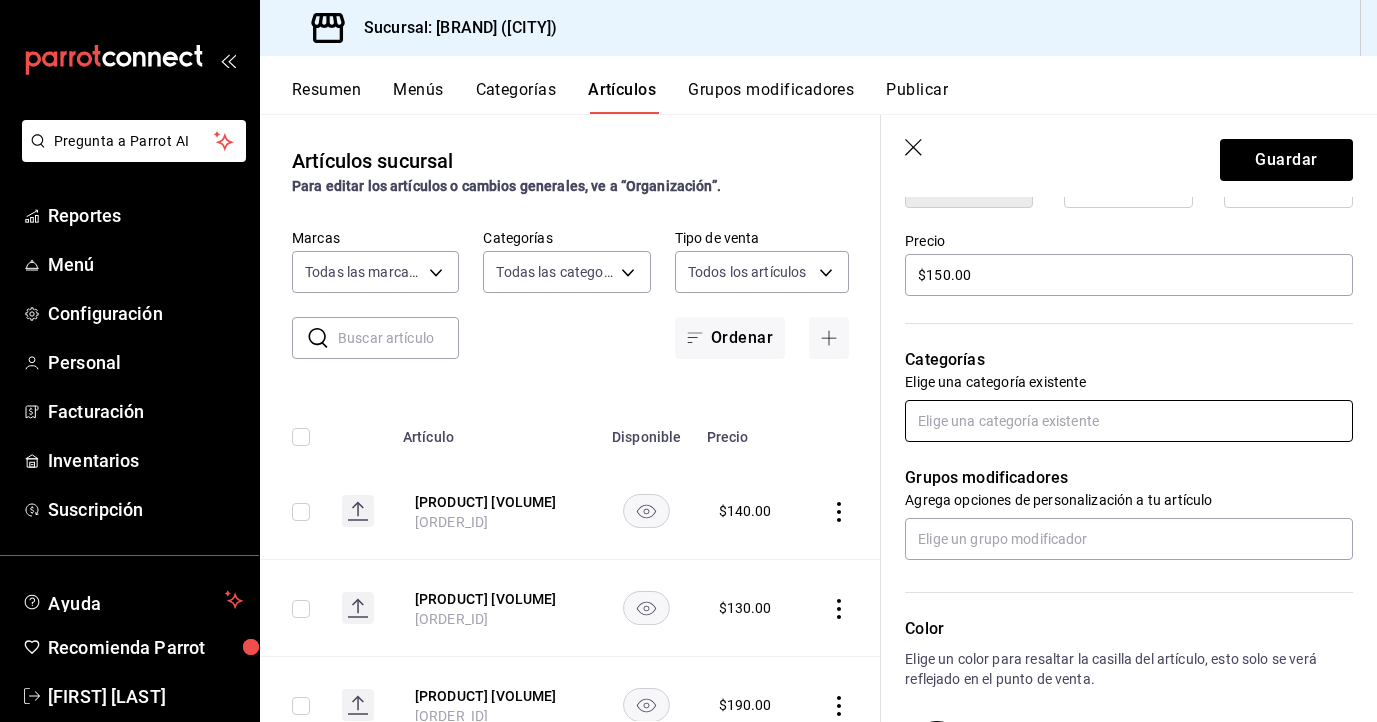 click at bounding box center [1129, 421] 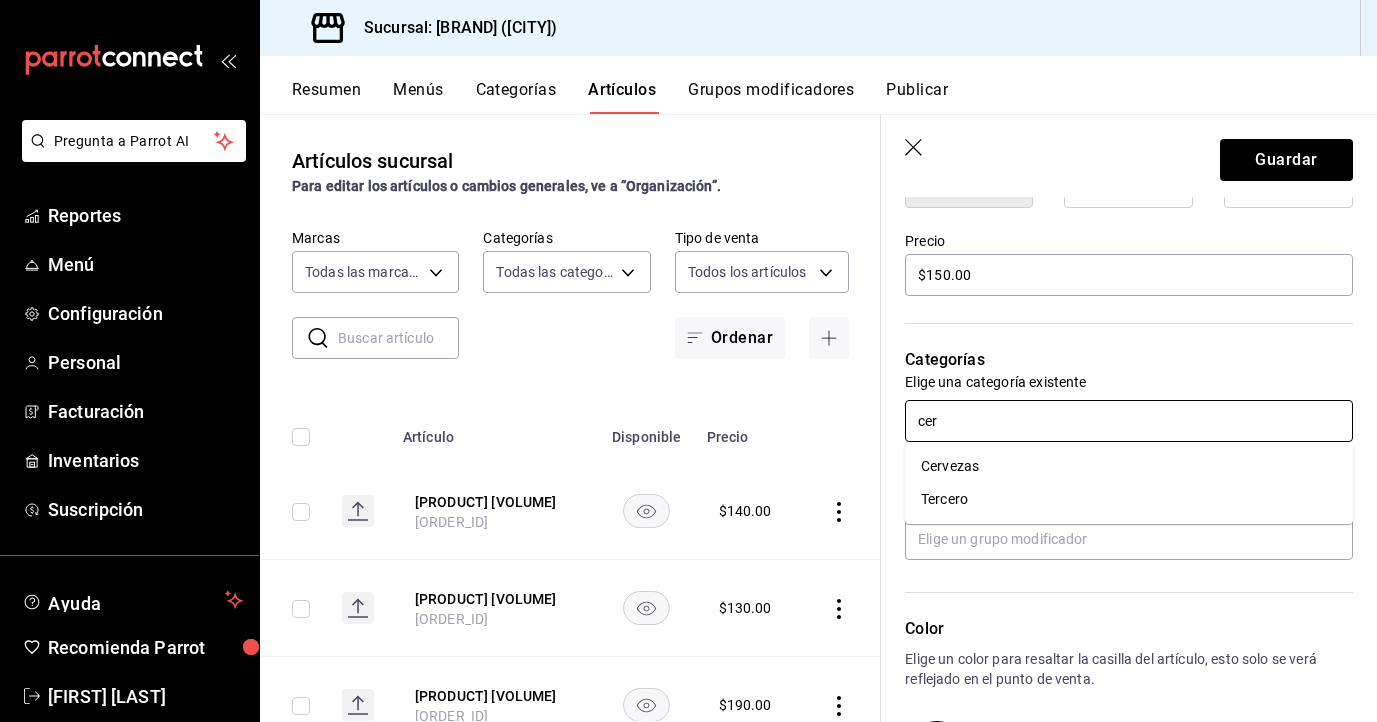 type on "cerv" 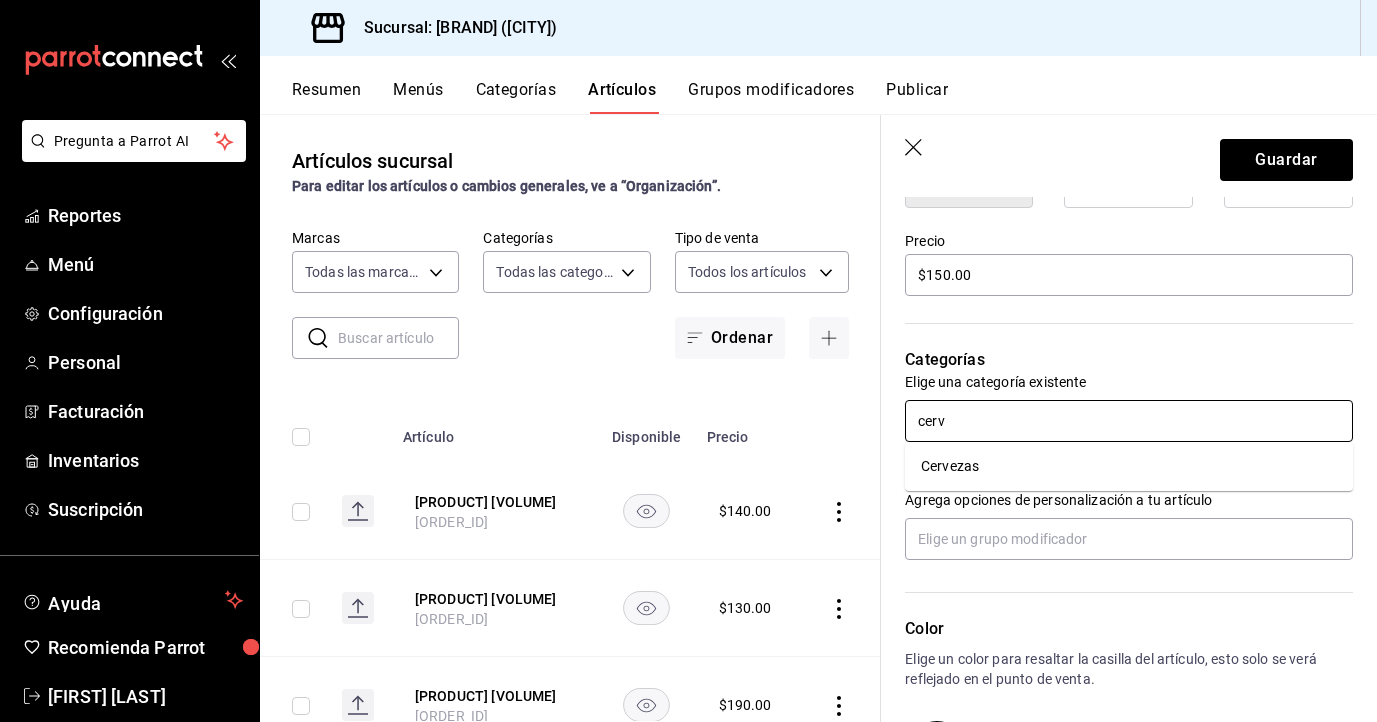 click on "Cervezas" at bounding box center (1129, 466) 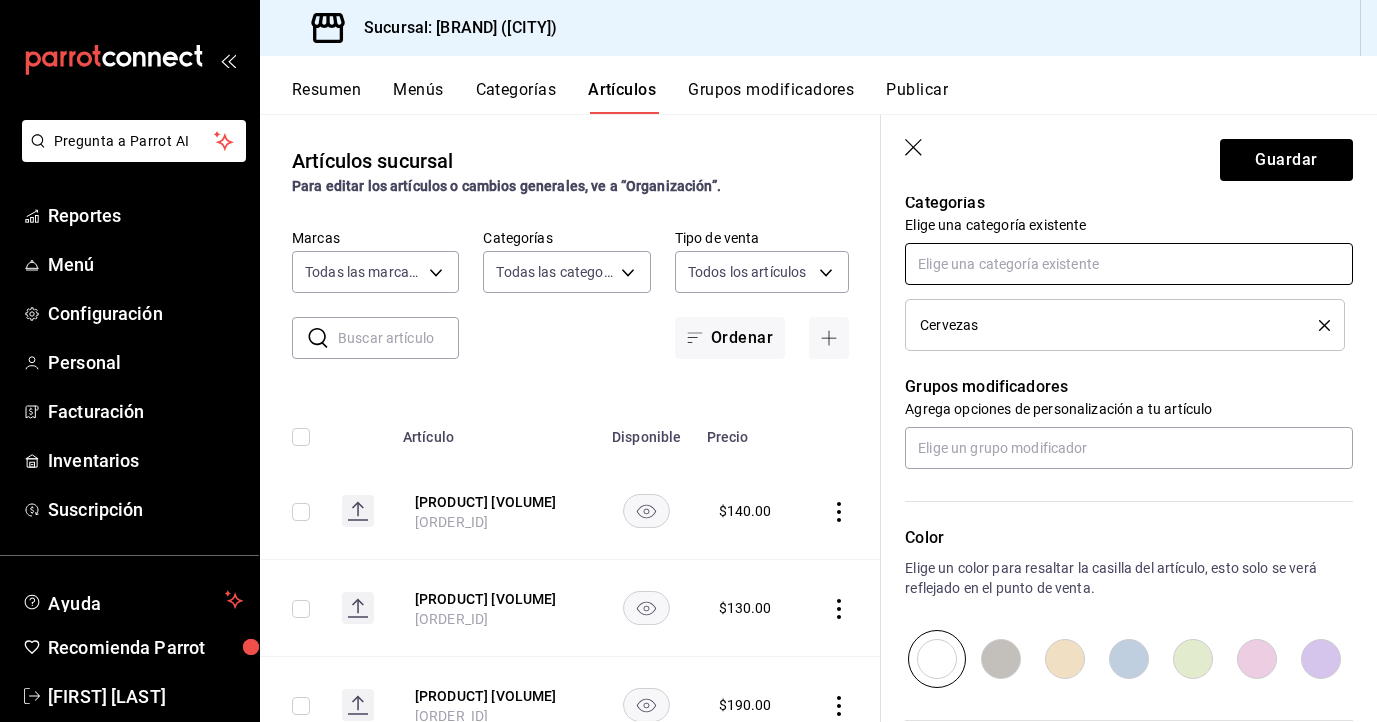 scroll, scrollTop: 732, scrollLeft: 0, axis: vertical 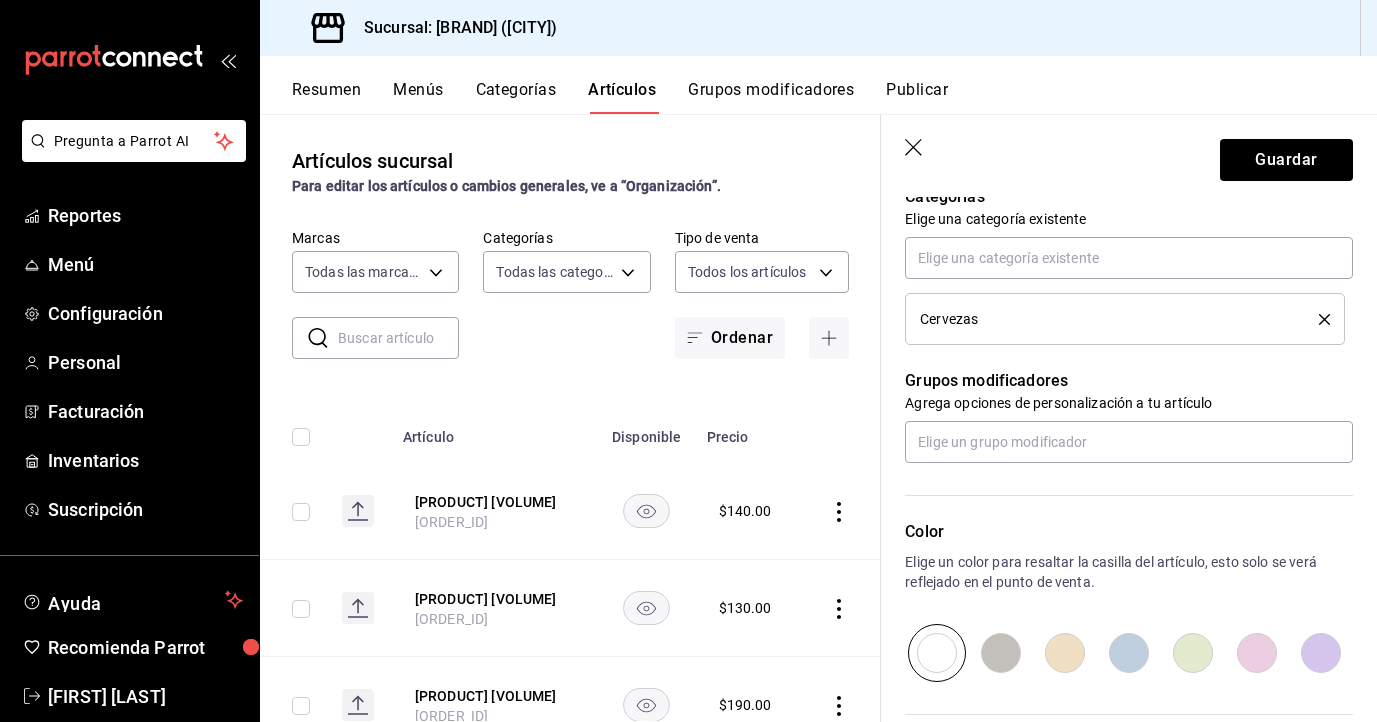 click at bounding box center (1257, 653) 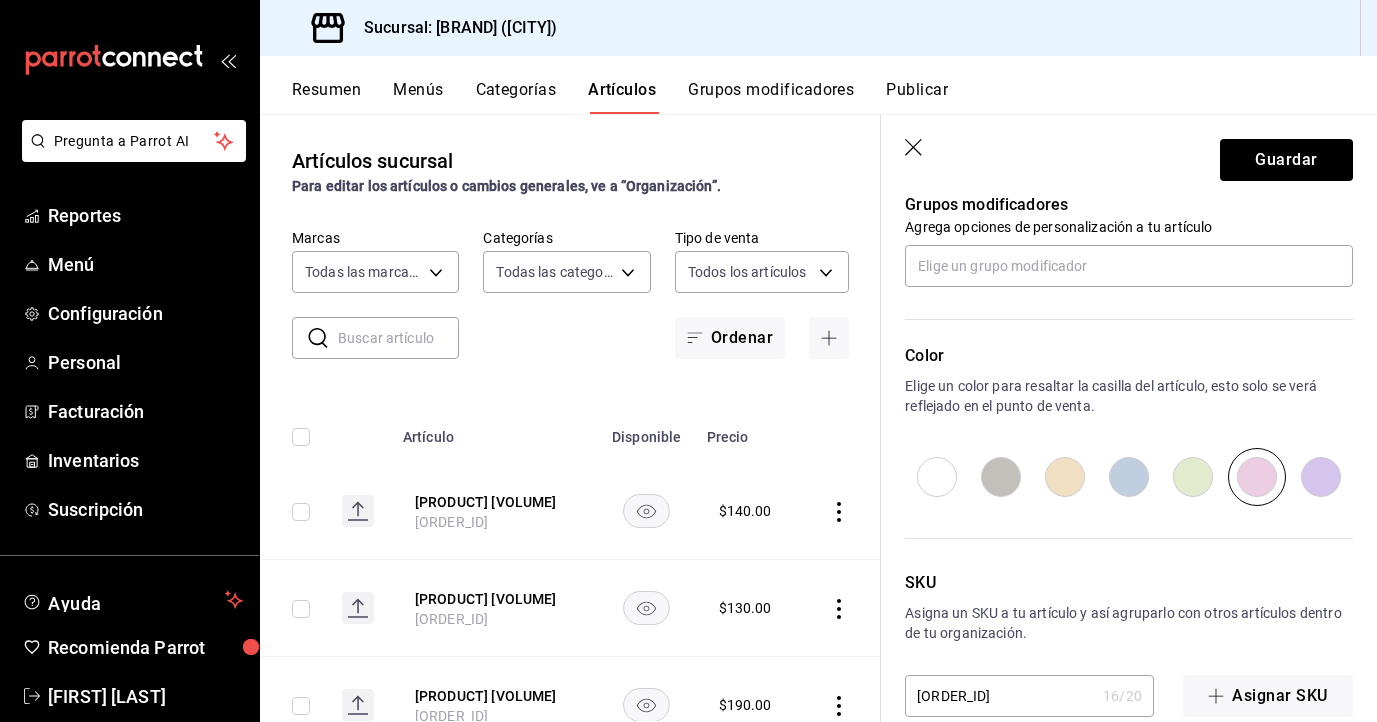 scroll, scrollTop: 911, scrollLeft: 0, axis: vertical 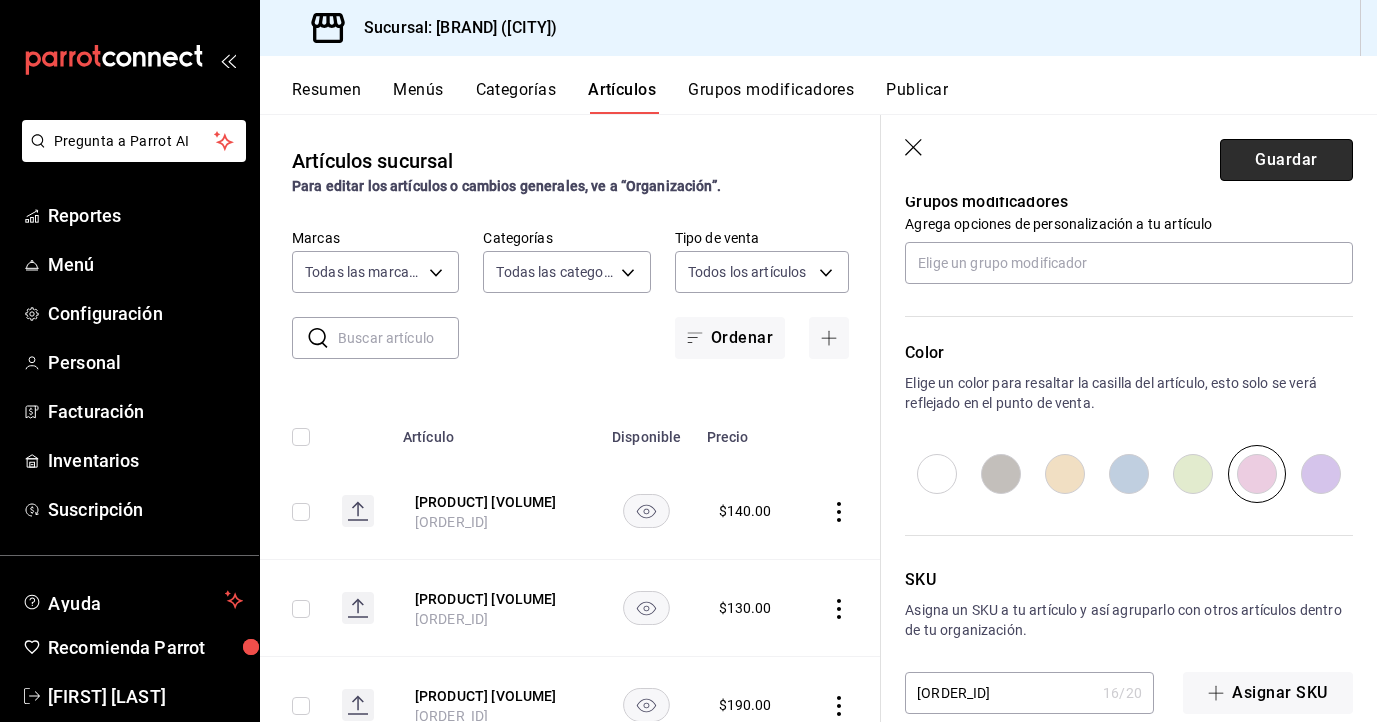 click on "Guardar" at bounding box center (1286, 160) 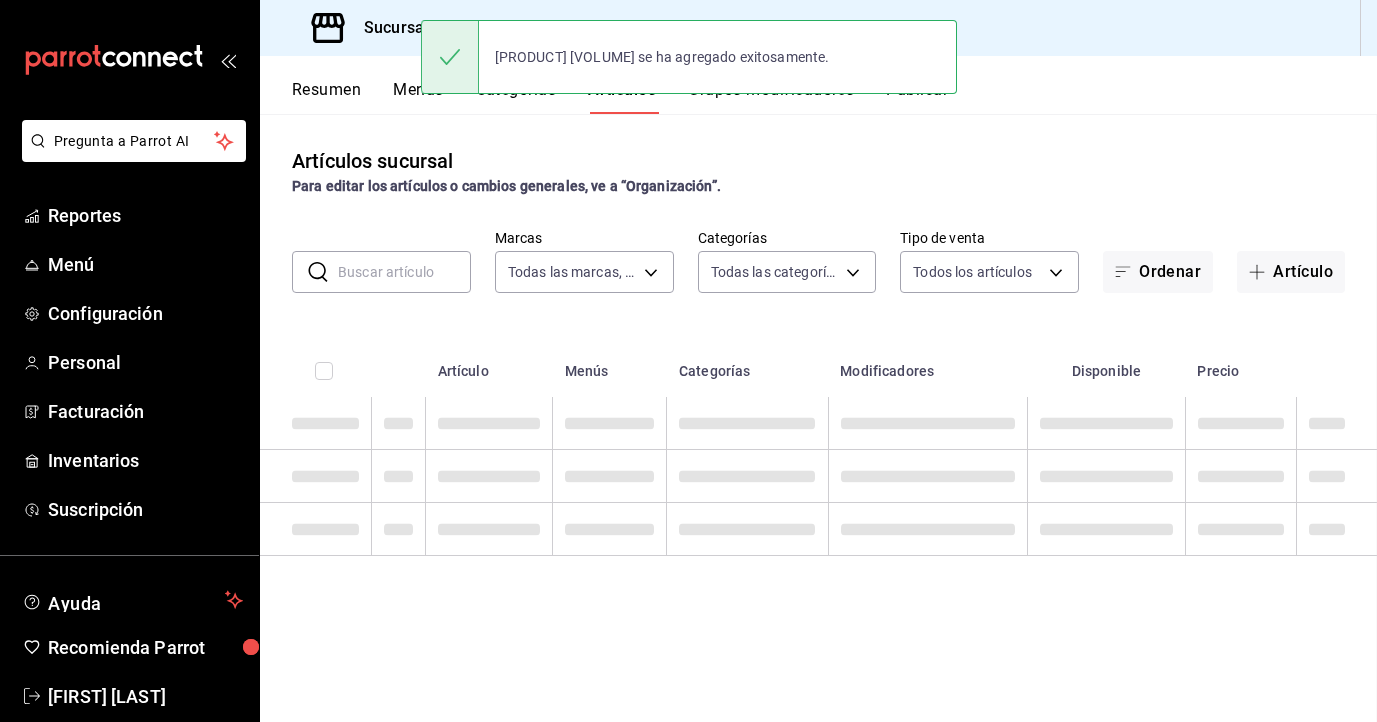 scroll, scrollTop: 0, scrollLeft: 0, axis: both 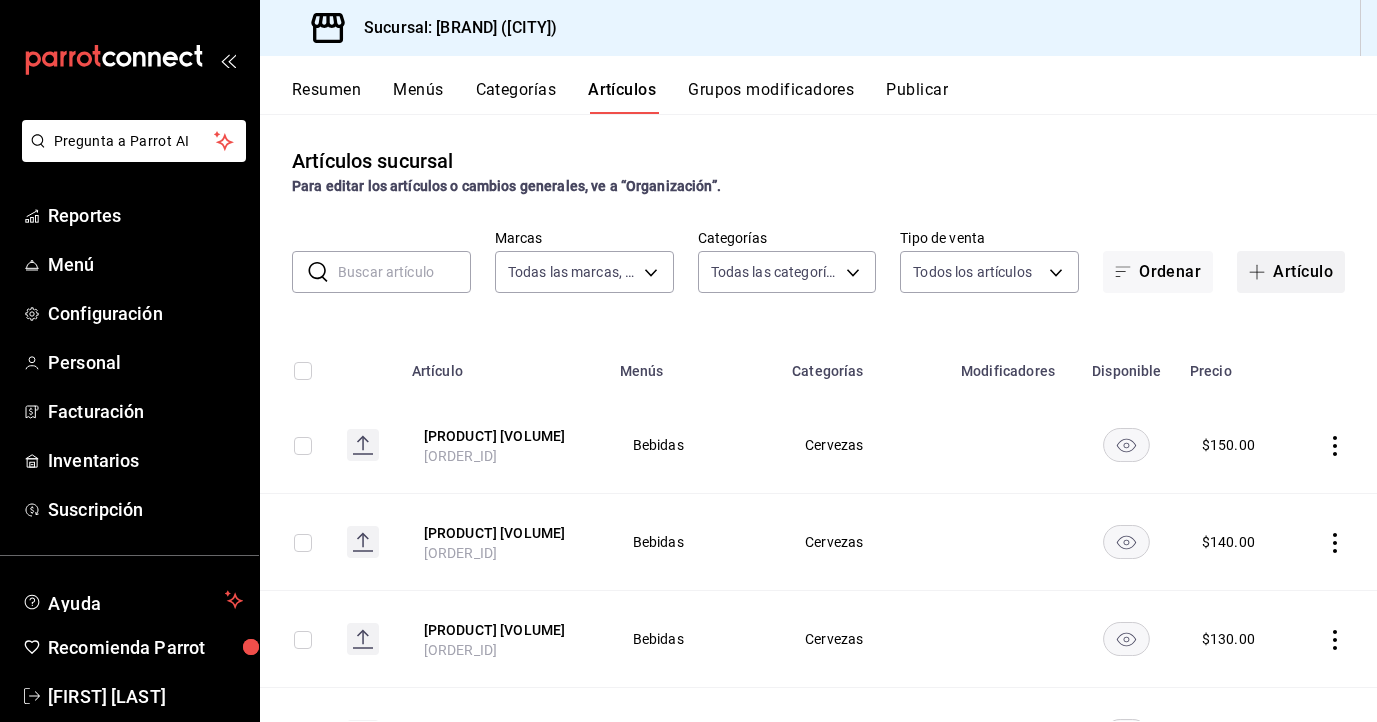 click on "Artículo" at bounding box center (1291, 272) 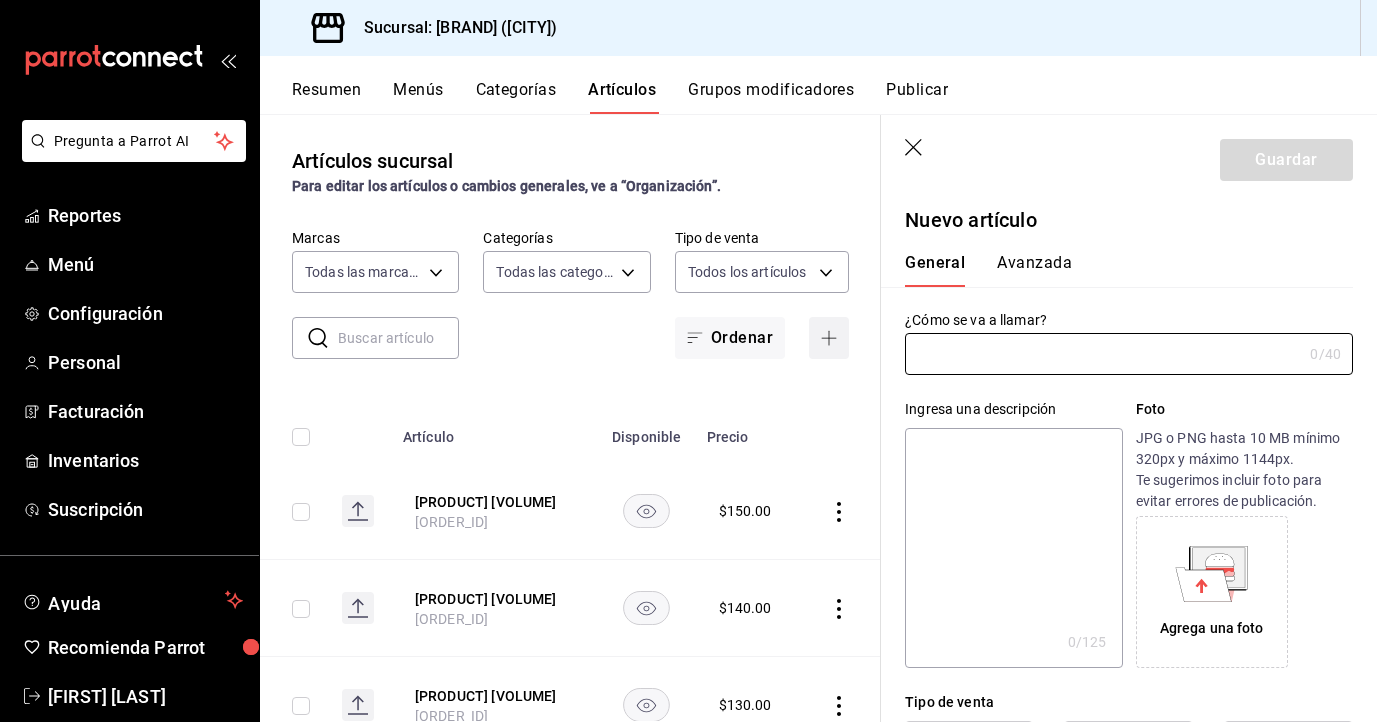 type on "[ORDER_ID]" 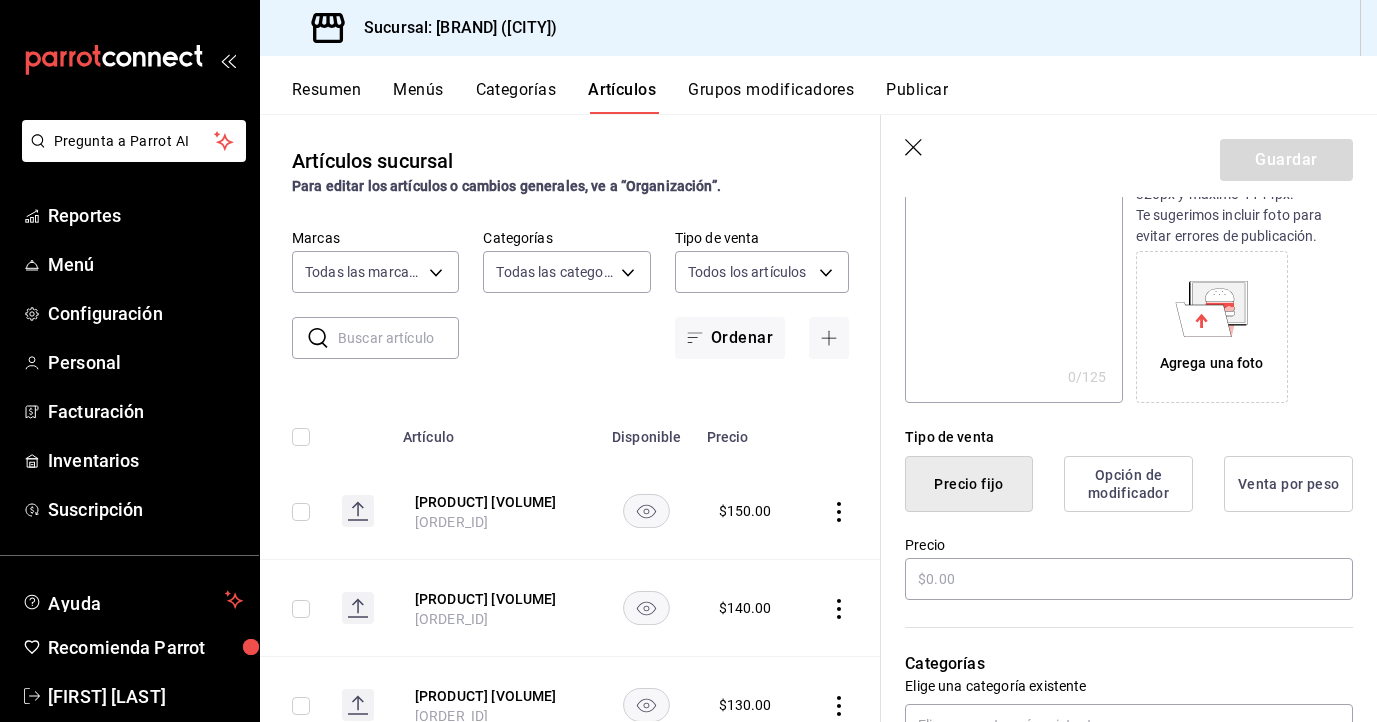 scroll, scrollTop: 266, scrollLeft: 0, axis: vertical 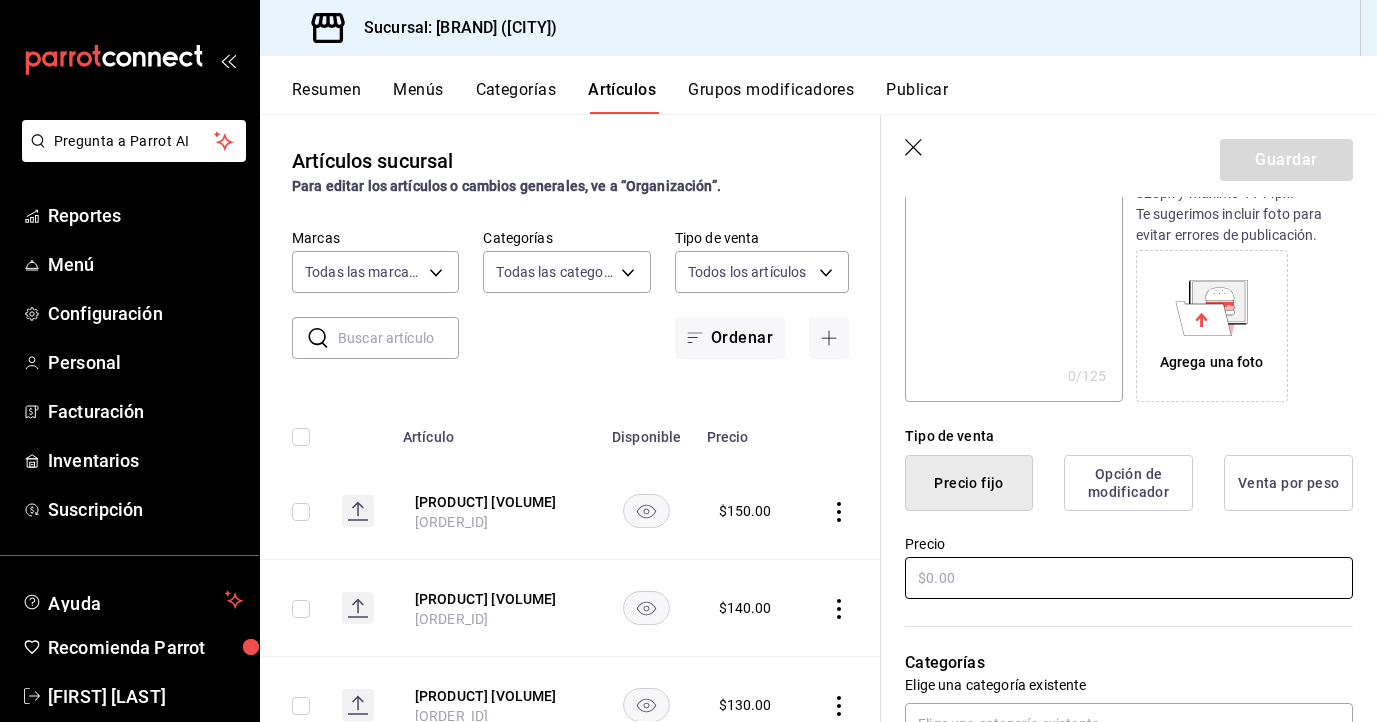 type on "Texturas Choco" 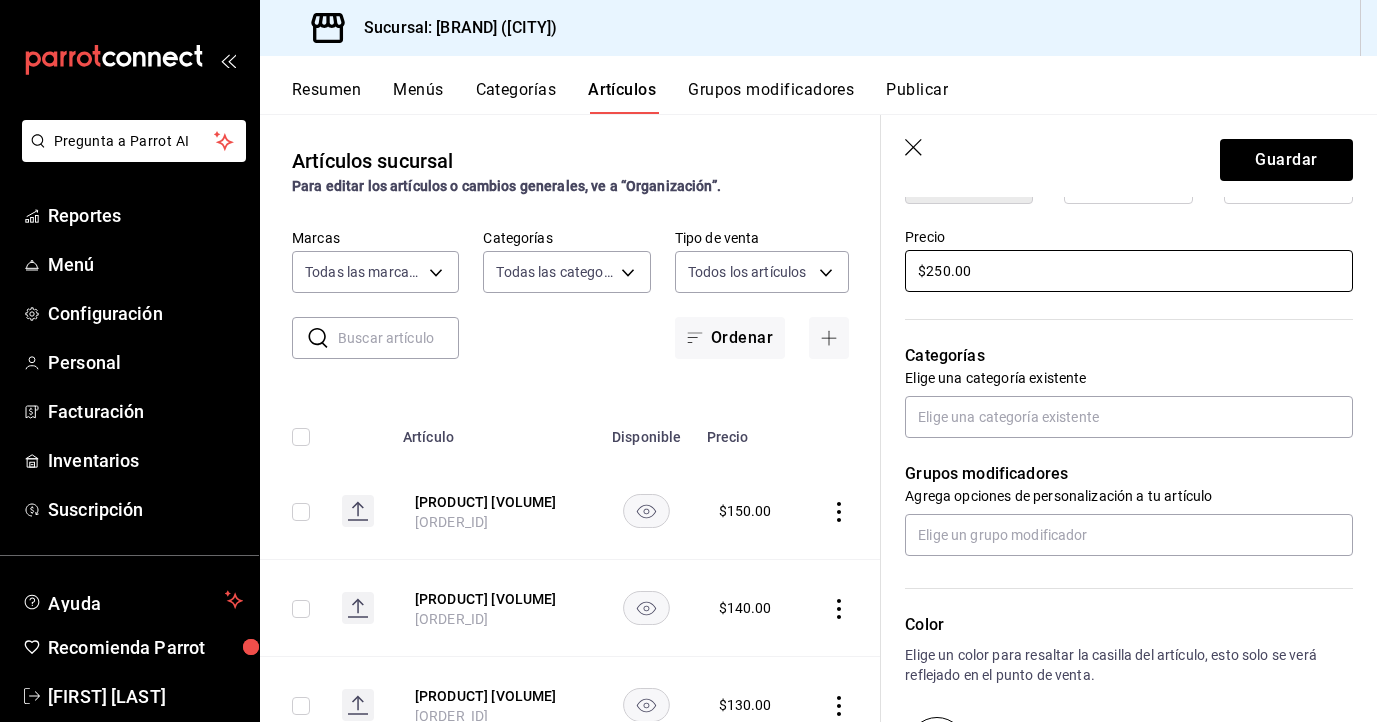 scroll, scrollTop: 588, scrollLeft: 0, axis: vertical 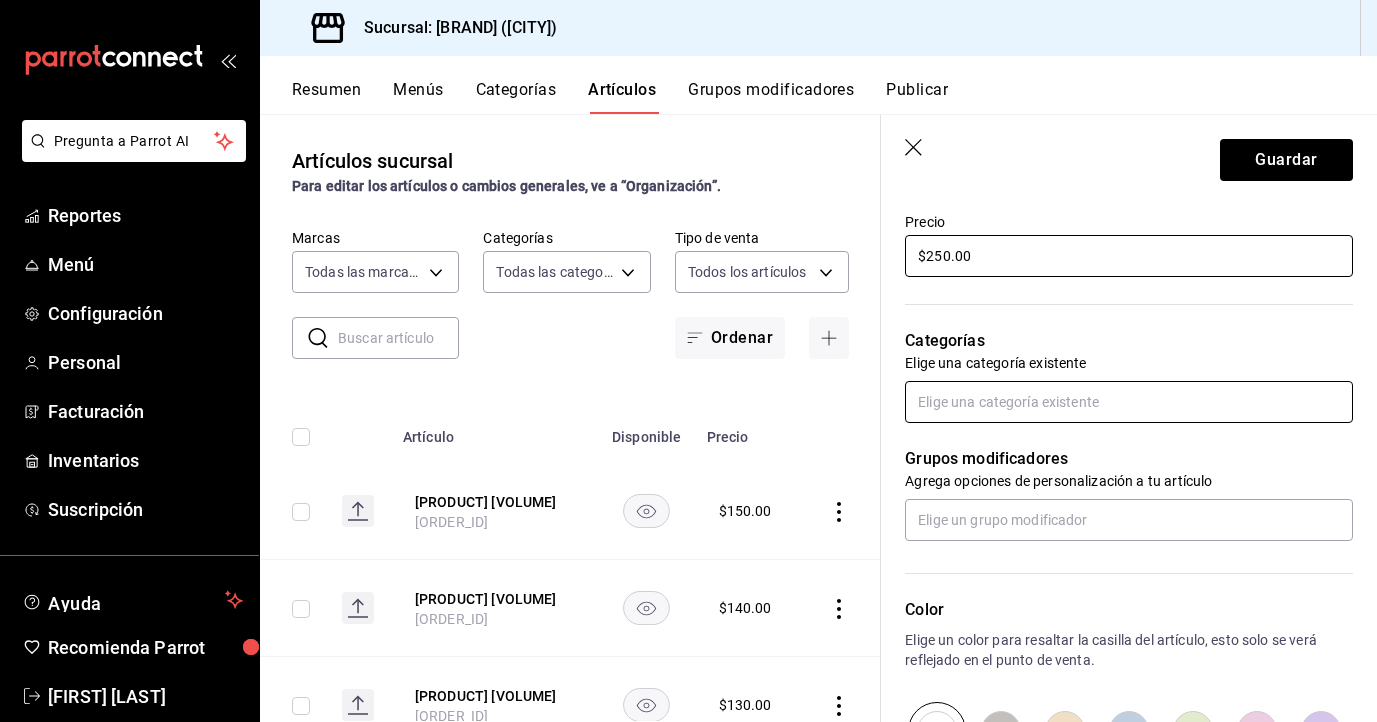 type on "$250.00" 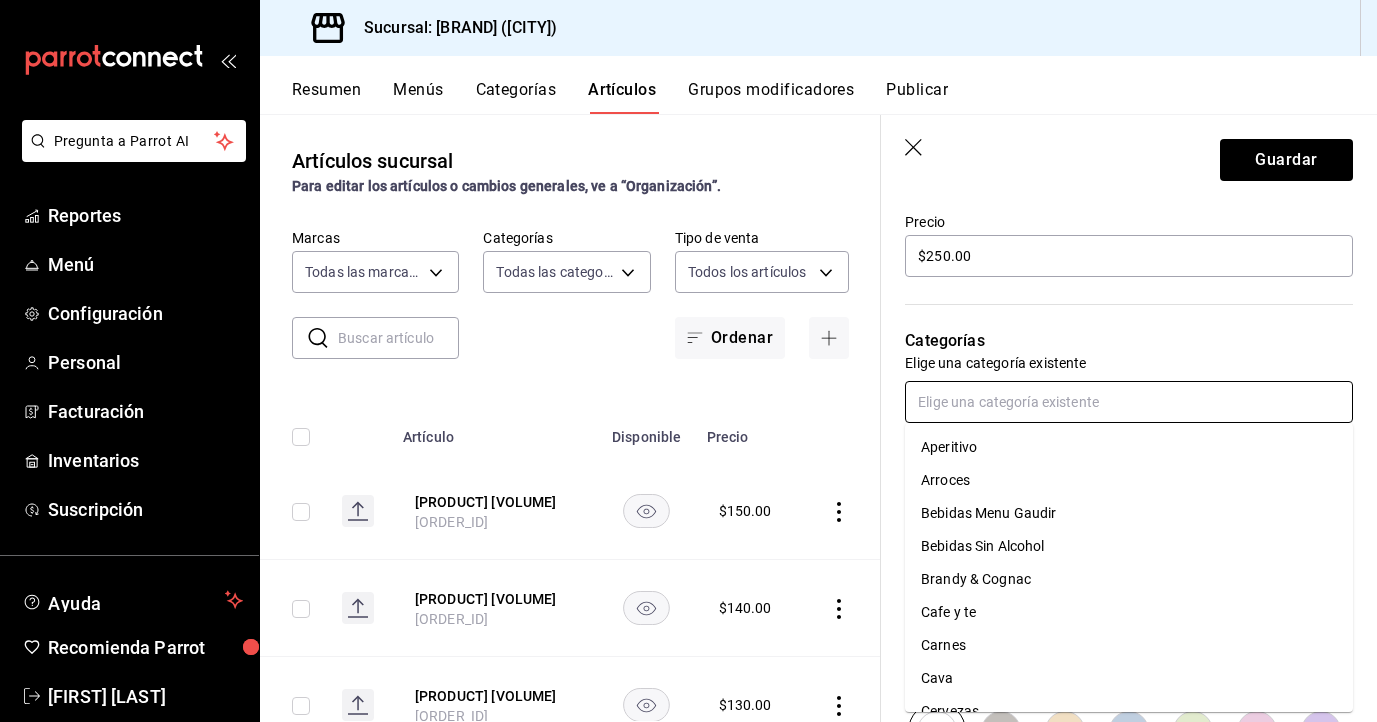 click at bounding box center [1129, 402] 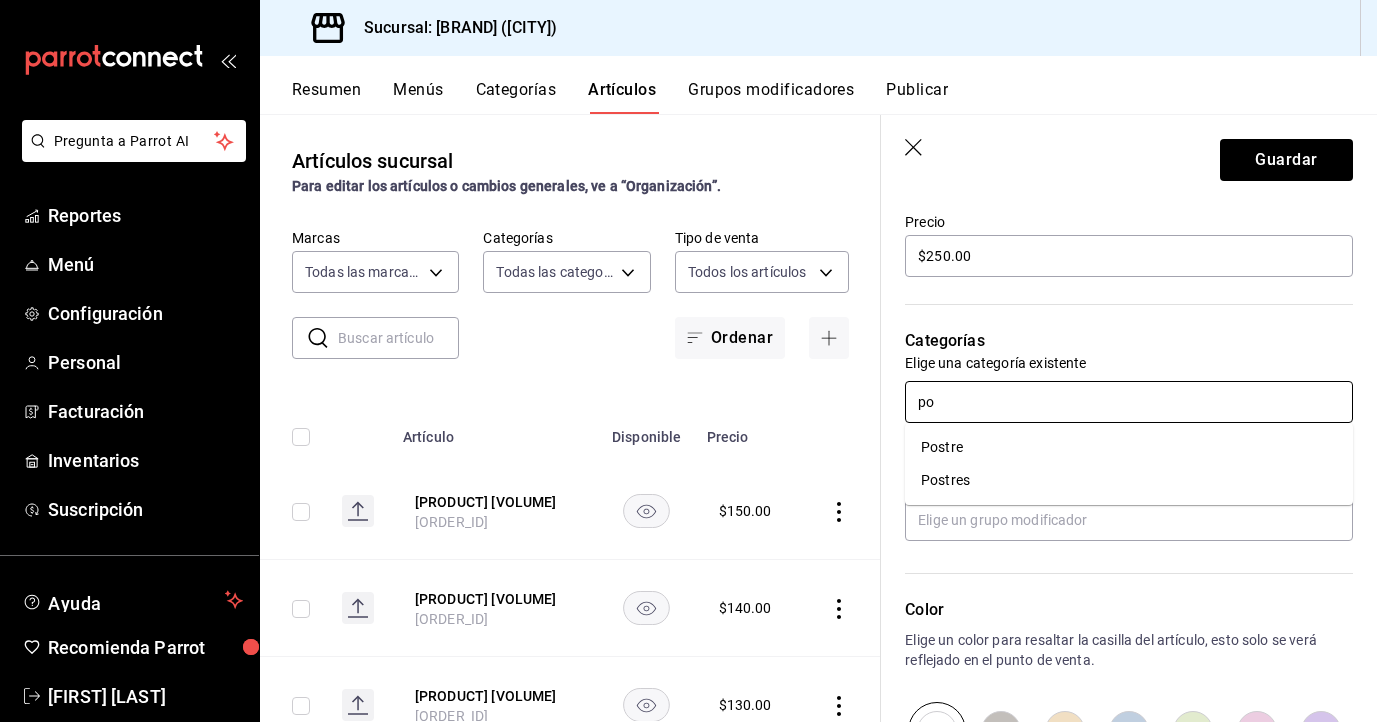 type on "pos" 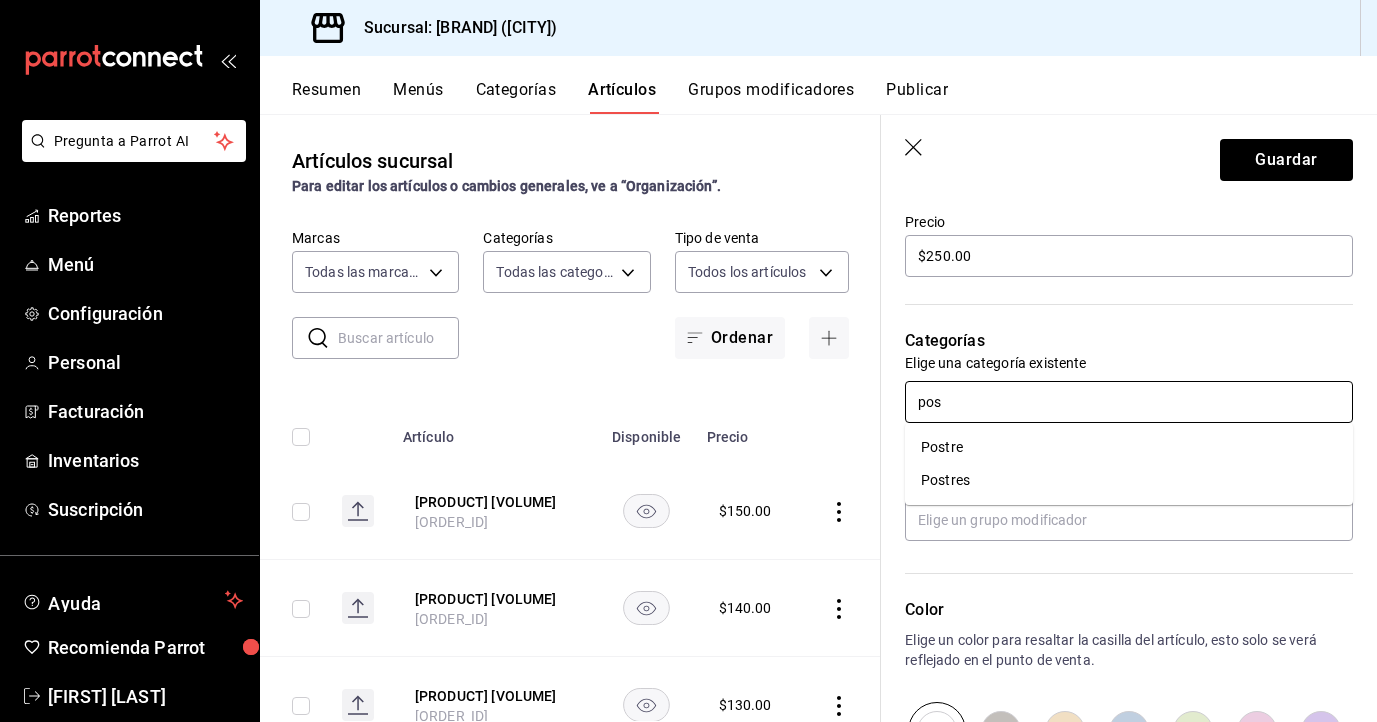 click on "Postres" at bounding box center (1129, 480) 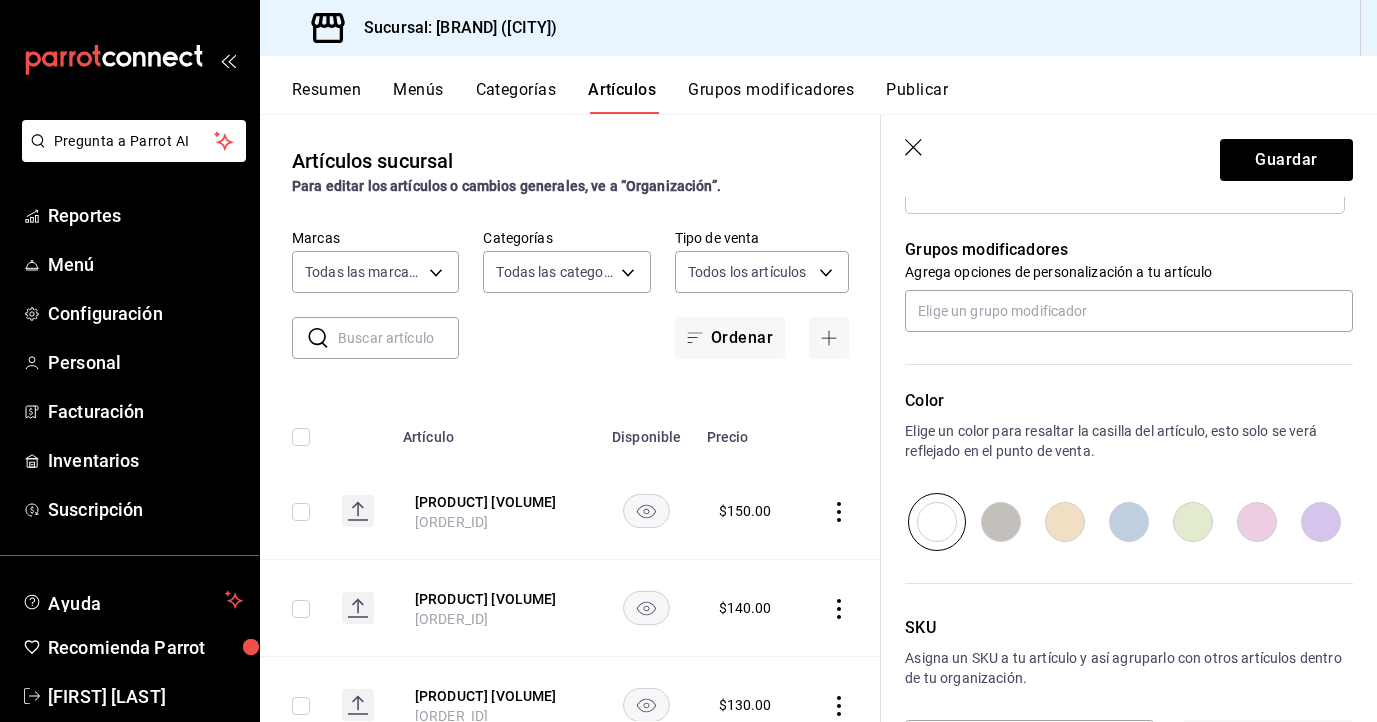 scroll, scrollTop: 881, scrollLeft: 0, axis: vertical 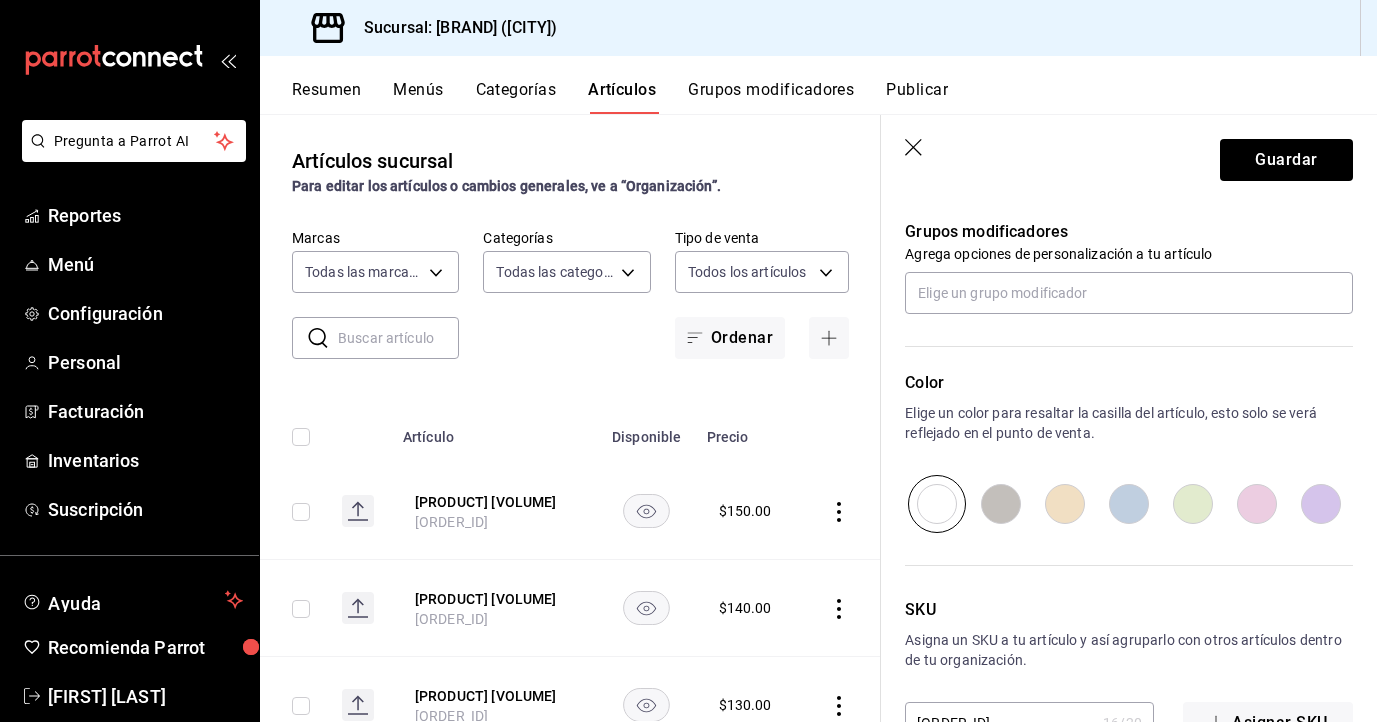 click at bounding box center [1001, 504] 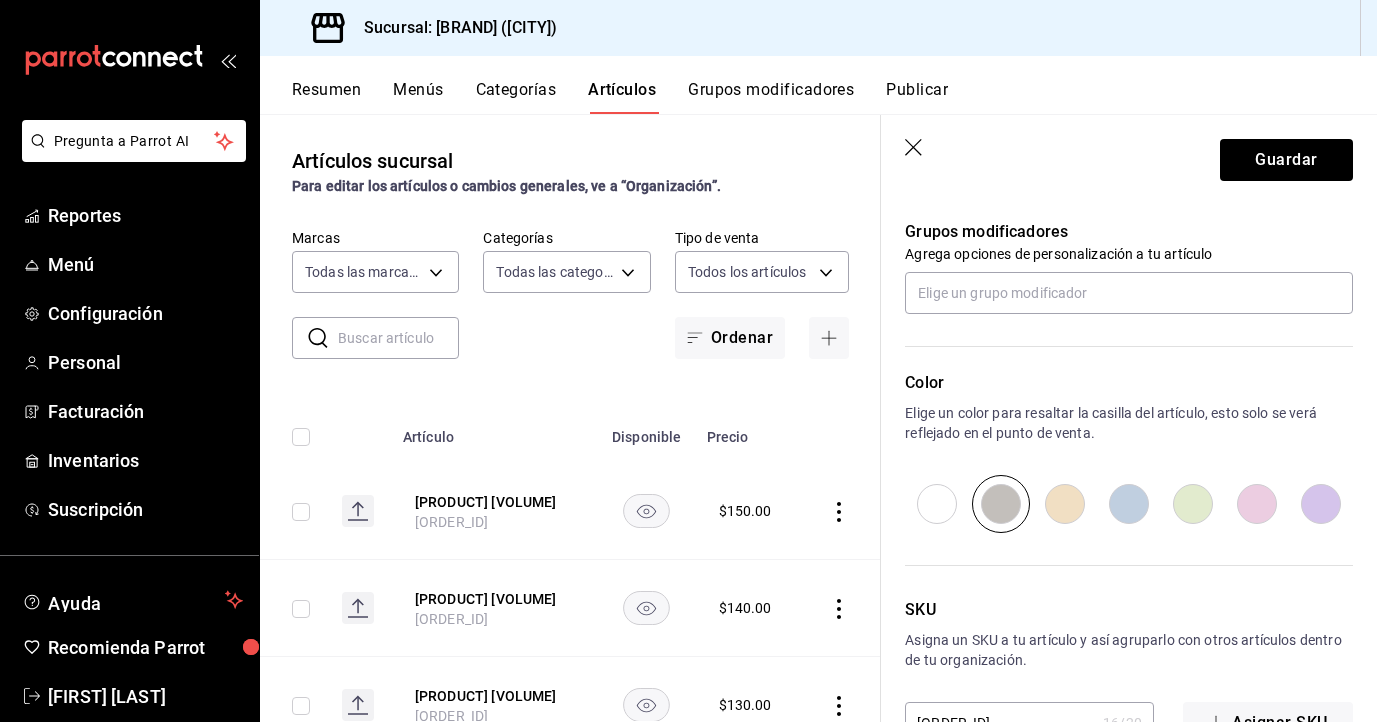 scroll, scrollTop: 943, scrollLeft: 0, axis: vertical 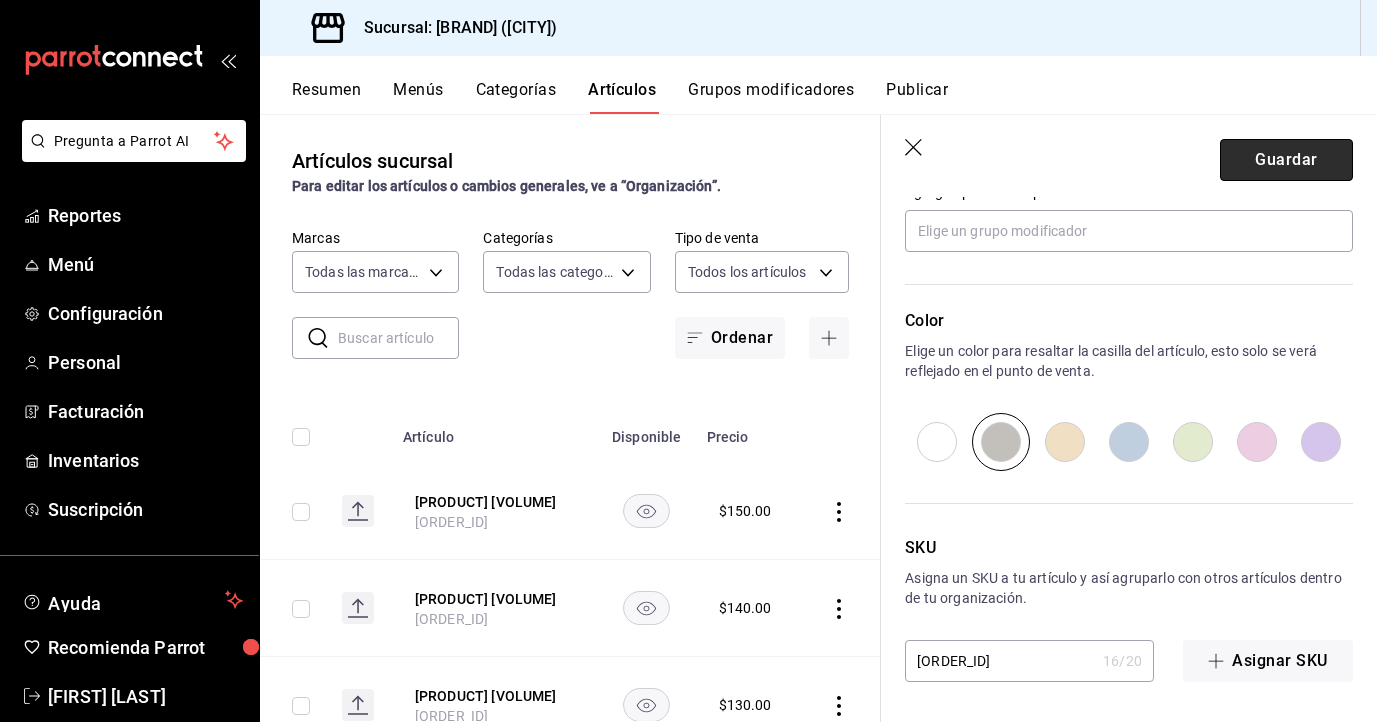 click on "Guardar" at bounding box center [1286, 160] 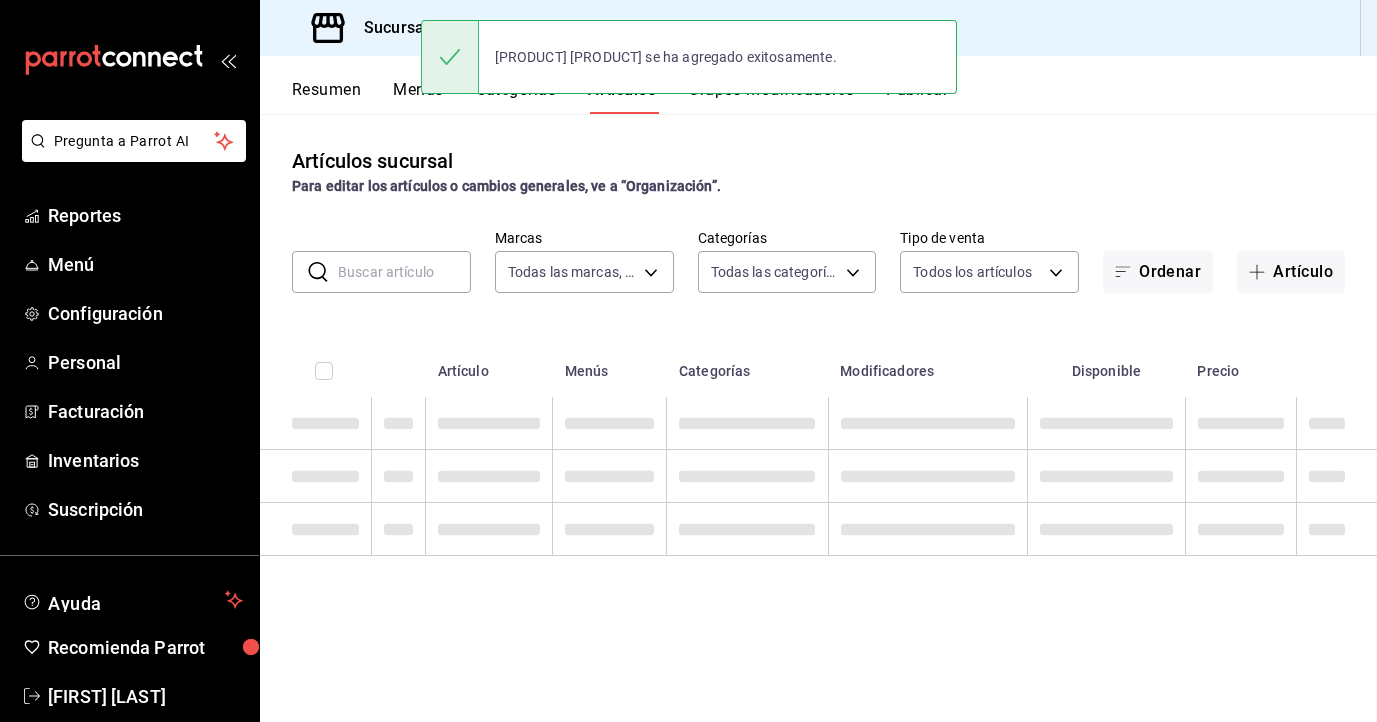 scroll, scrollTop: 0, scrollLeft: 0, axis: both 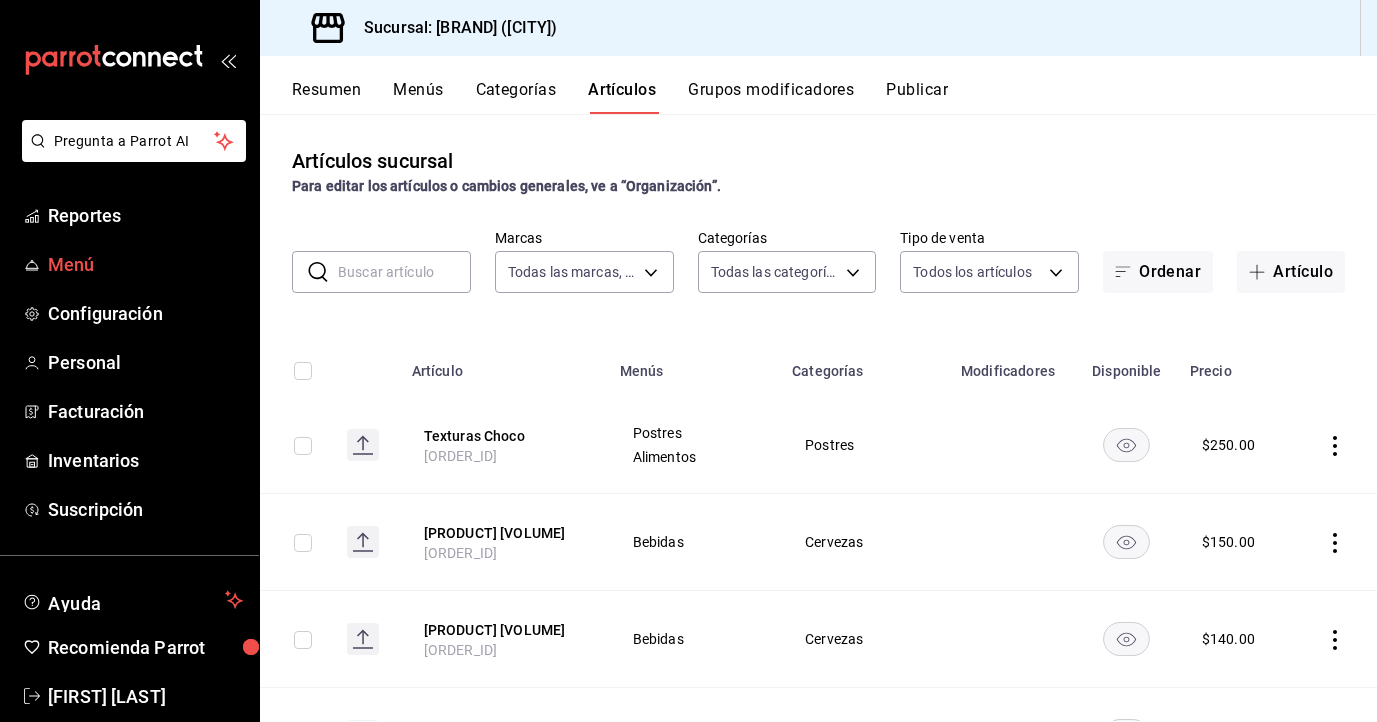 click on "Menú" at bounding box center (145, 264) 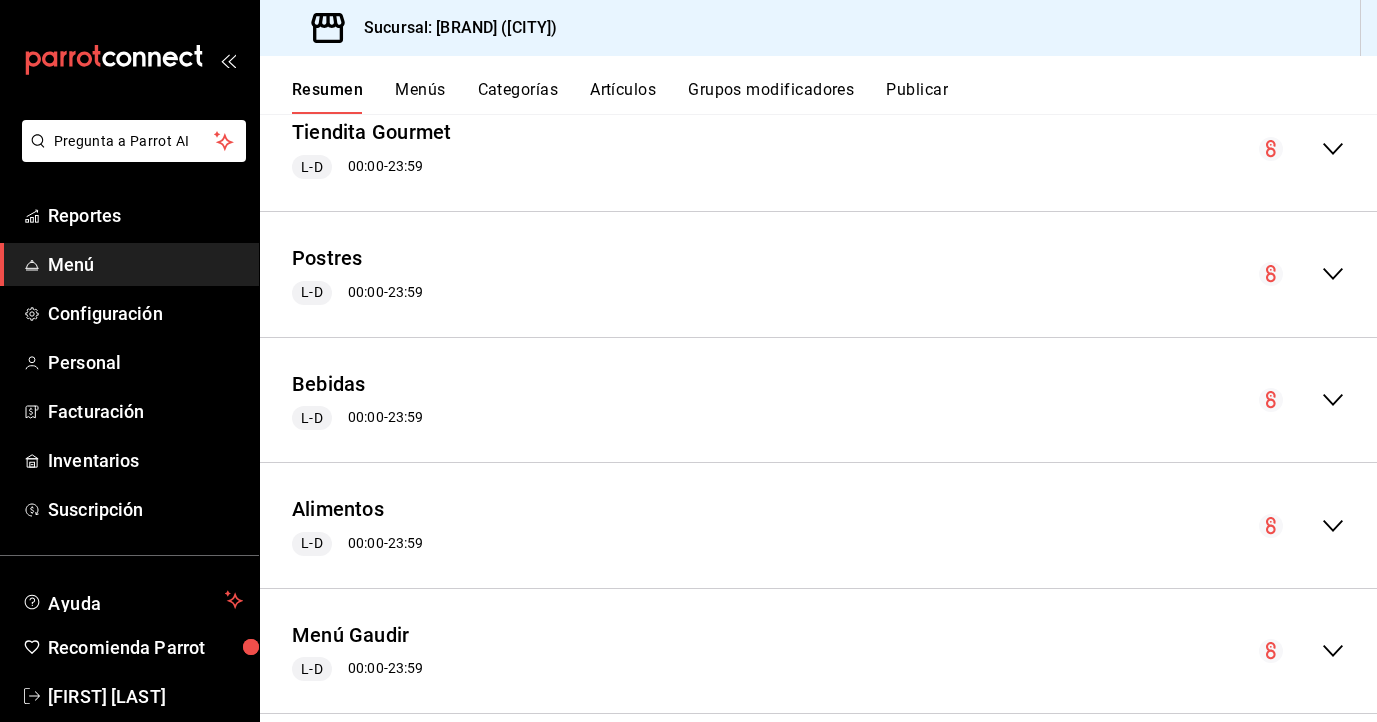 scroll, scrollTop: 758, scrollLeft: 0, axis: vertical 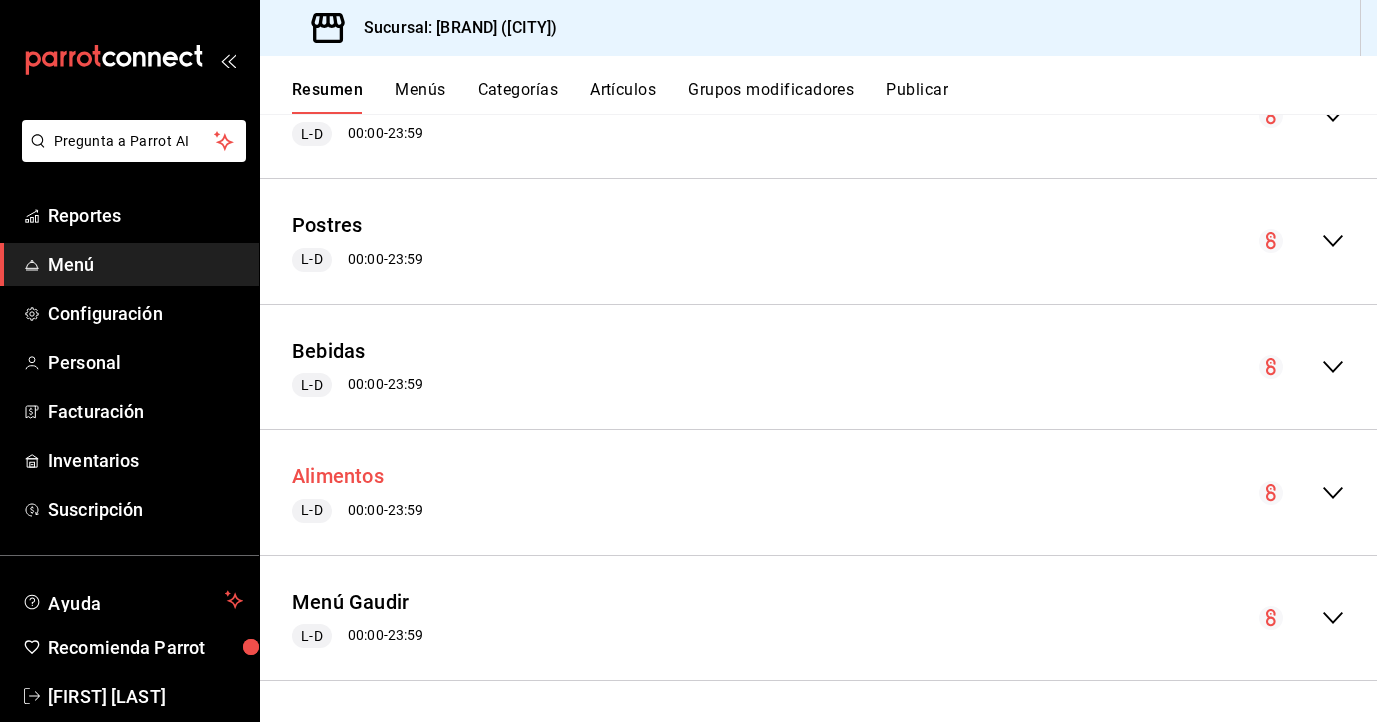 click on "Alimentos" at bounding box center [338, 476] 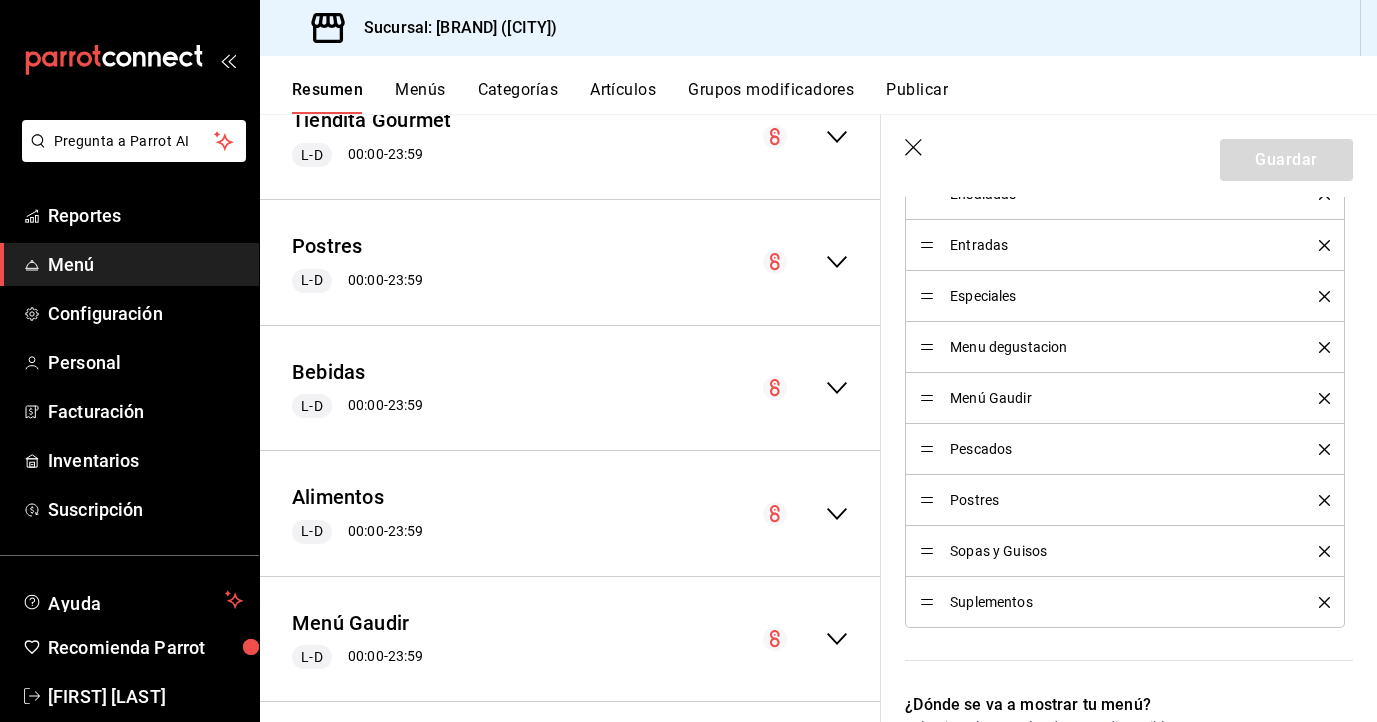 scroll, scrollTop: 899, scrollLeft: 0, axis: vertical 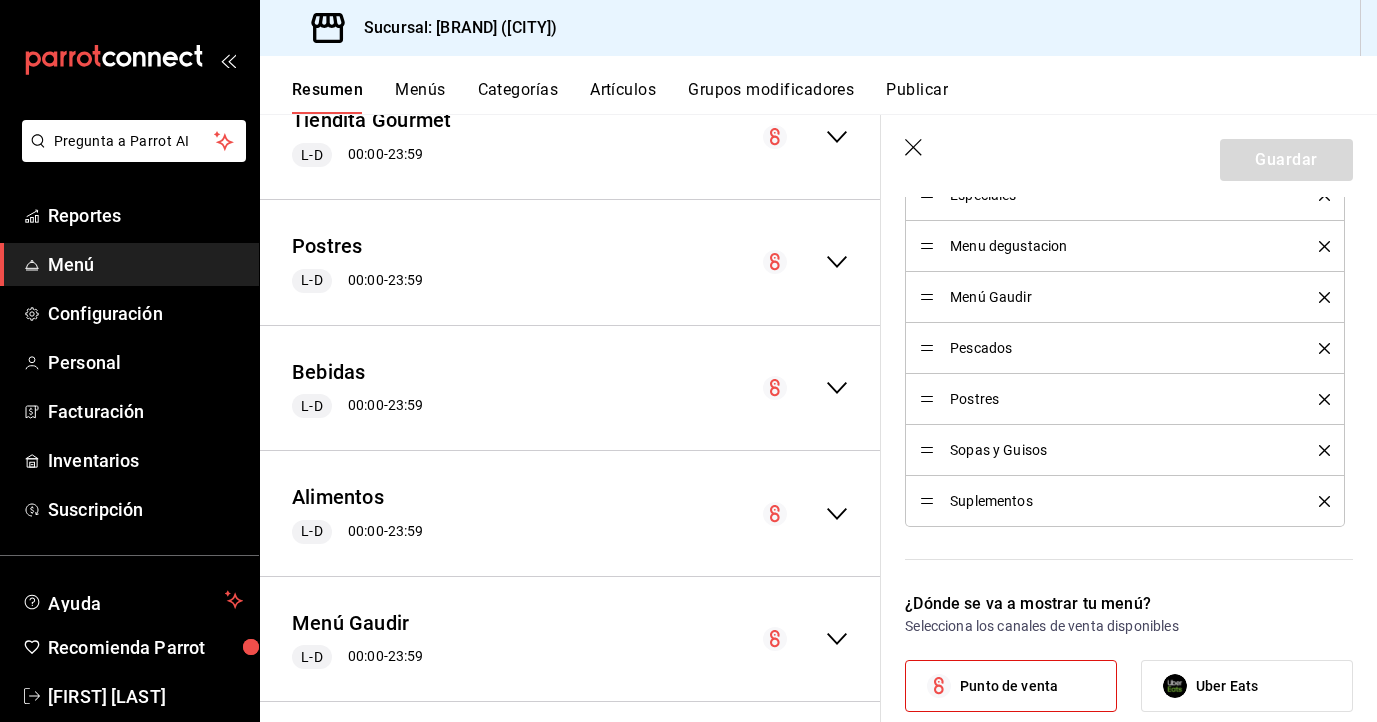 click on "Resumen Menús Categorías Artículos Grupos modificadores Publicar" at bounding box center (818, 85) 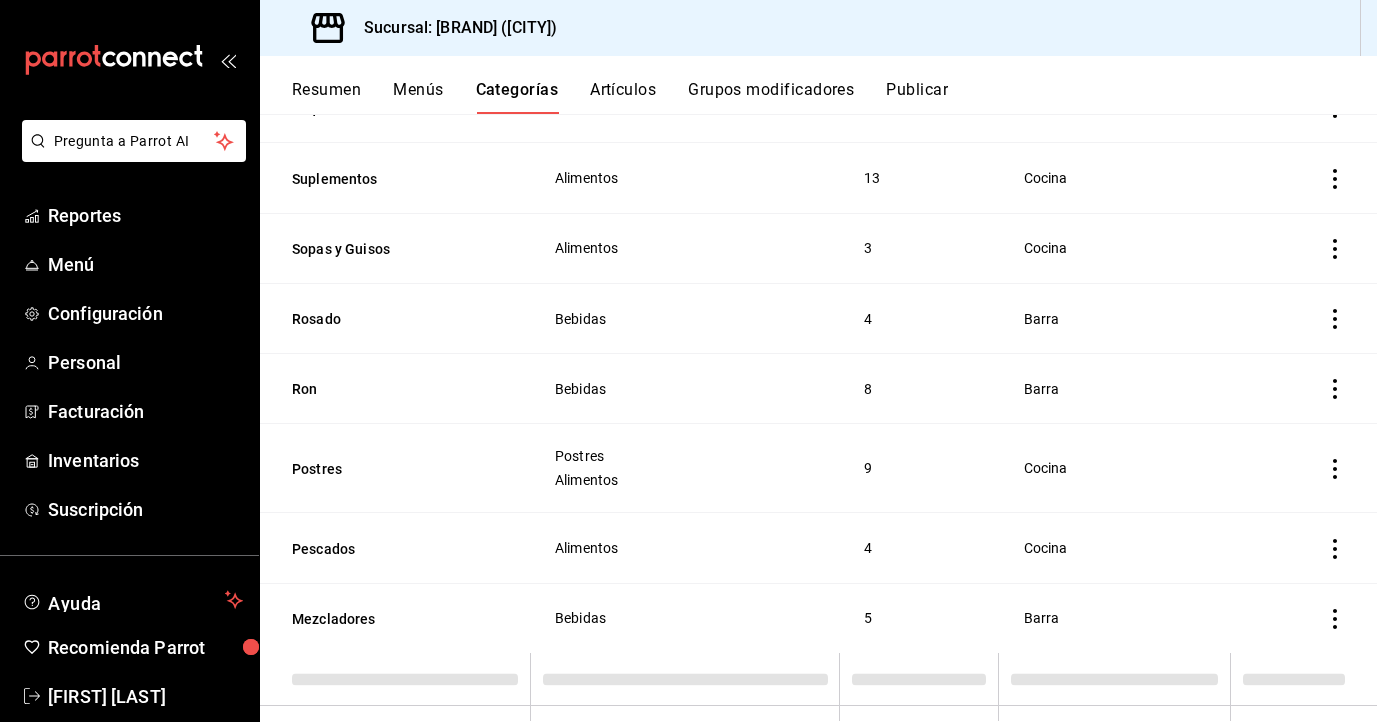 scroll, scrollTop: 1109, scrollLeft: 0, axis: vertical 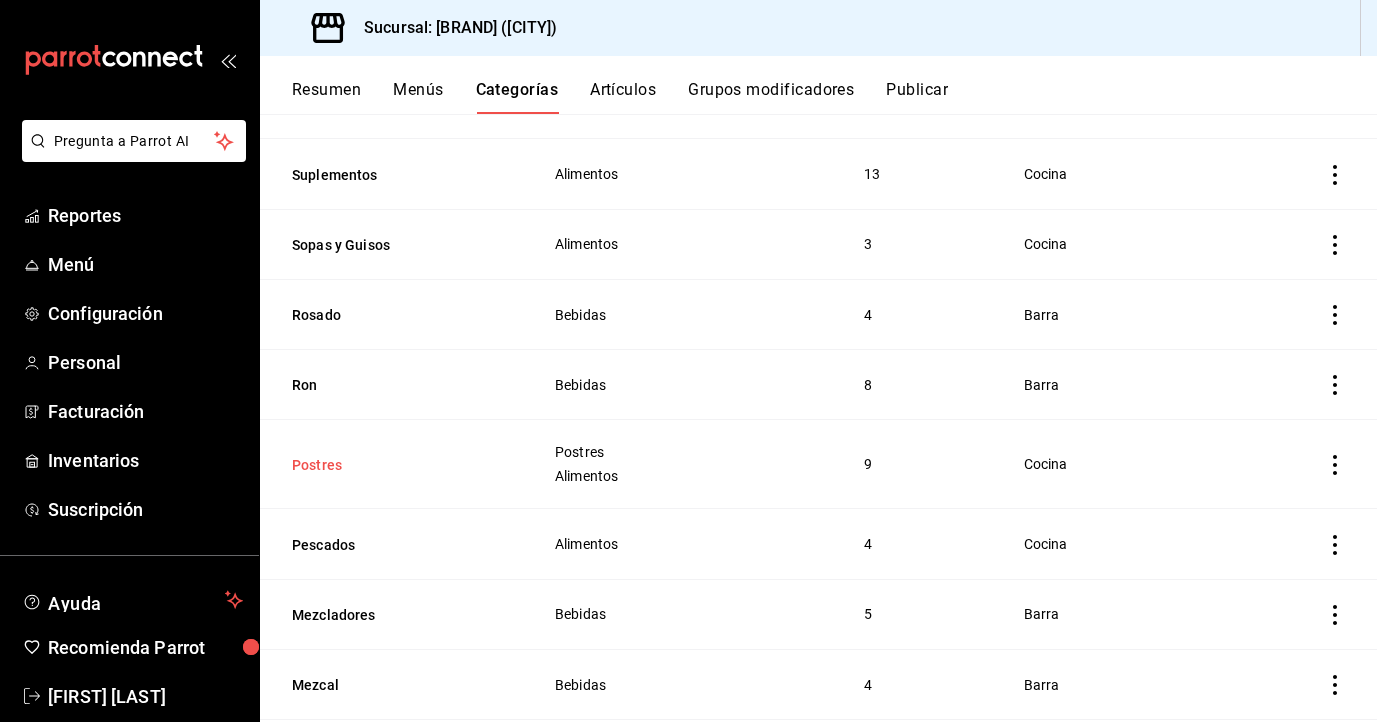 click on "Postres" at bounding box center [392, 465] 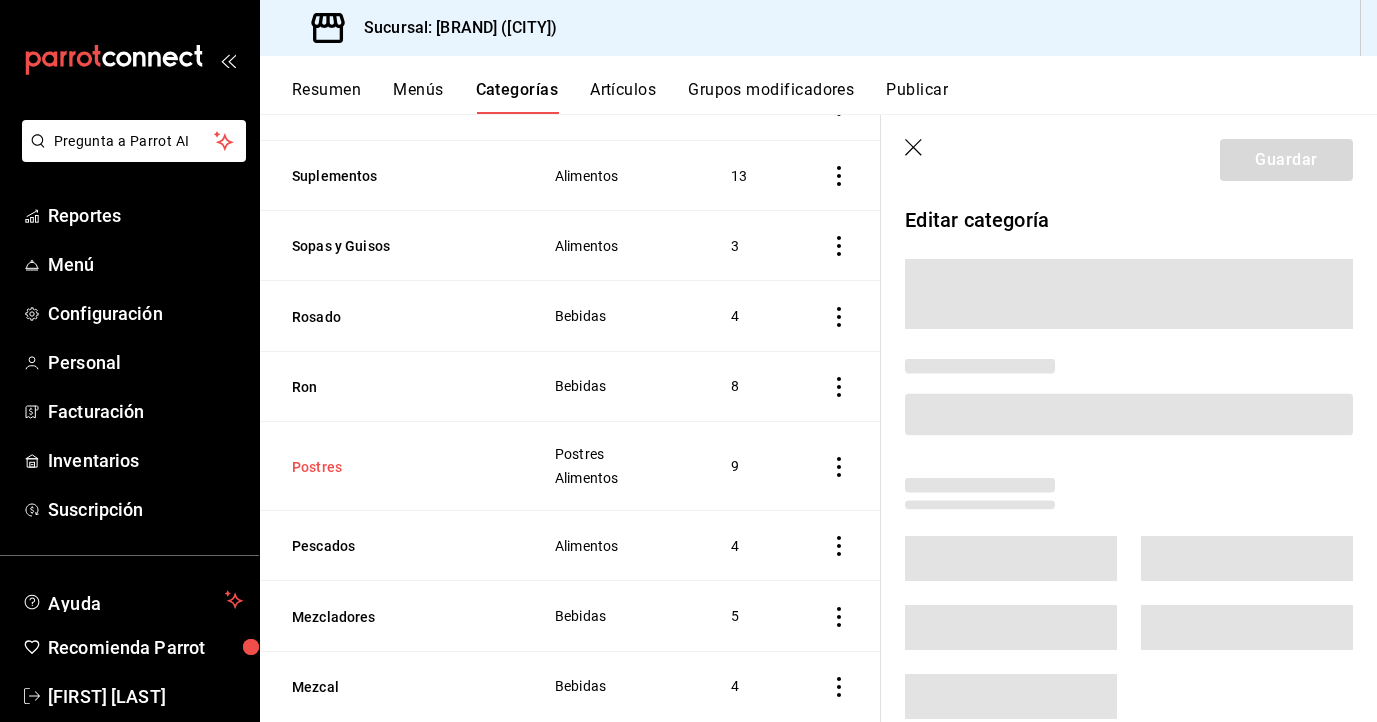 scroll, scrollTop: 1089, scrollLeft: 0, axis: vertical 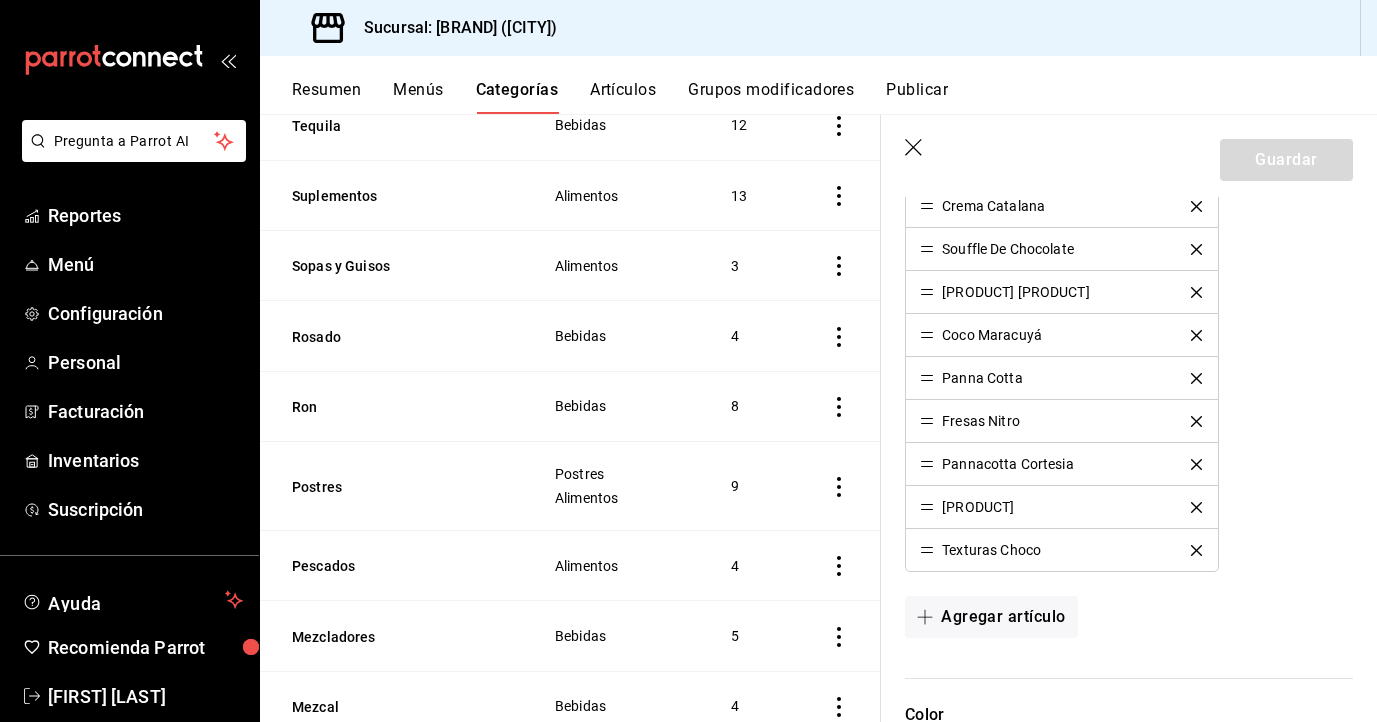 click 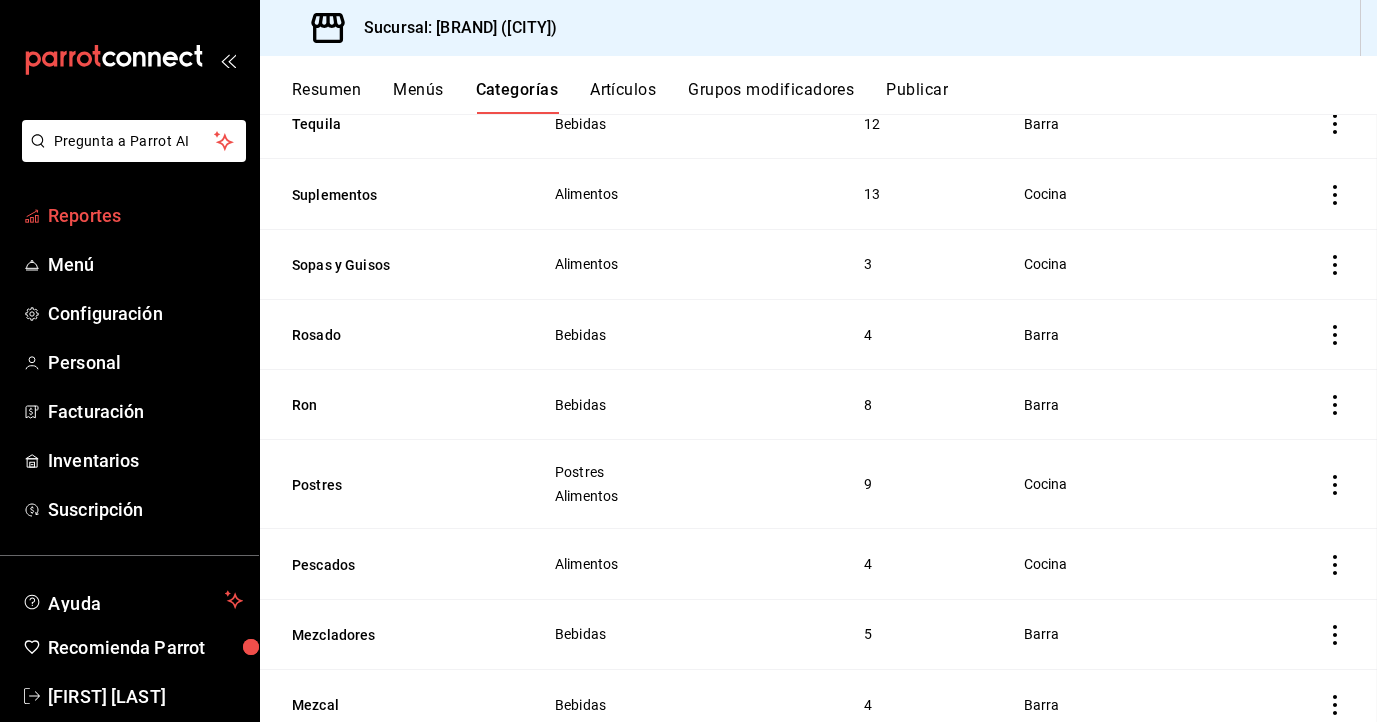 scroll, scrollTop: 0, scrollLeft: 0, axis: both 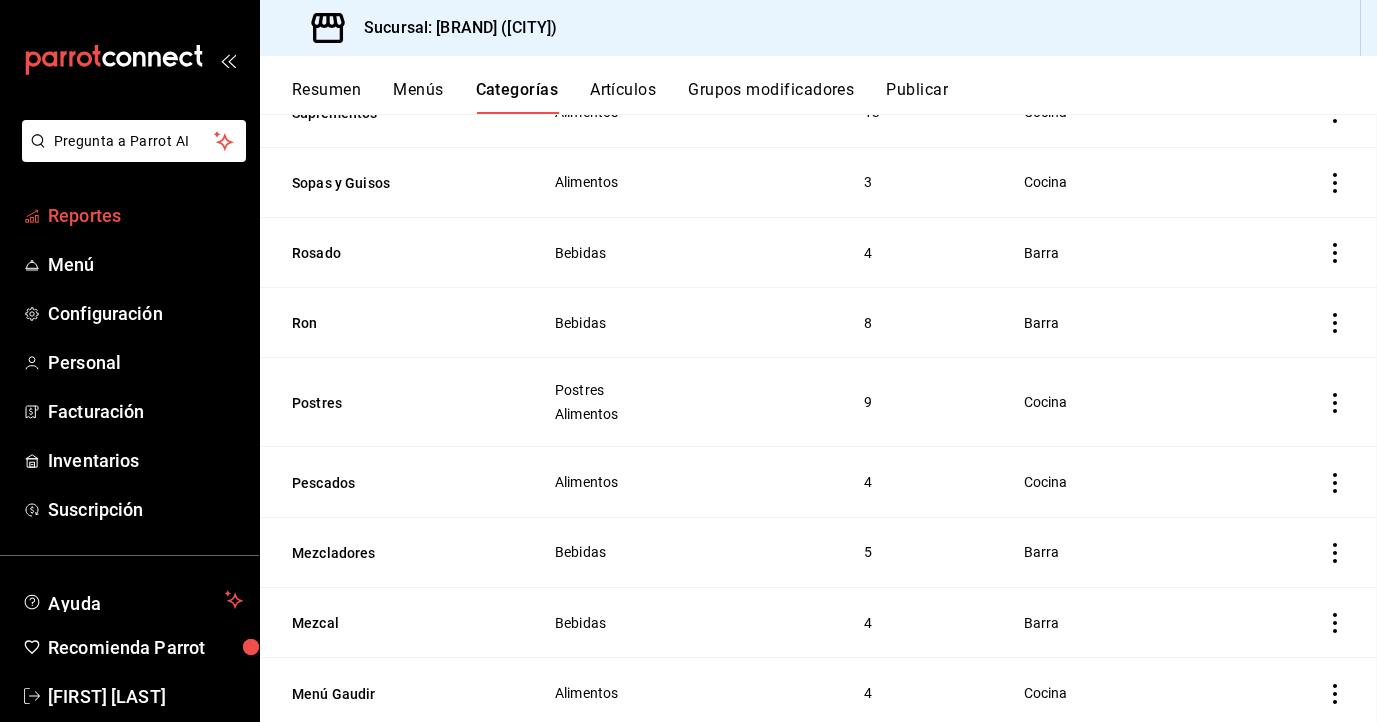 click on "Reportes" at bounding box center (145, 215) 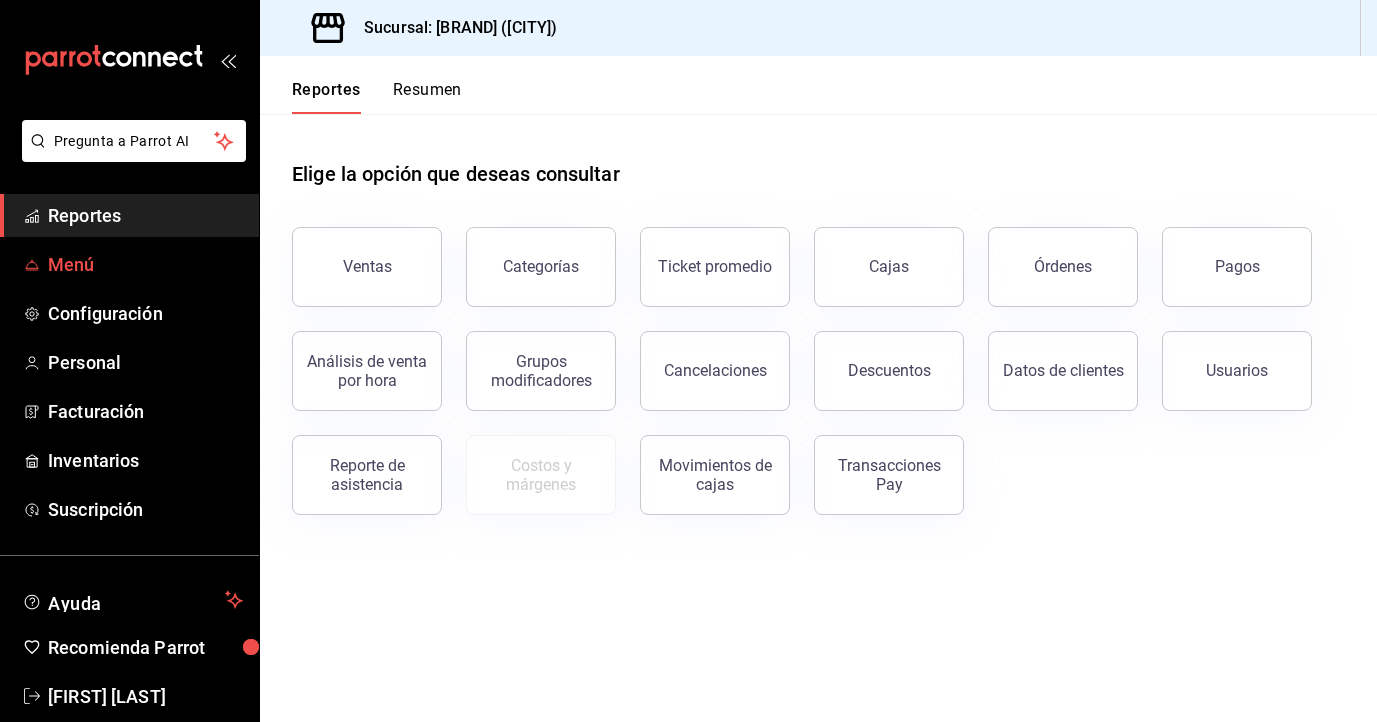 click on "Menú" at bounding box center [129, 264] 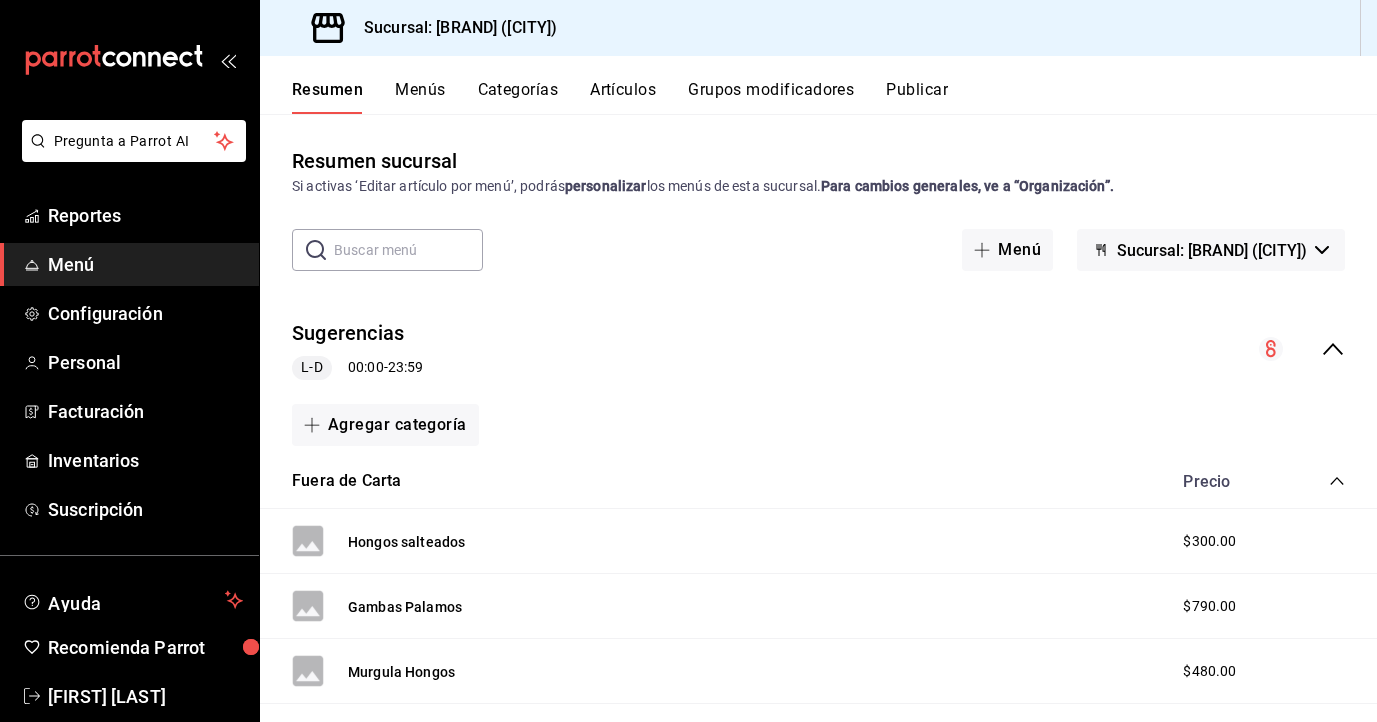 click on "Artículos" at bounding box center (623, 97) 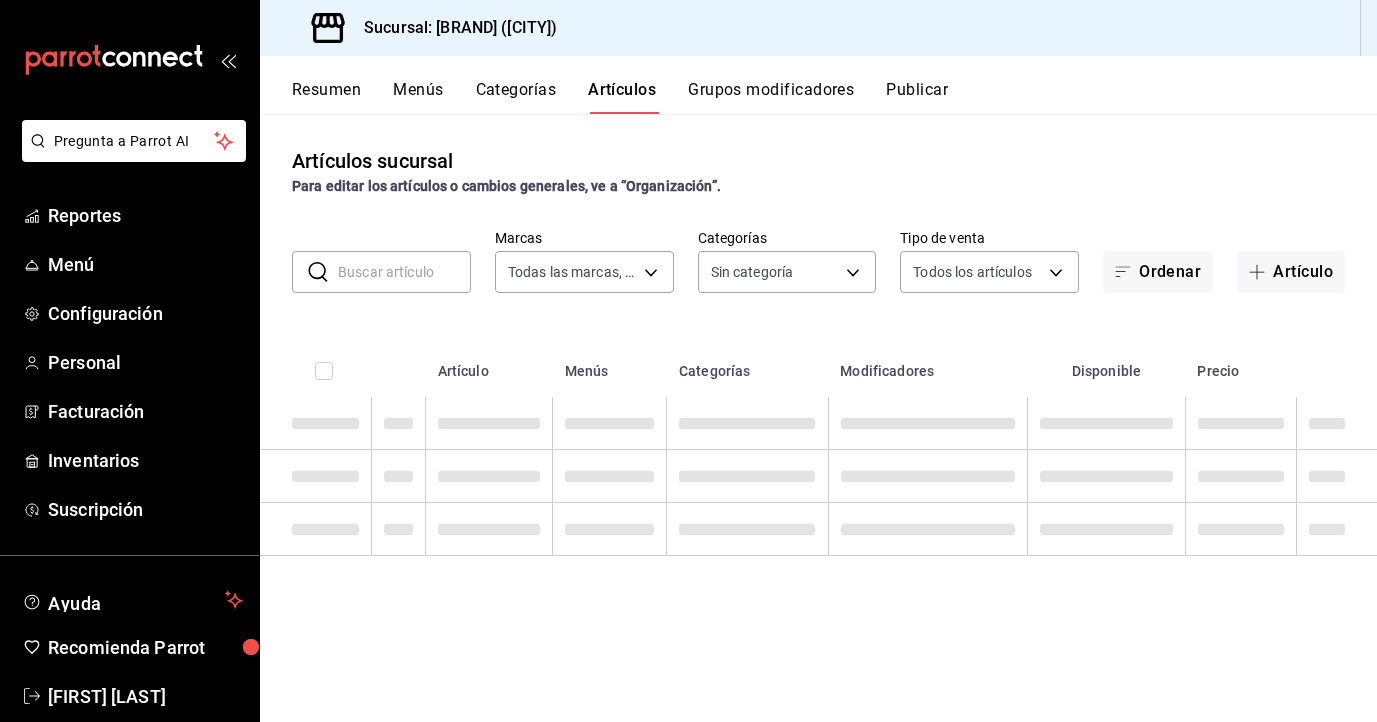 type on "1e06db1b-005a-4cce-8504-6623acf63a2d" 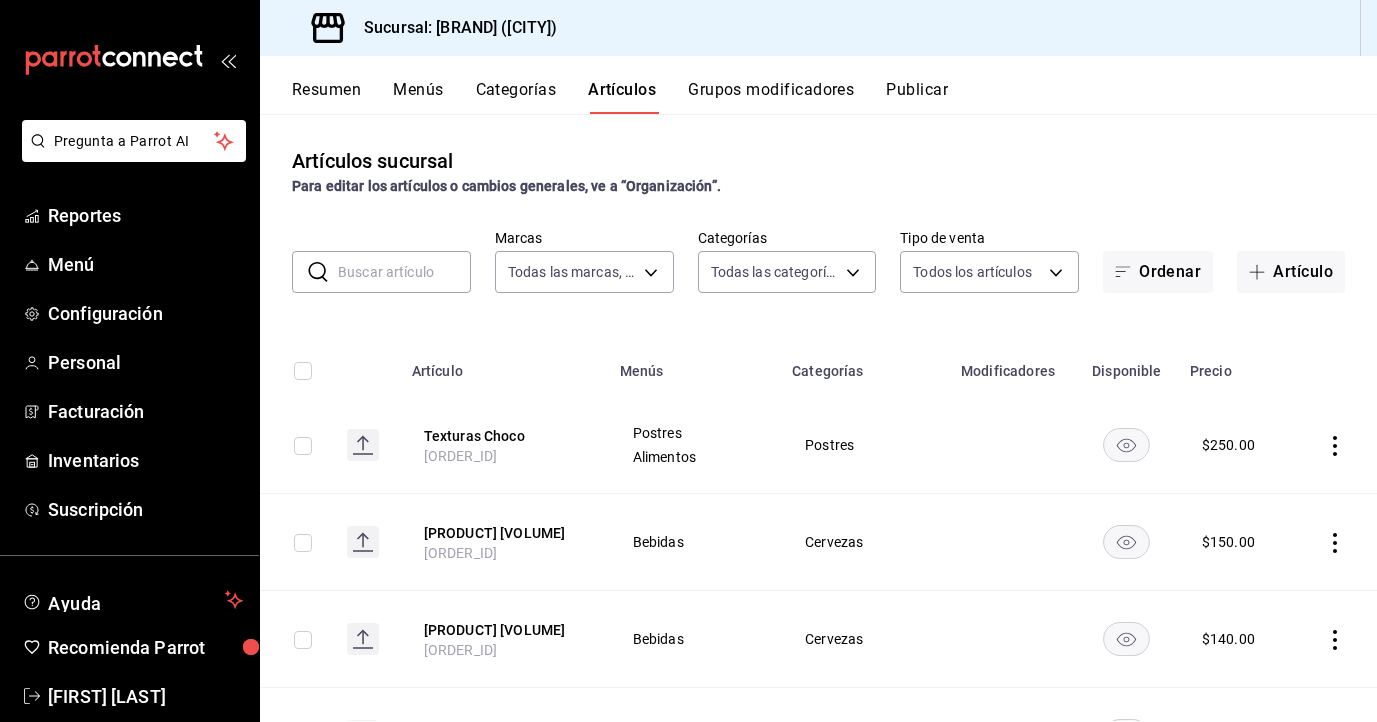 type on "[ORDER_ID]" 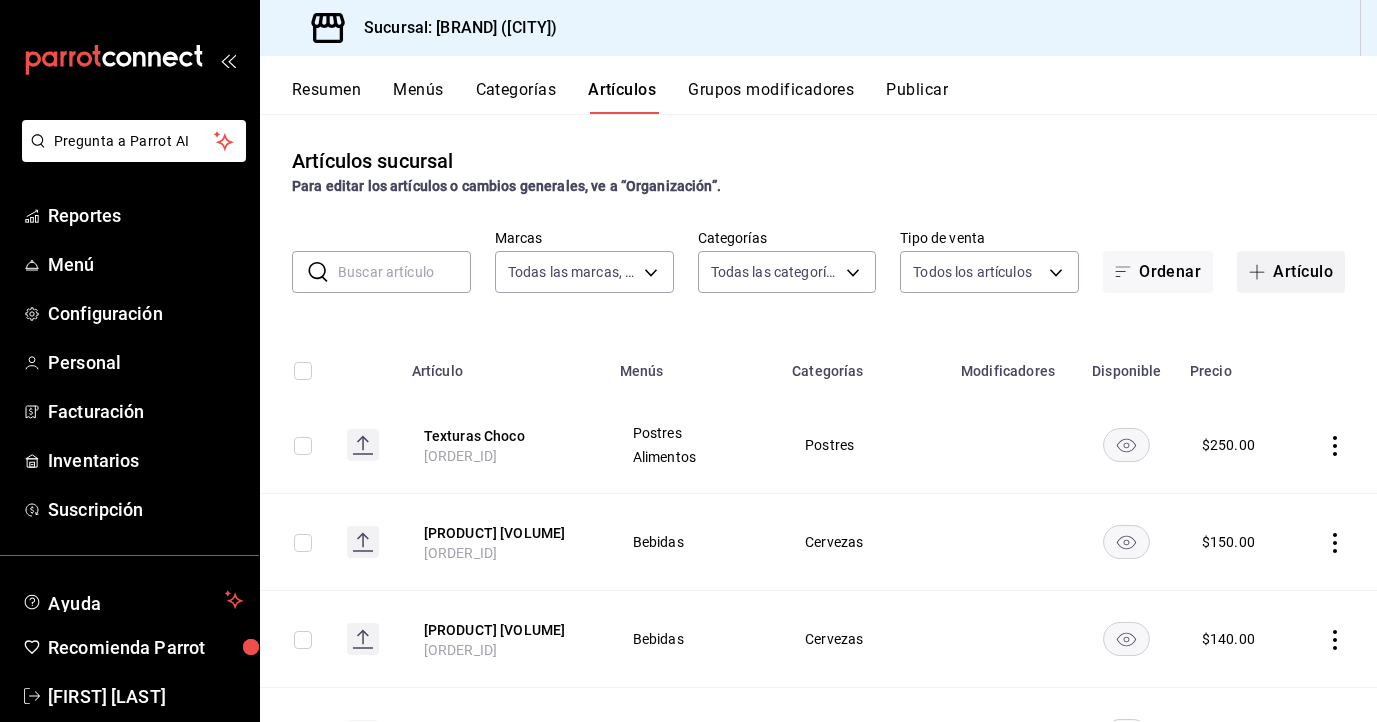 click on "Artículo" at bounding box center [1291, 272] 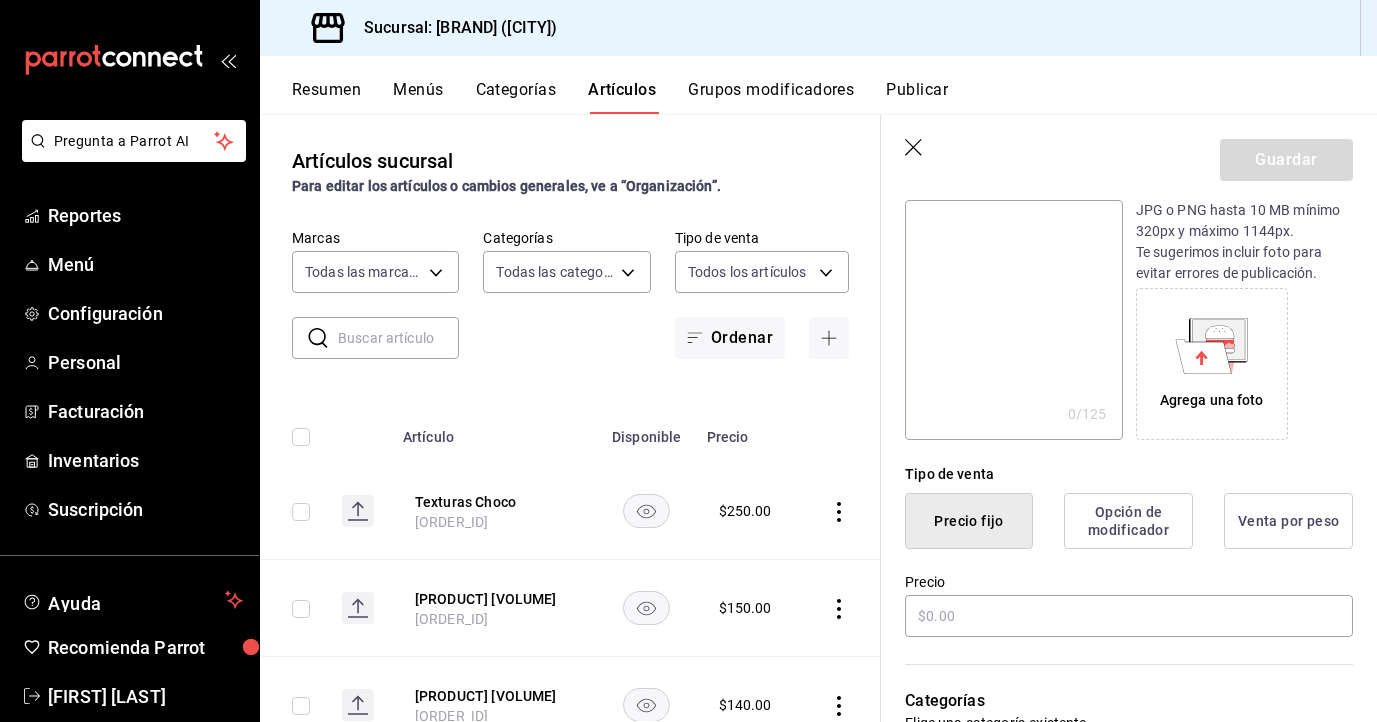 scroll, scrollTop: 244, scrollLeft: 0, axis: vertical 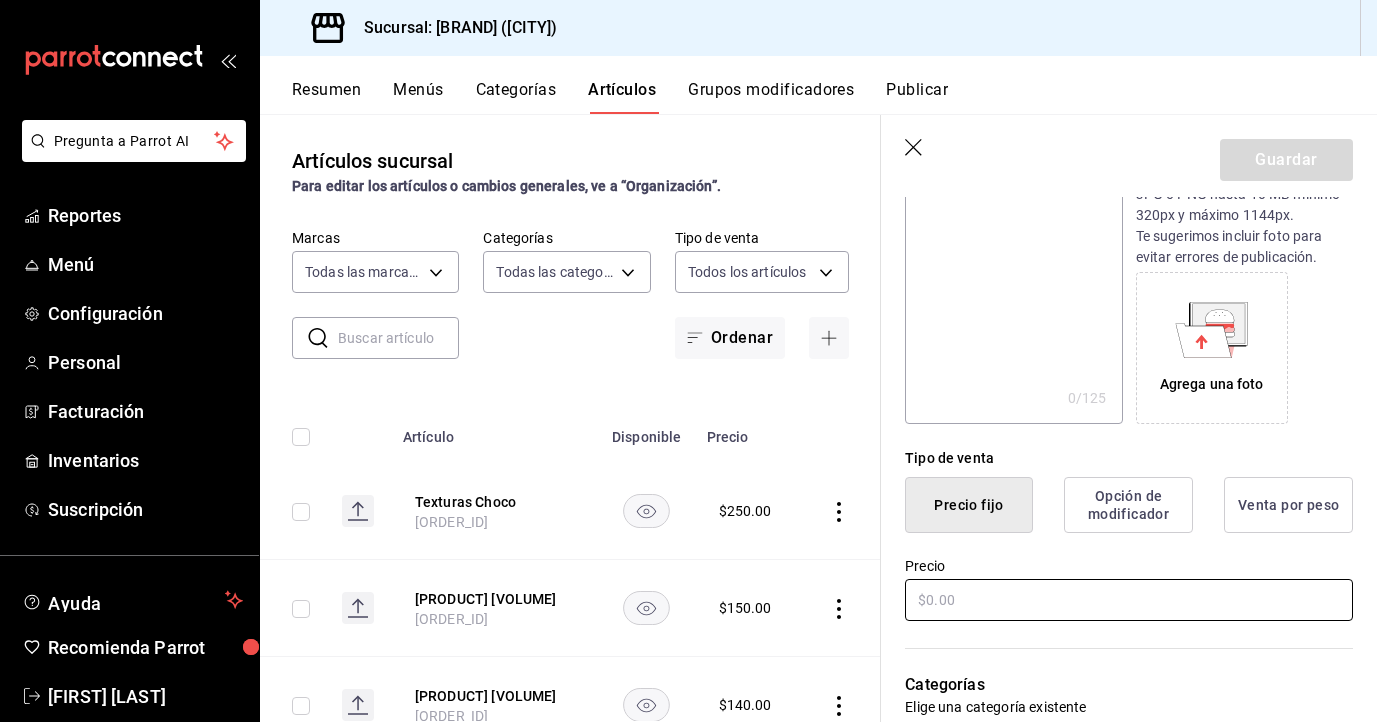 type on "[PRODUCT] [SIZE]" 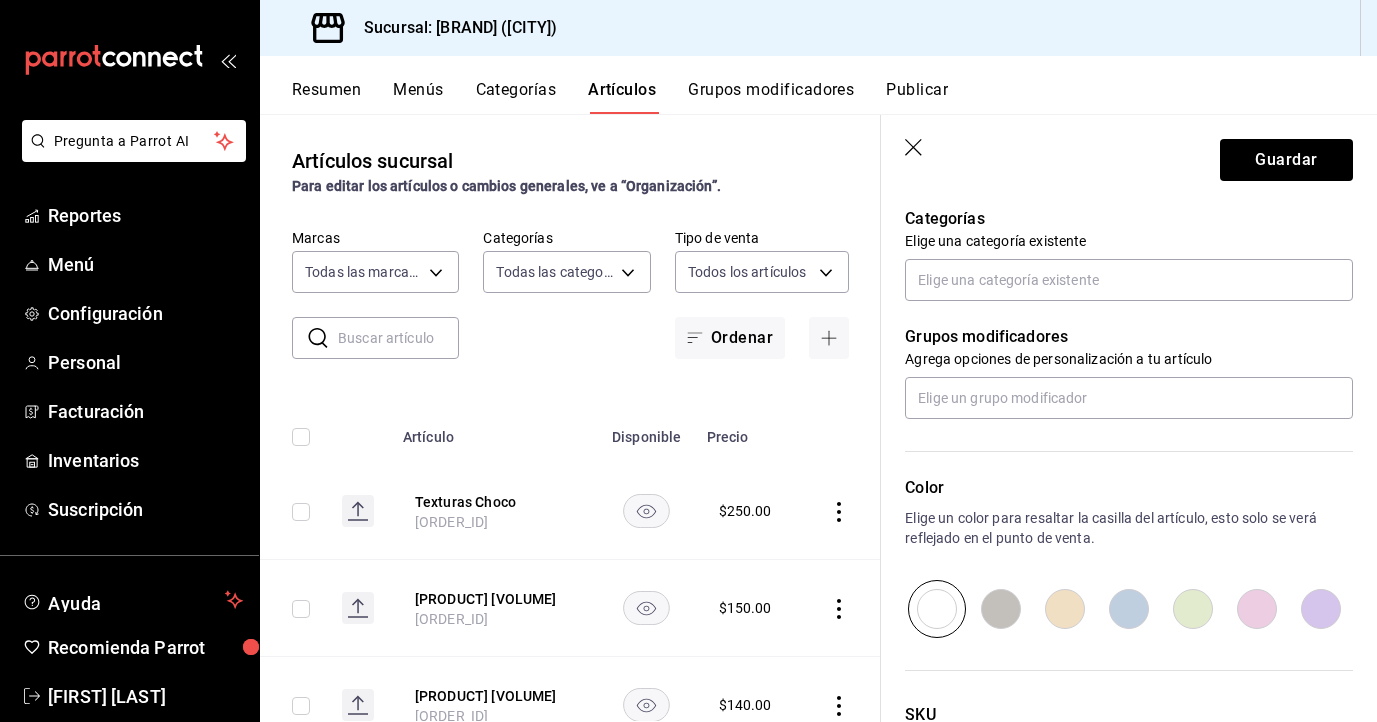 scroll, scrollTop: 675, scrollLeft: 0, axis: vertical 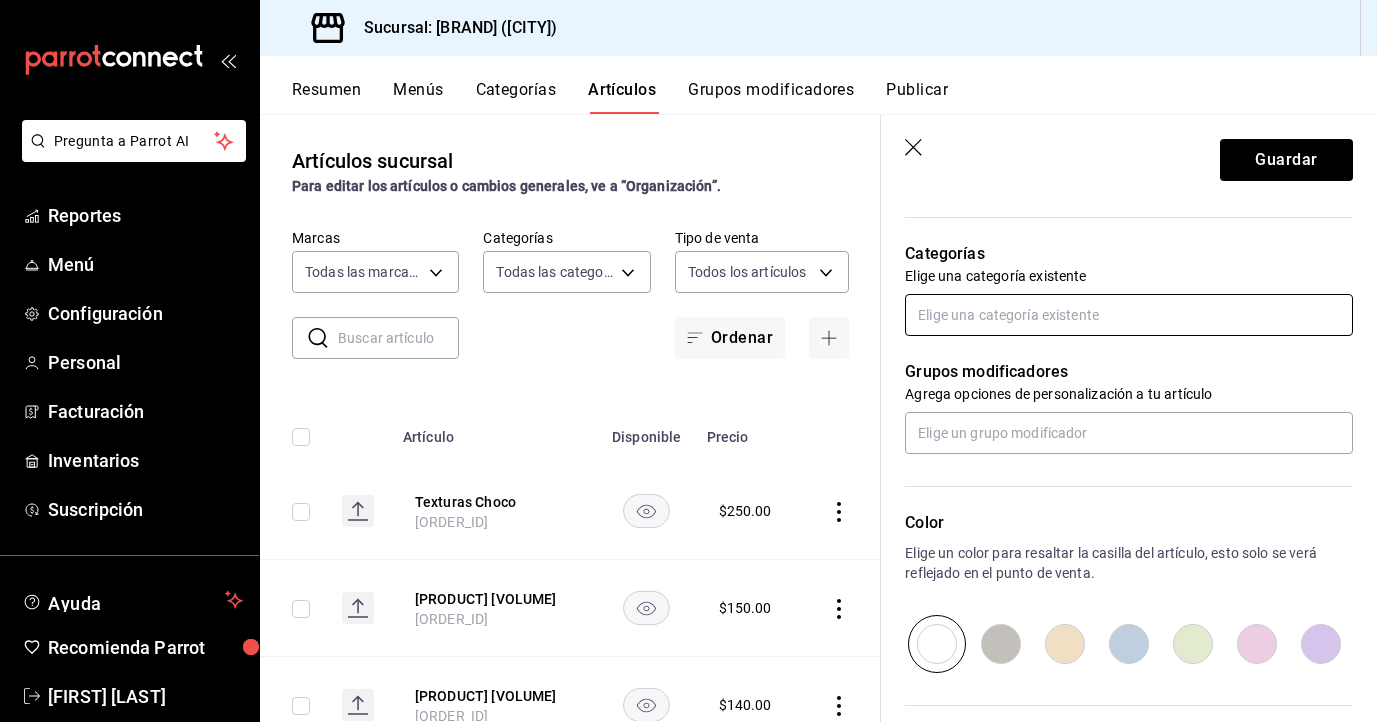 type on "$1200.00" 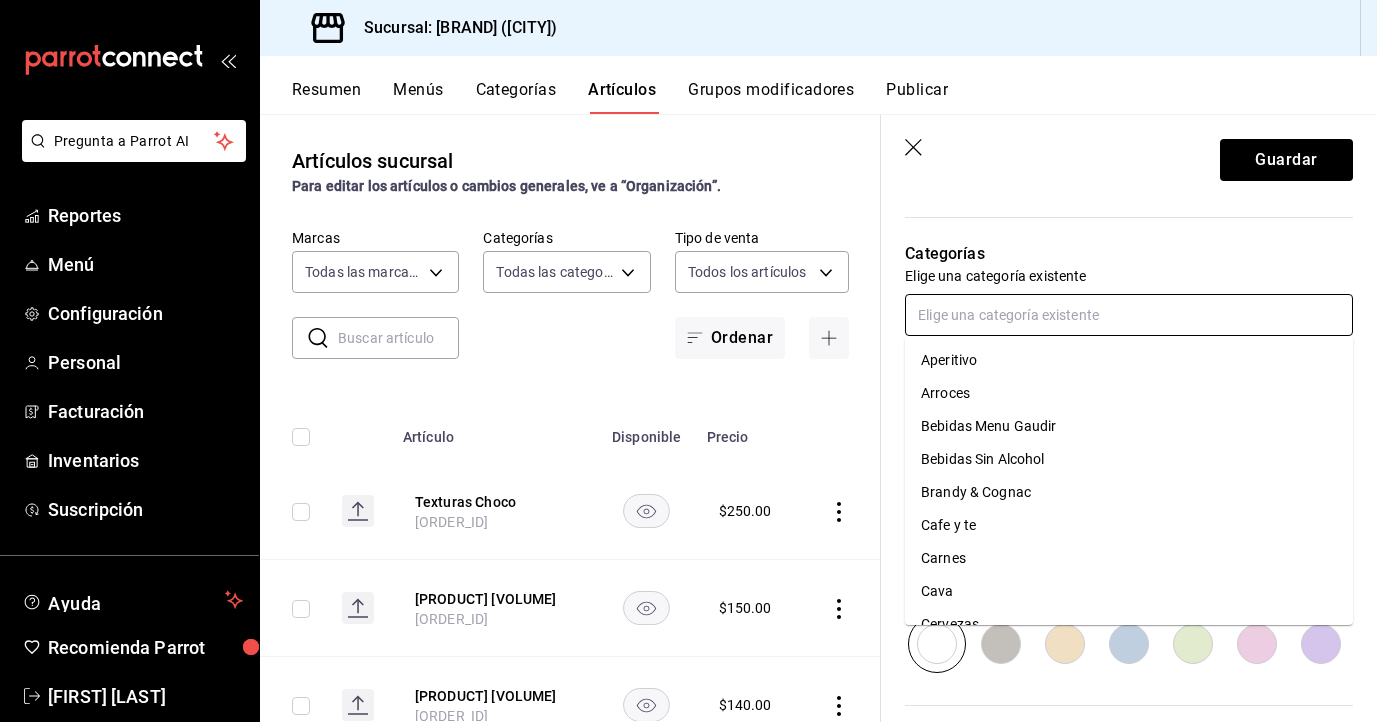 click at bounding box center [1129, 315] 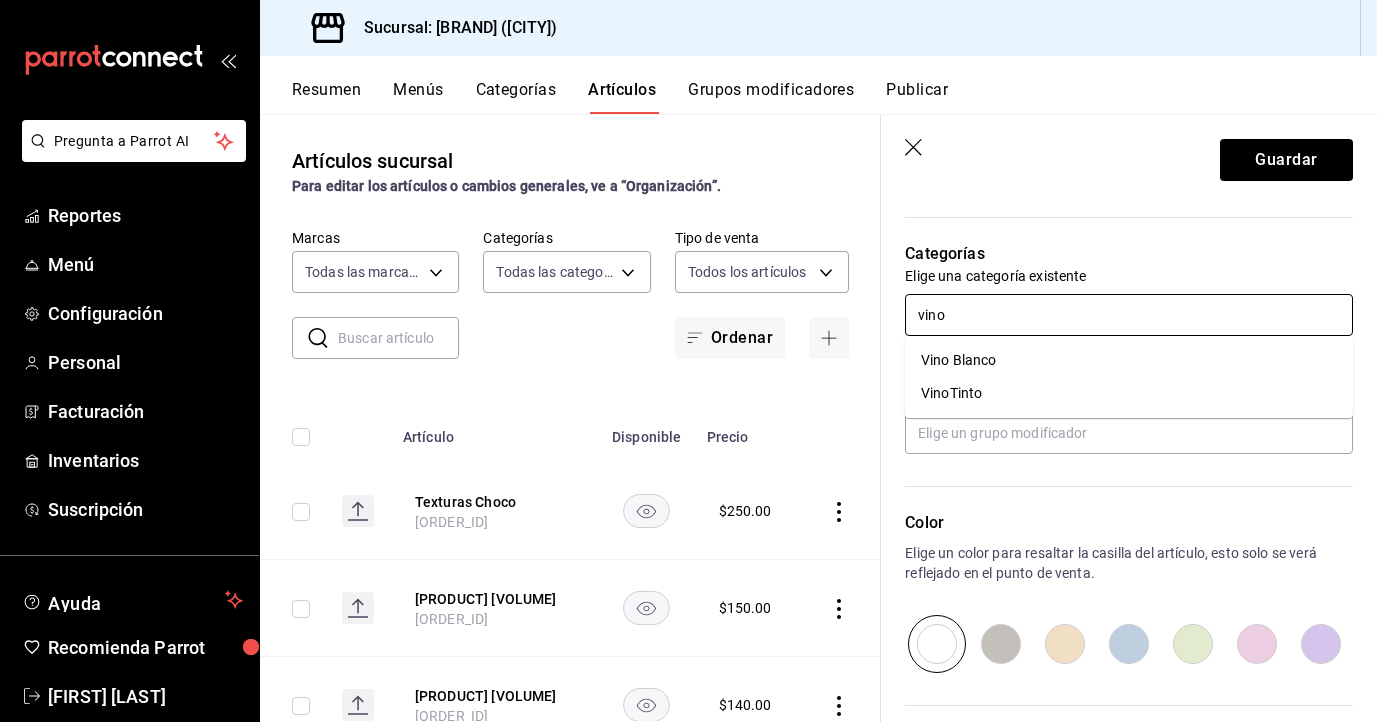 type on "vino" 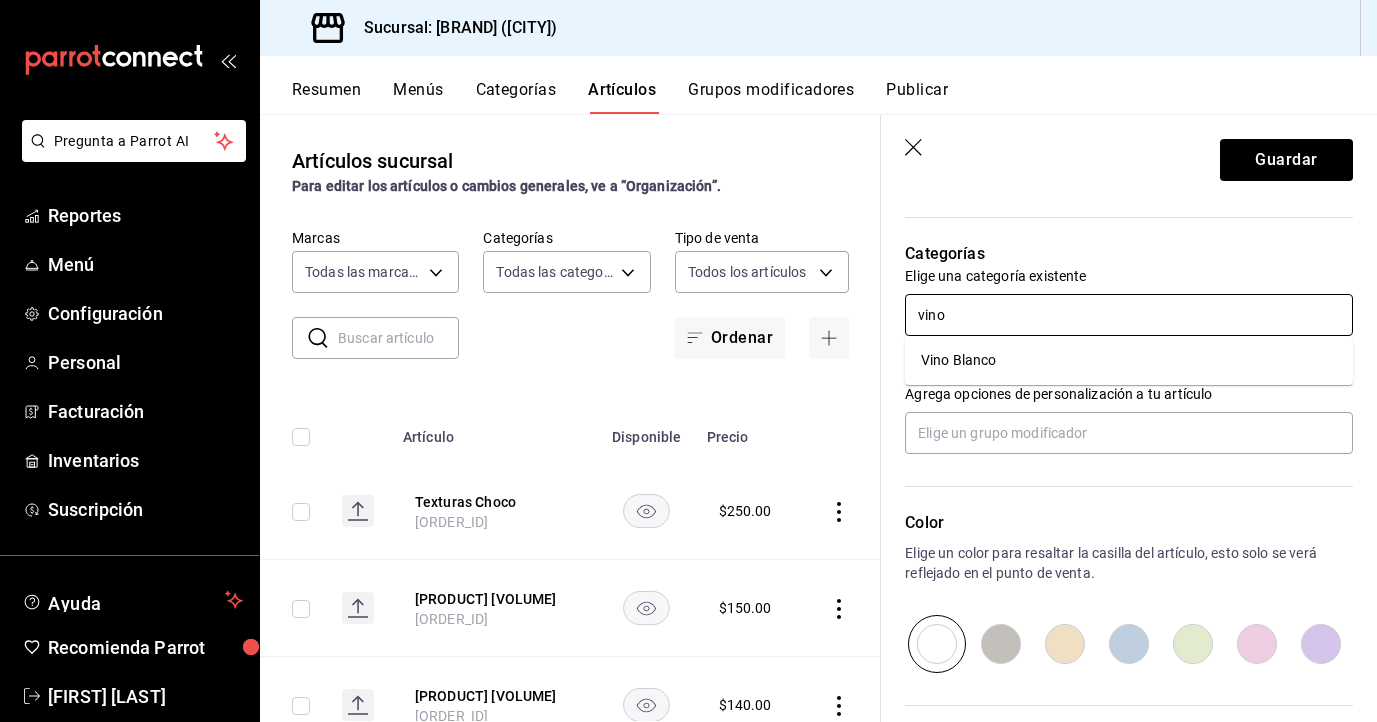 click on "Vino Blanco" at bounding box center [1129, 360] 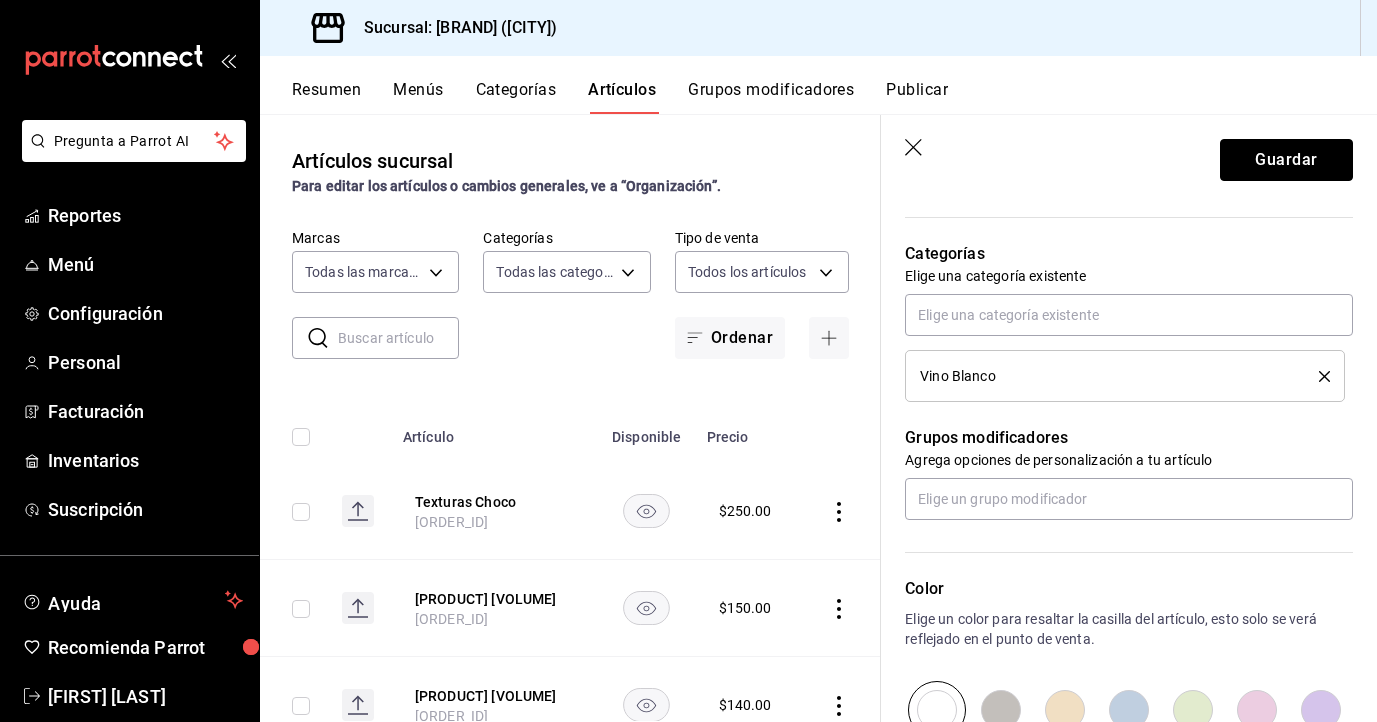 click on "Guardar" at bounding box center (1286, 160) 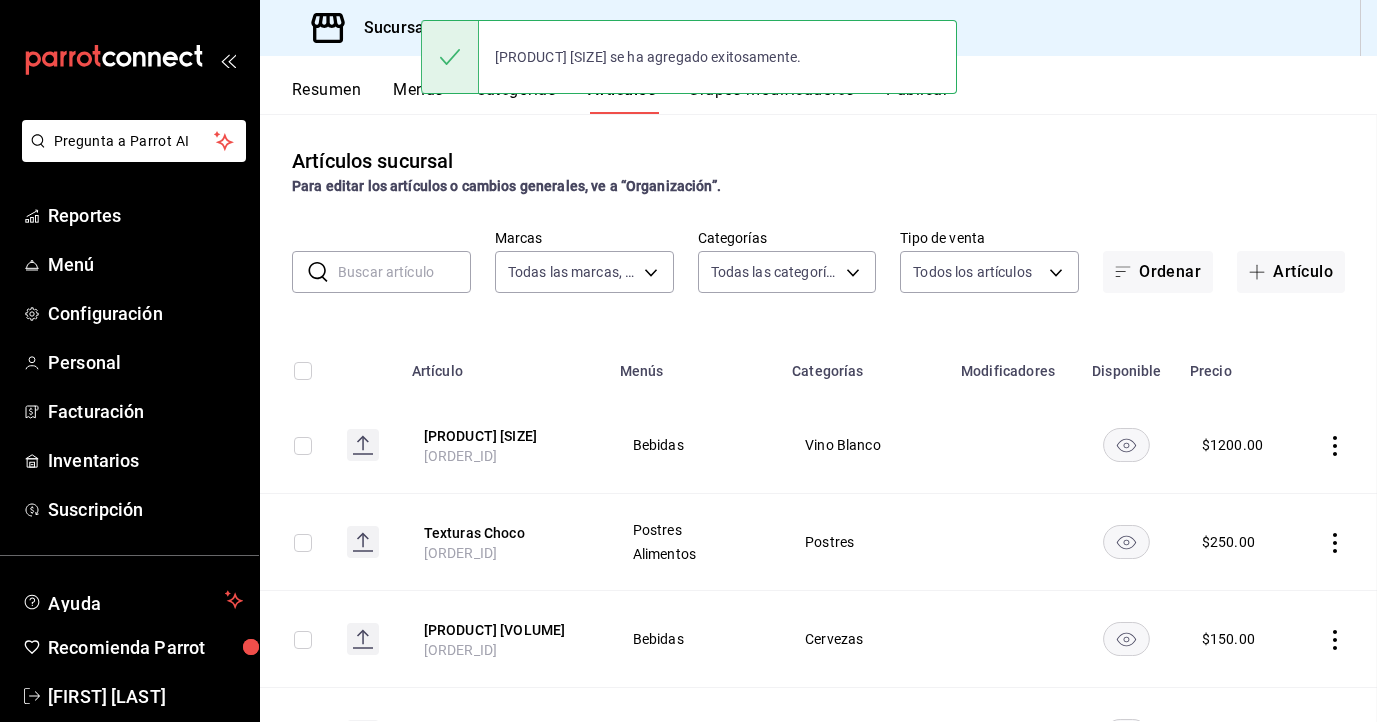 scroll, scrollTop: 0, scrollLeft: 0, axis: both 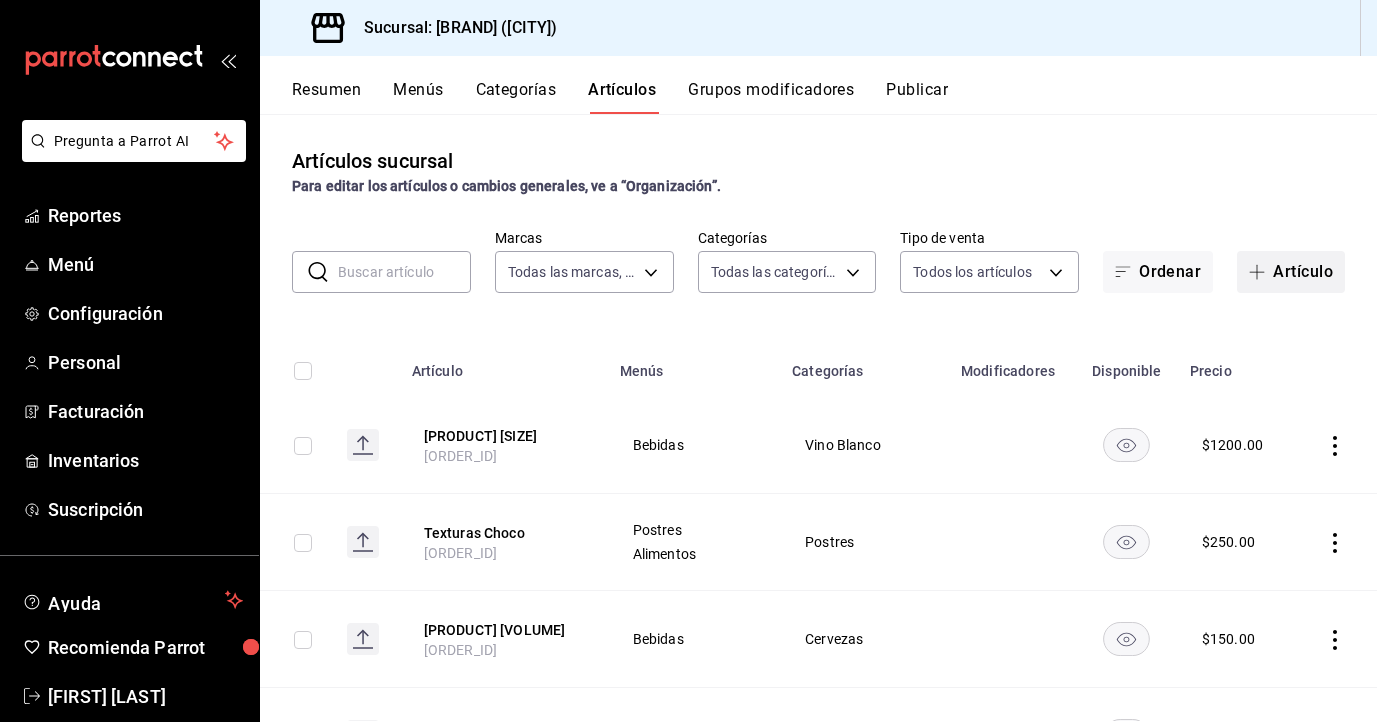 click on "Artículo" at bounding box center [1291, 272] 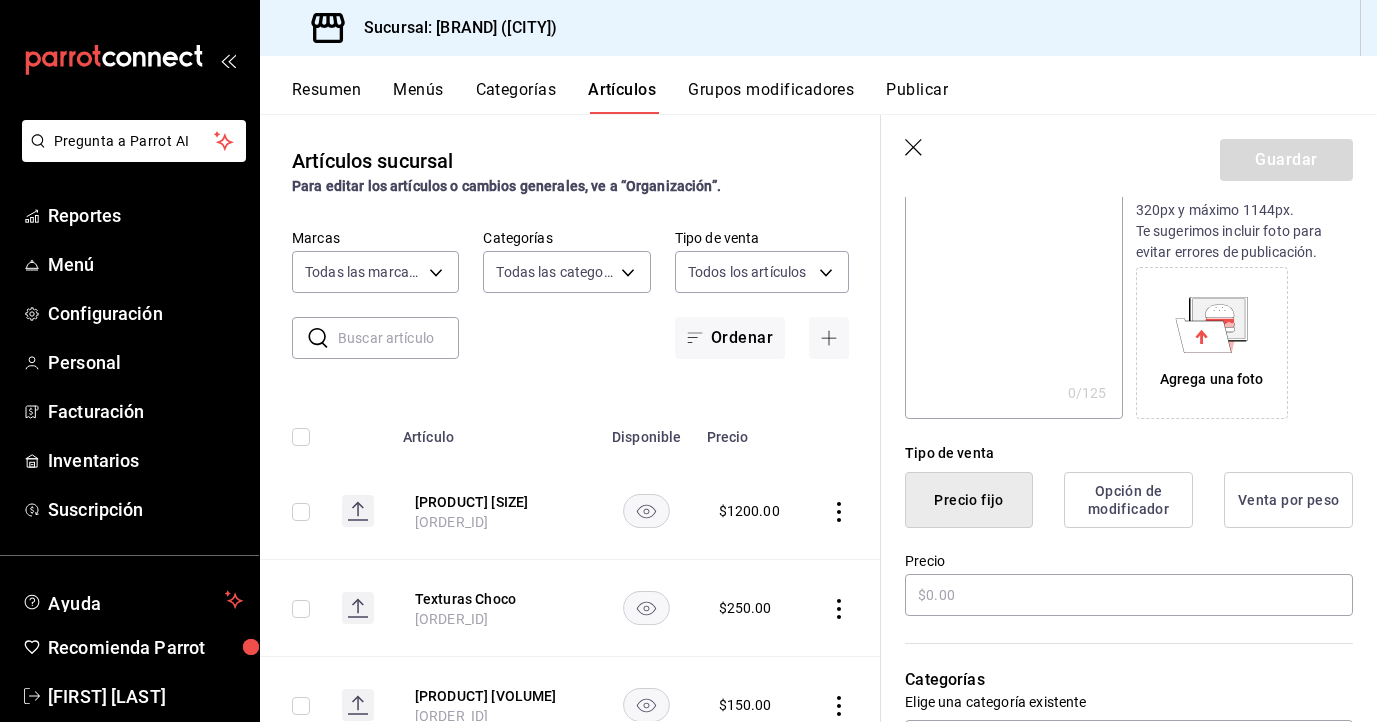 scroll, scrollTop: 261, scrollLeft: 0, axis: vertical 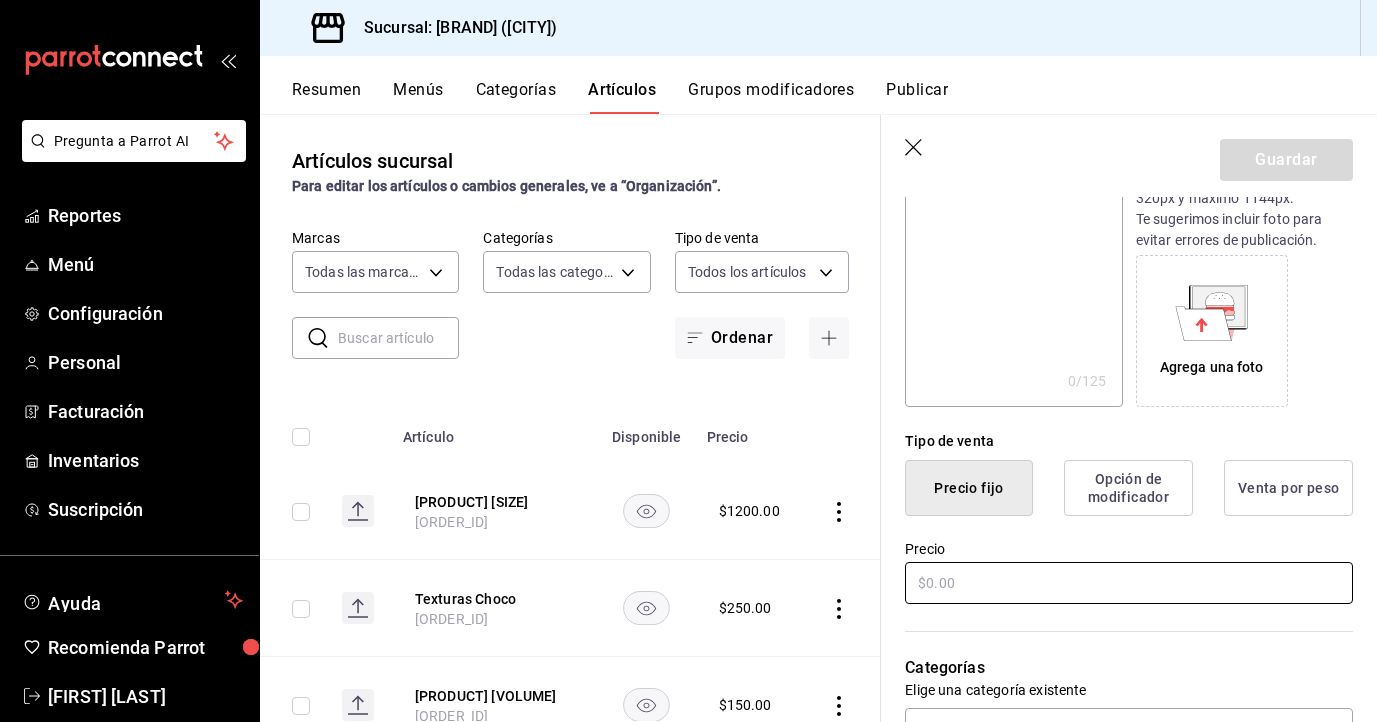 type on "[PRODUCT] [SIZE]" 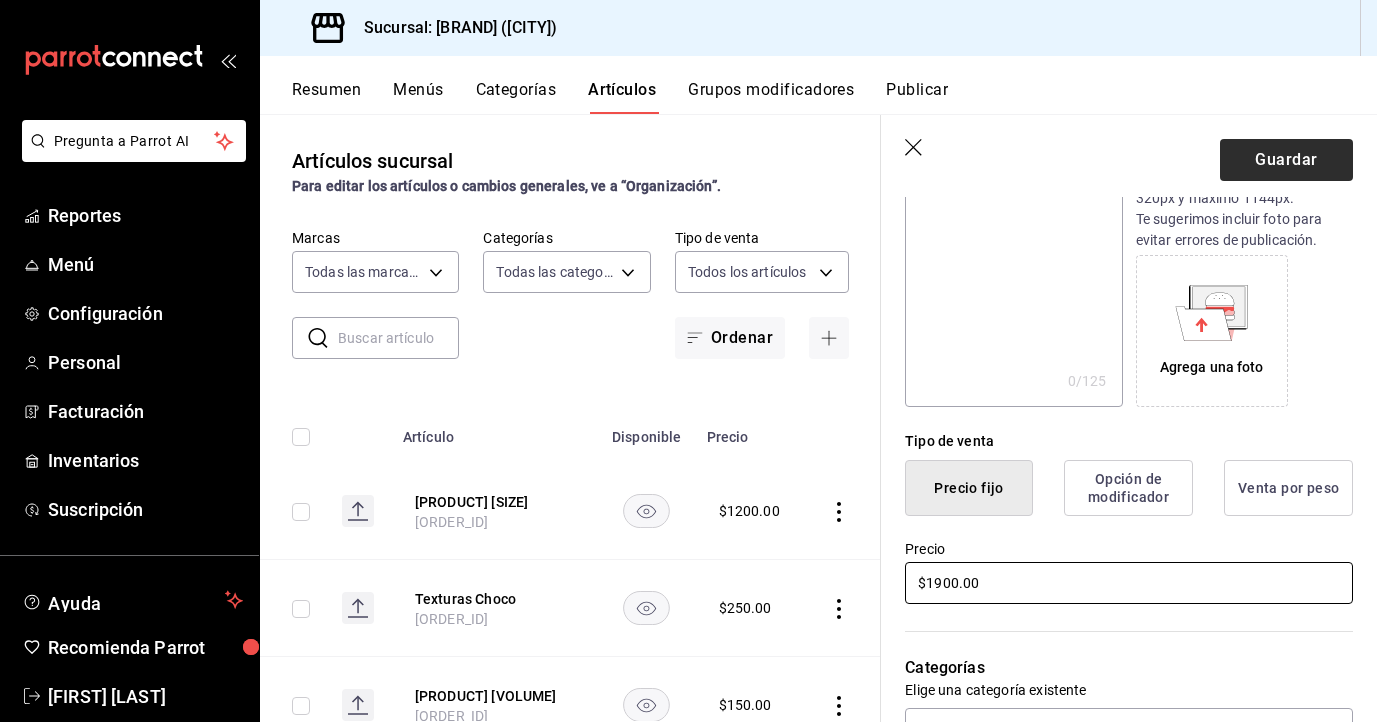 type on "$1900.00" 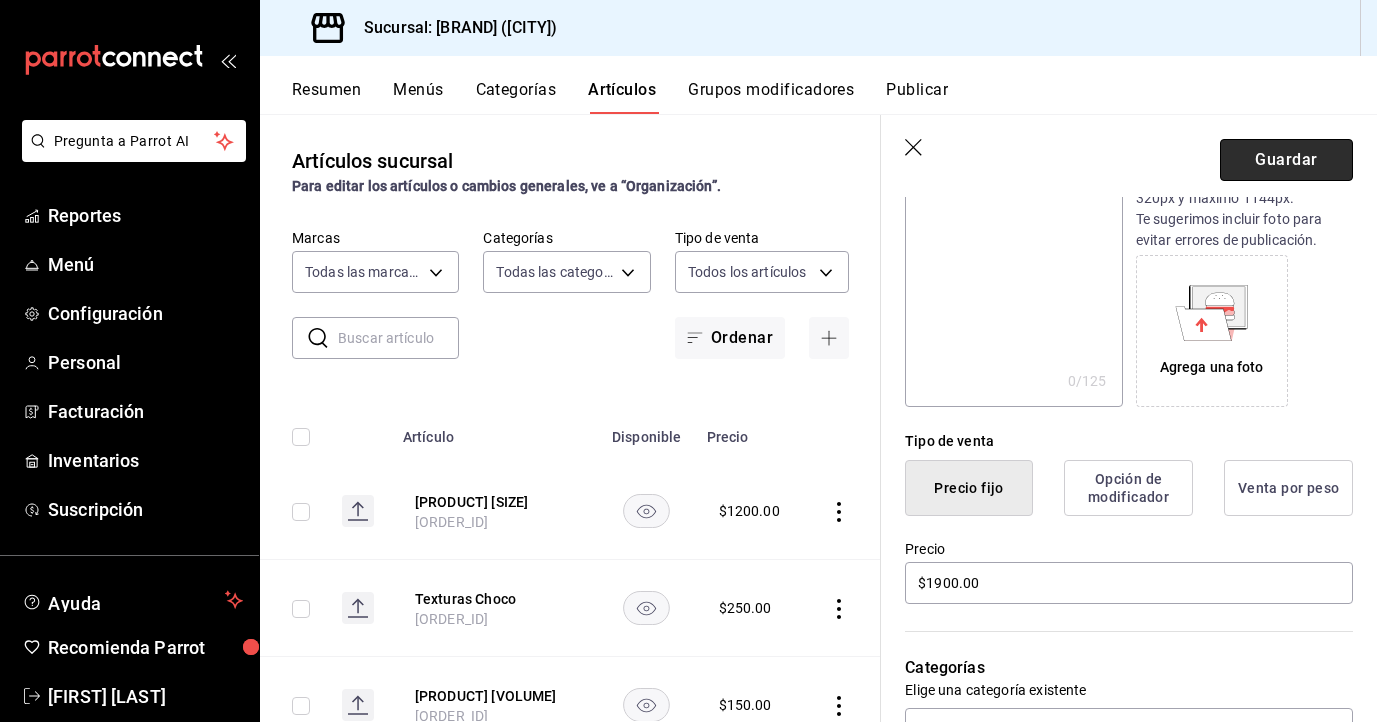 click on "Guardar" at bounding box center (1286, 160) 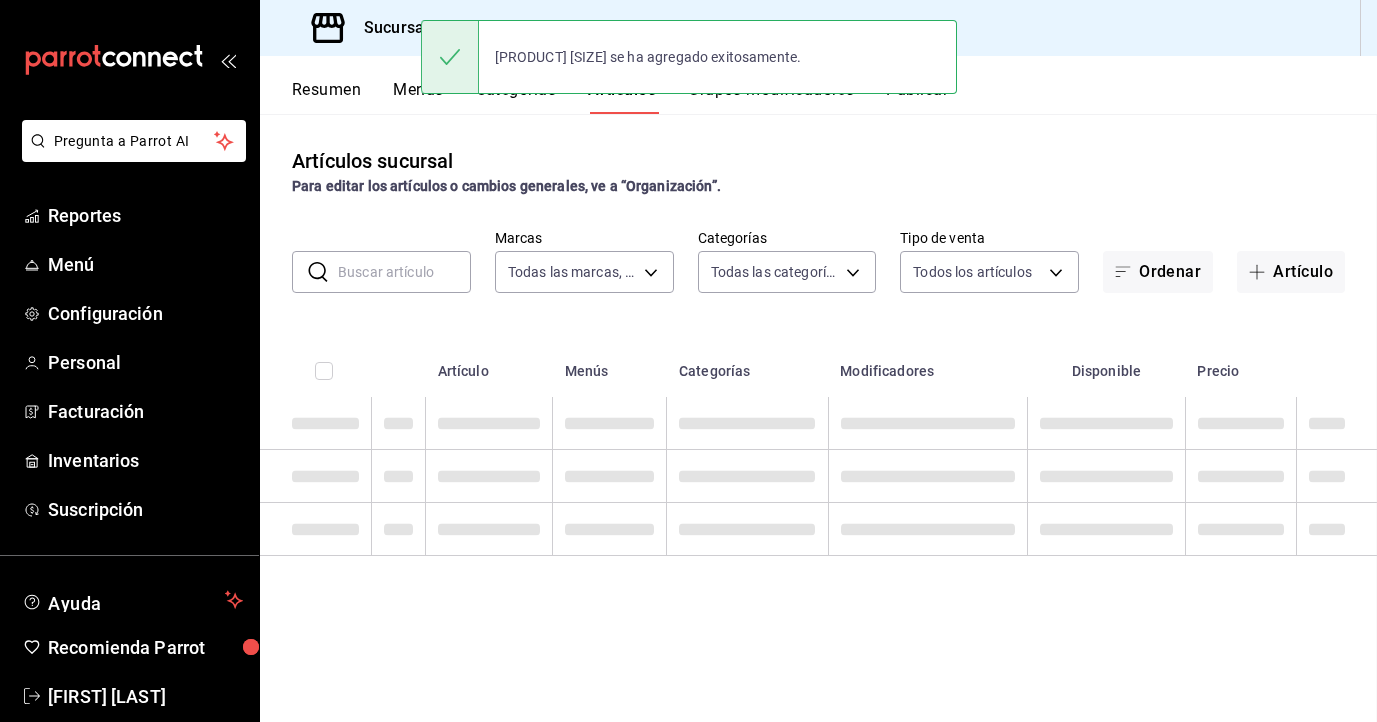 scroll, scrollTop: 0, scrollLeft: 0, axis: both 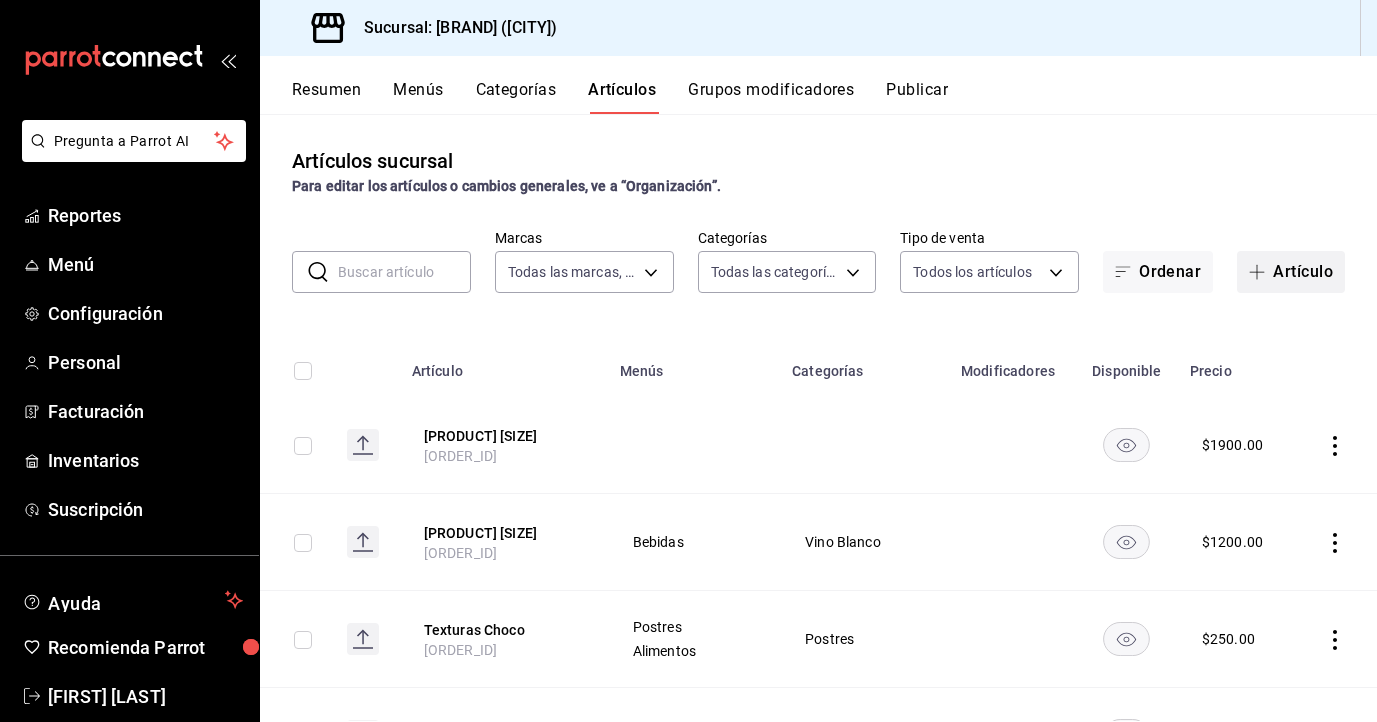 click 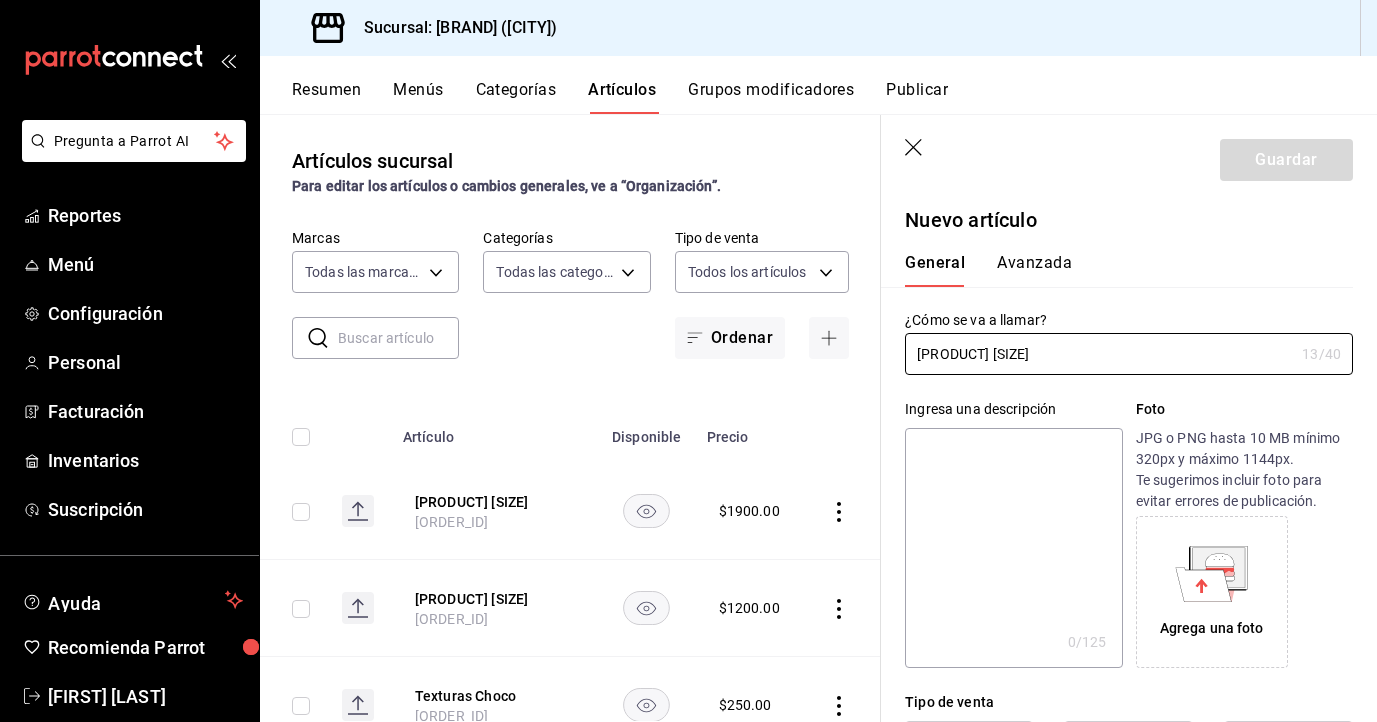 type on "[PRODUCT] [SIZE]" 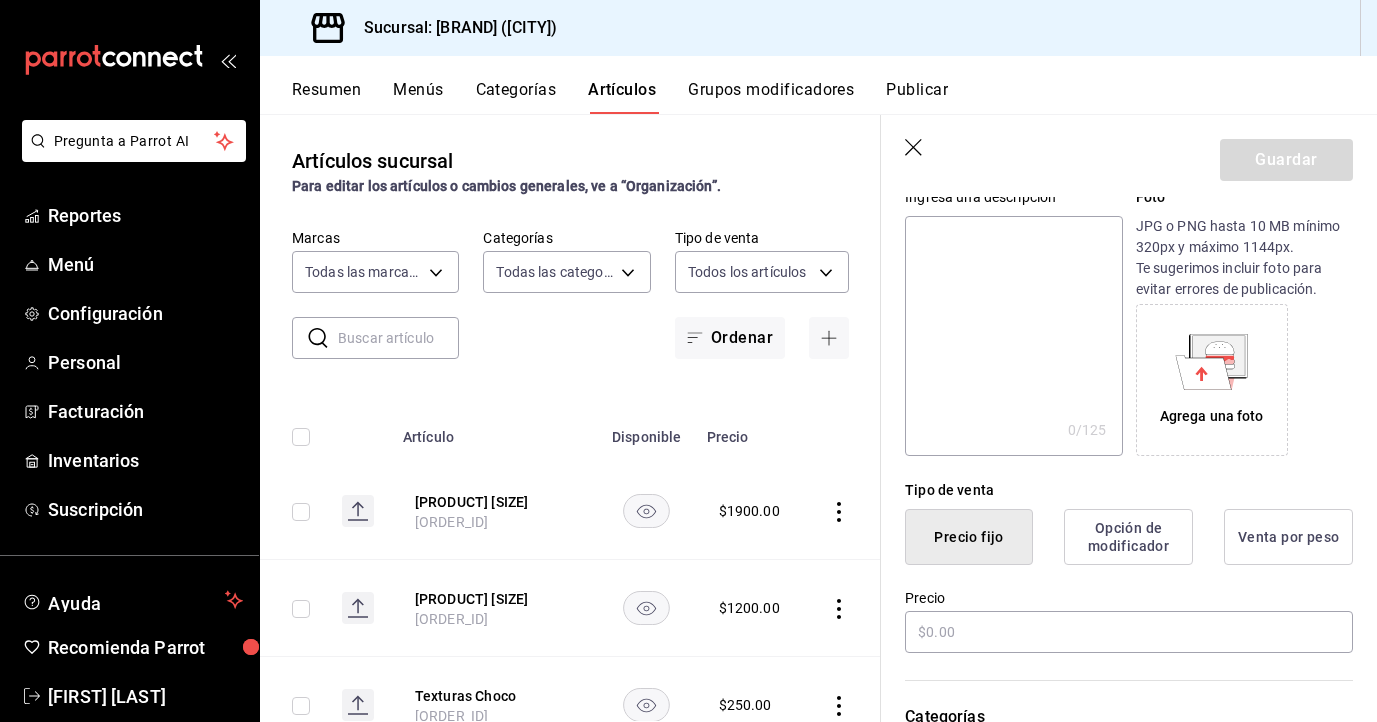 scroll, scrollTop: 214, scrollLeft: 0, axis: vertical 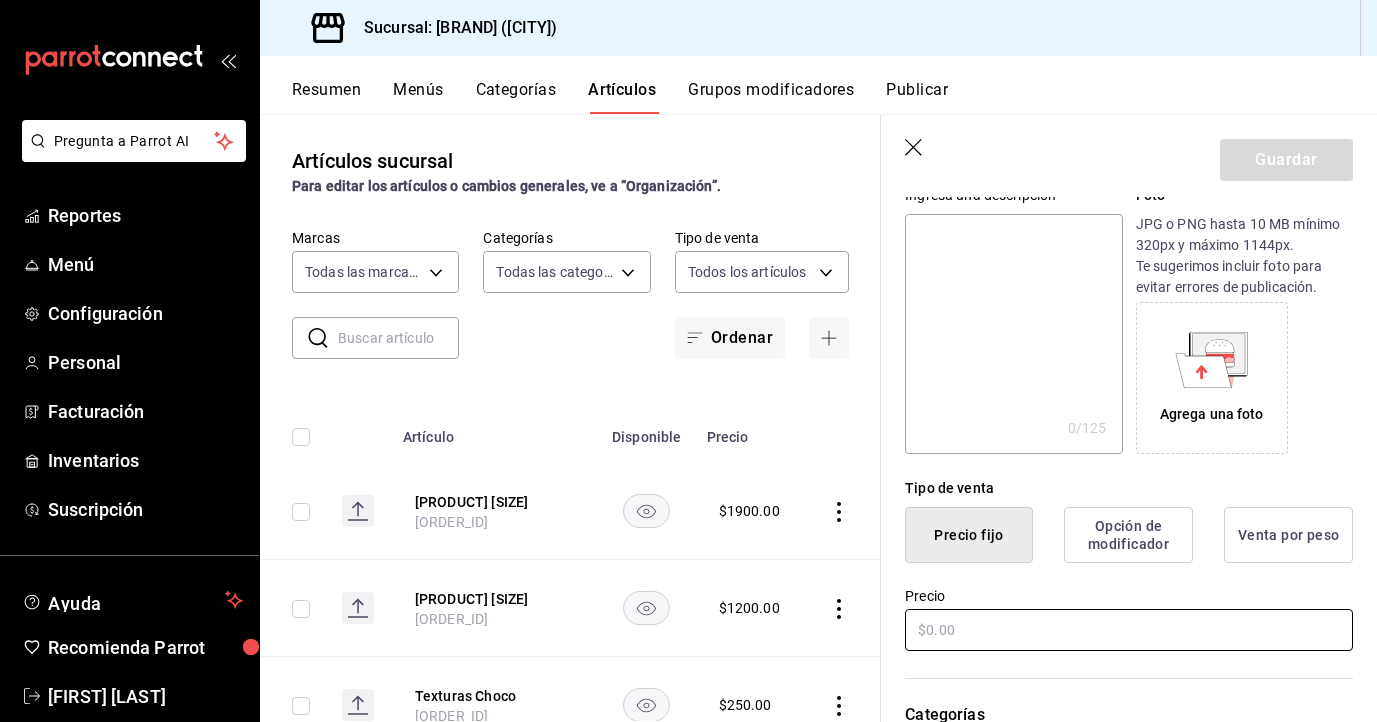 click at bounding box center (1129, 630) 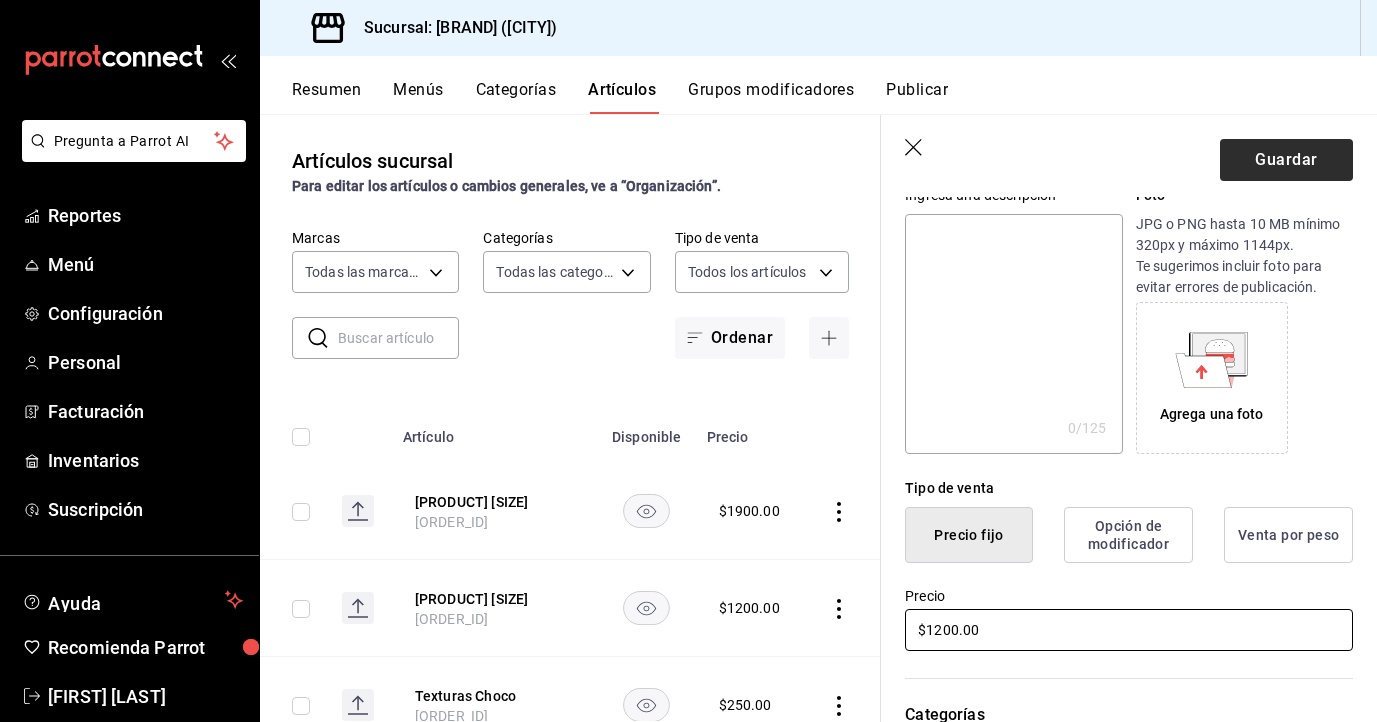 type on "$1200.00" 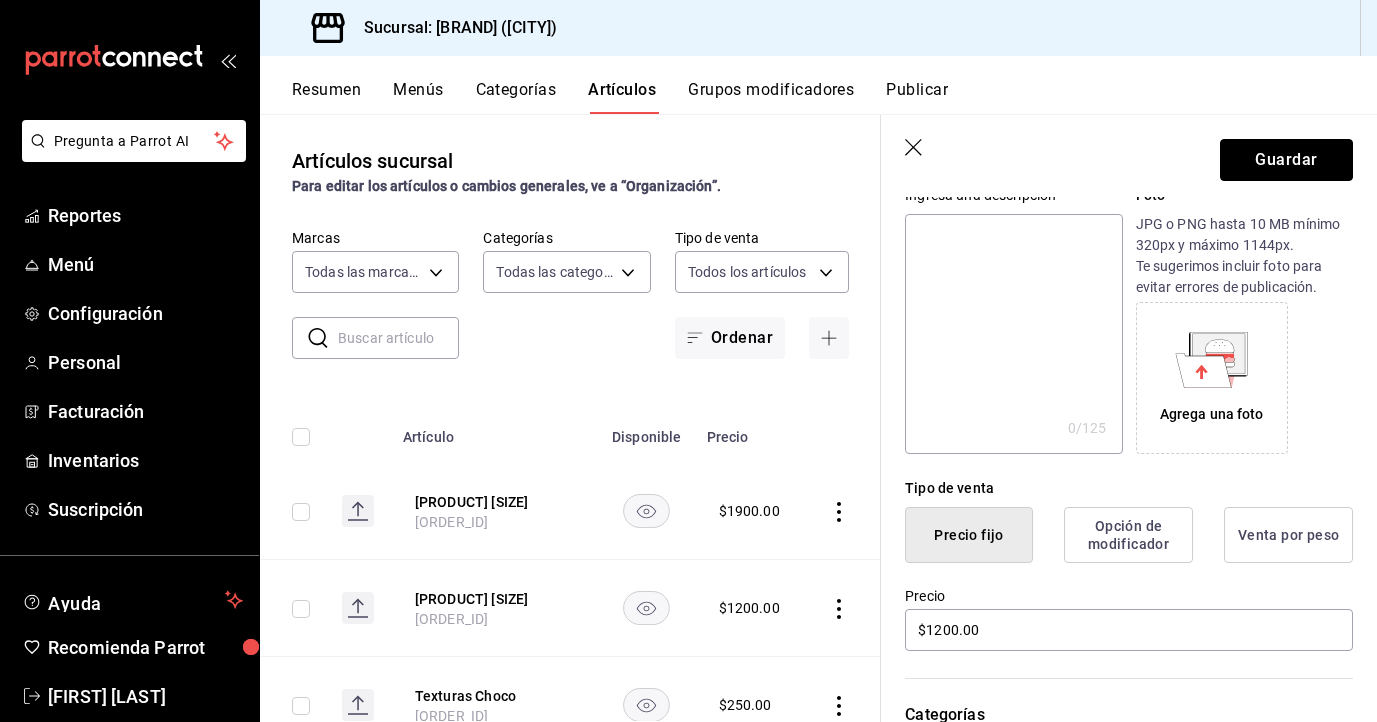 click on "Guardar" at bounding box center (1286, 160) 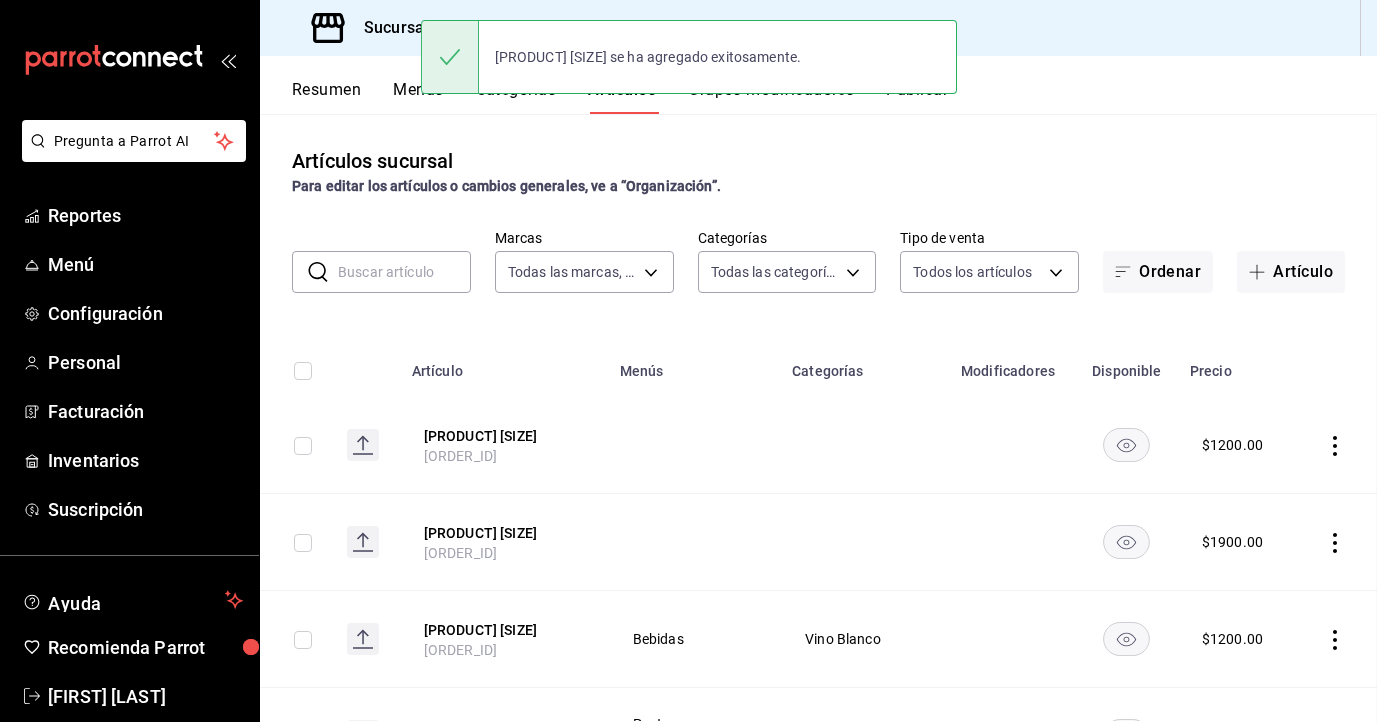 scroll, scrollTop: 0, scrollLeft: 0, axis: both 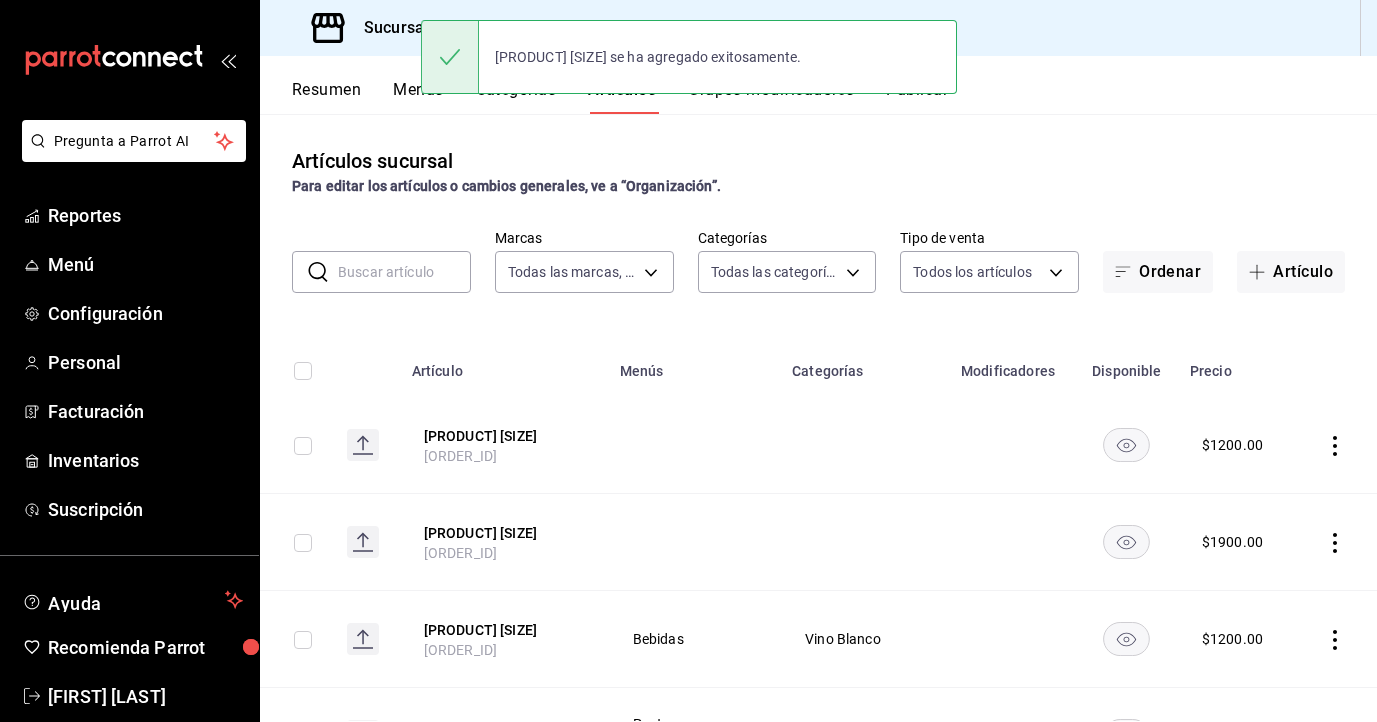 click 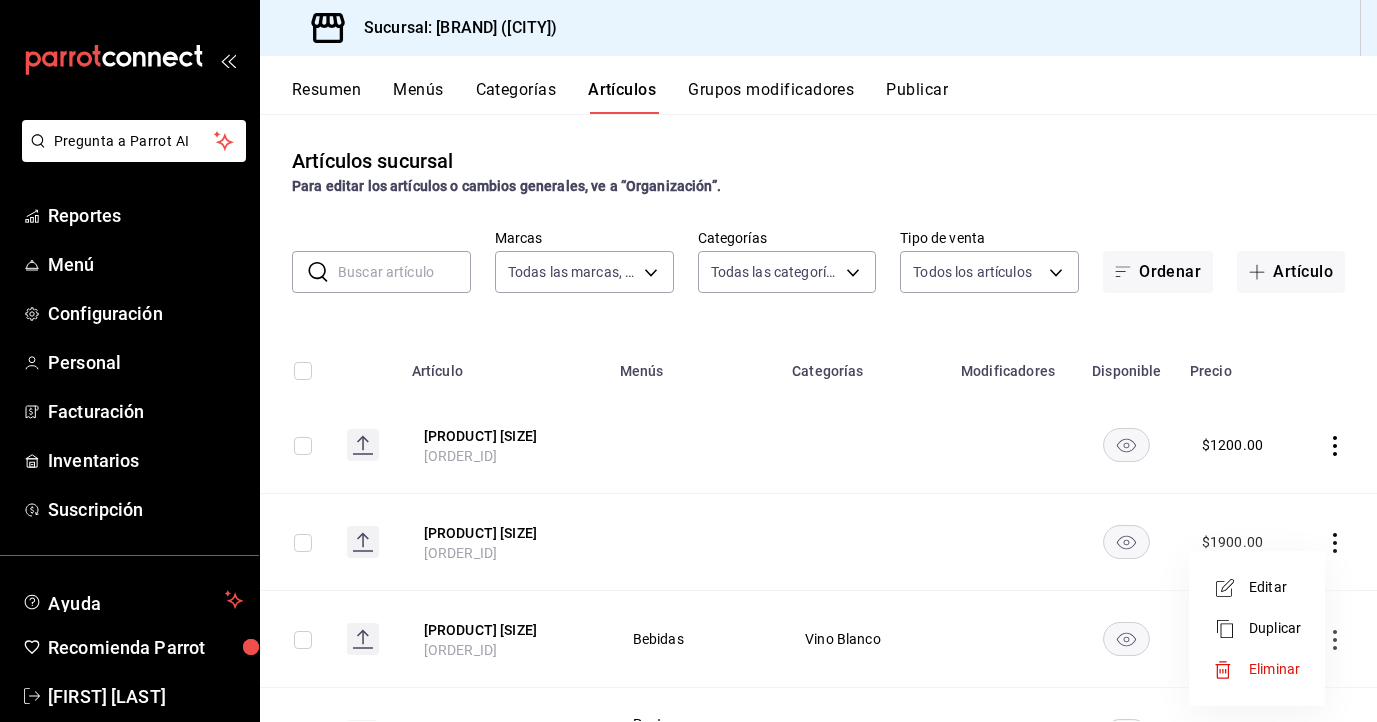 click on "Editar" at bounding box center (1257, 587) 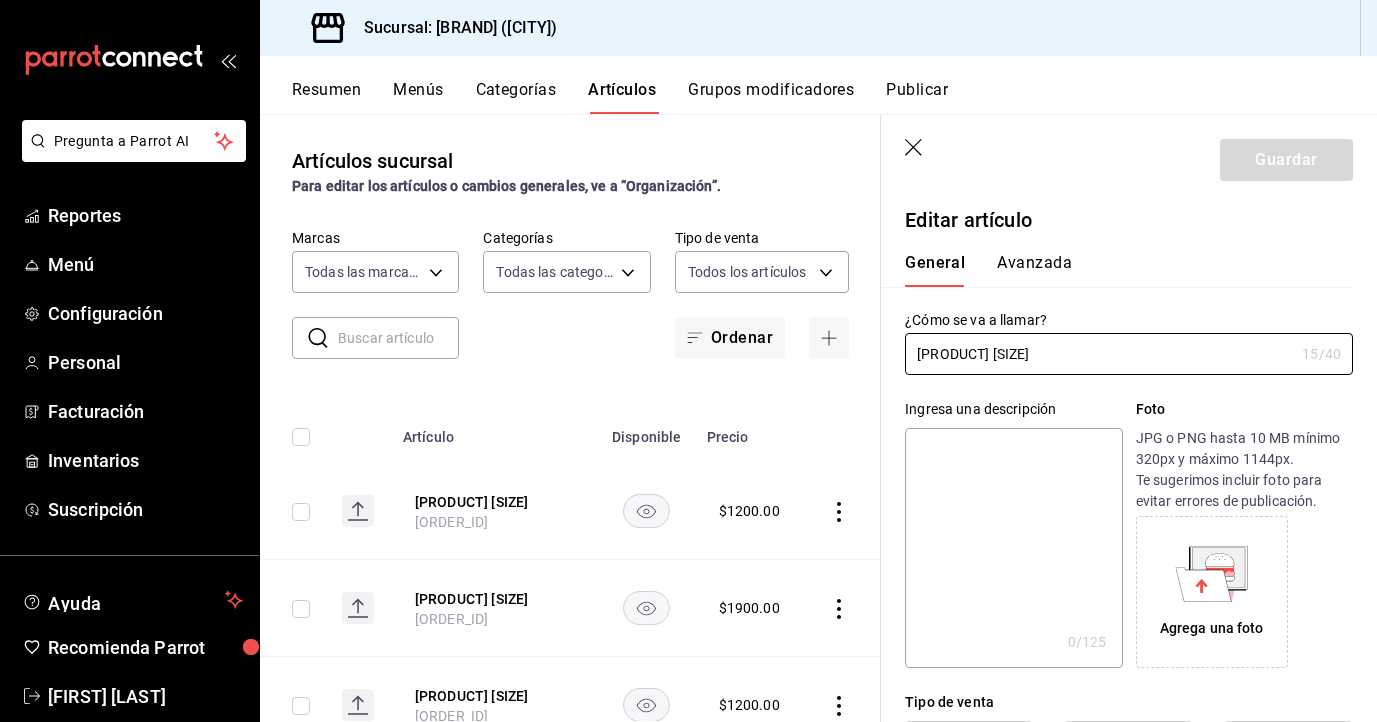 type on "$1900.00" 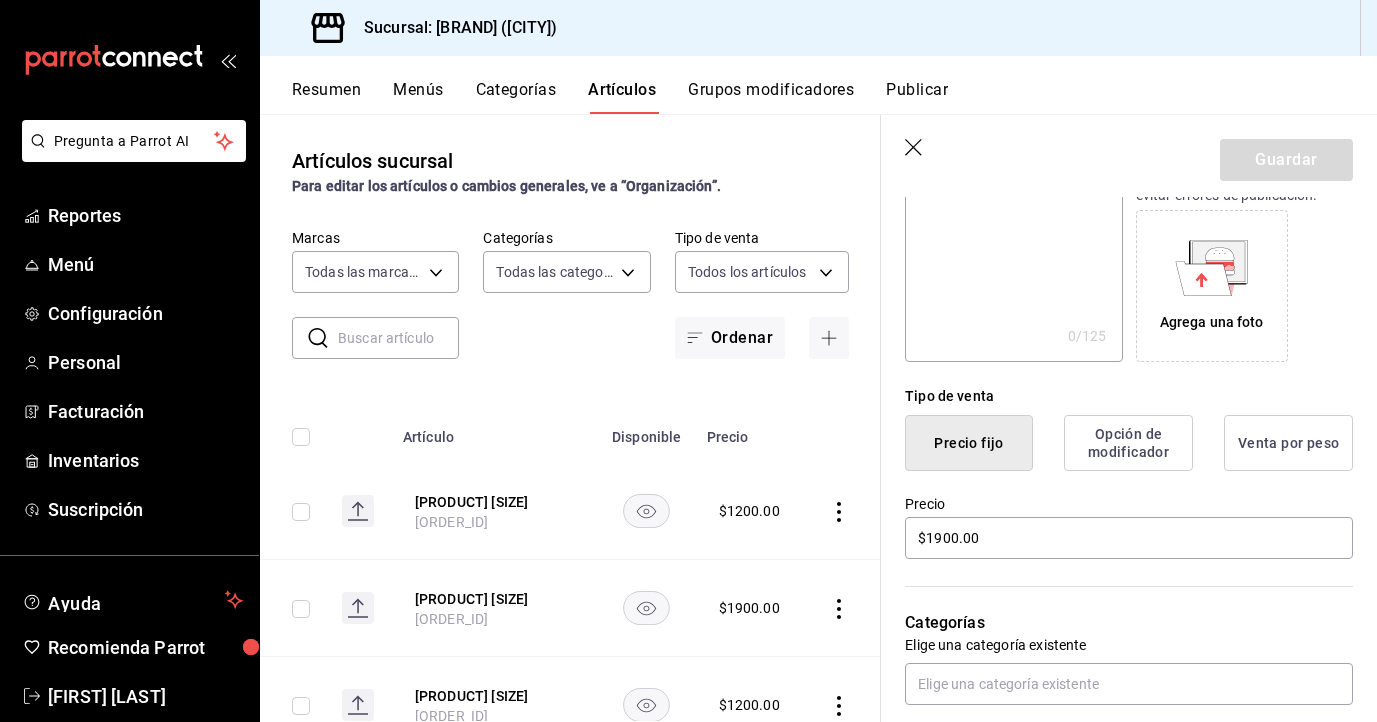 scroll, scrollTop: 321, scrollLeft: 0, axis: vertical 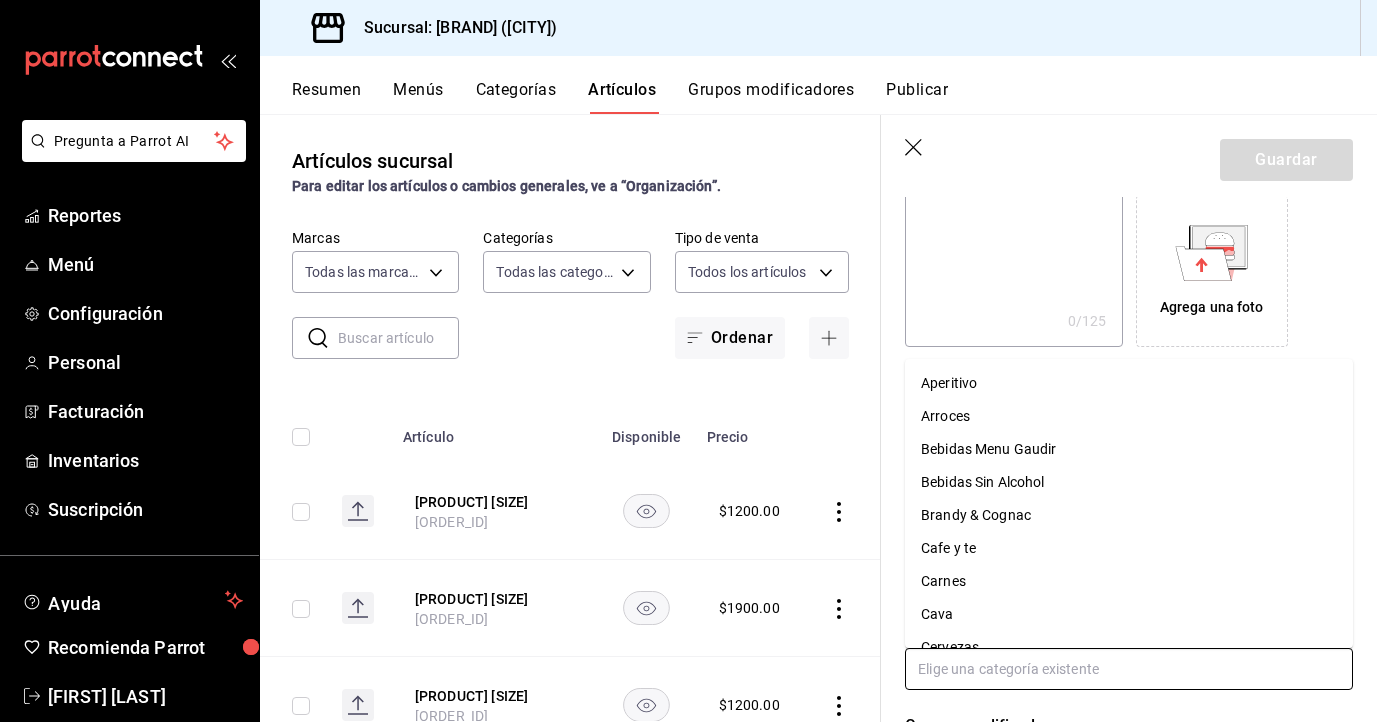 click at bounding box center (1129, 669) 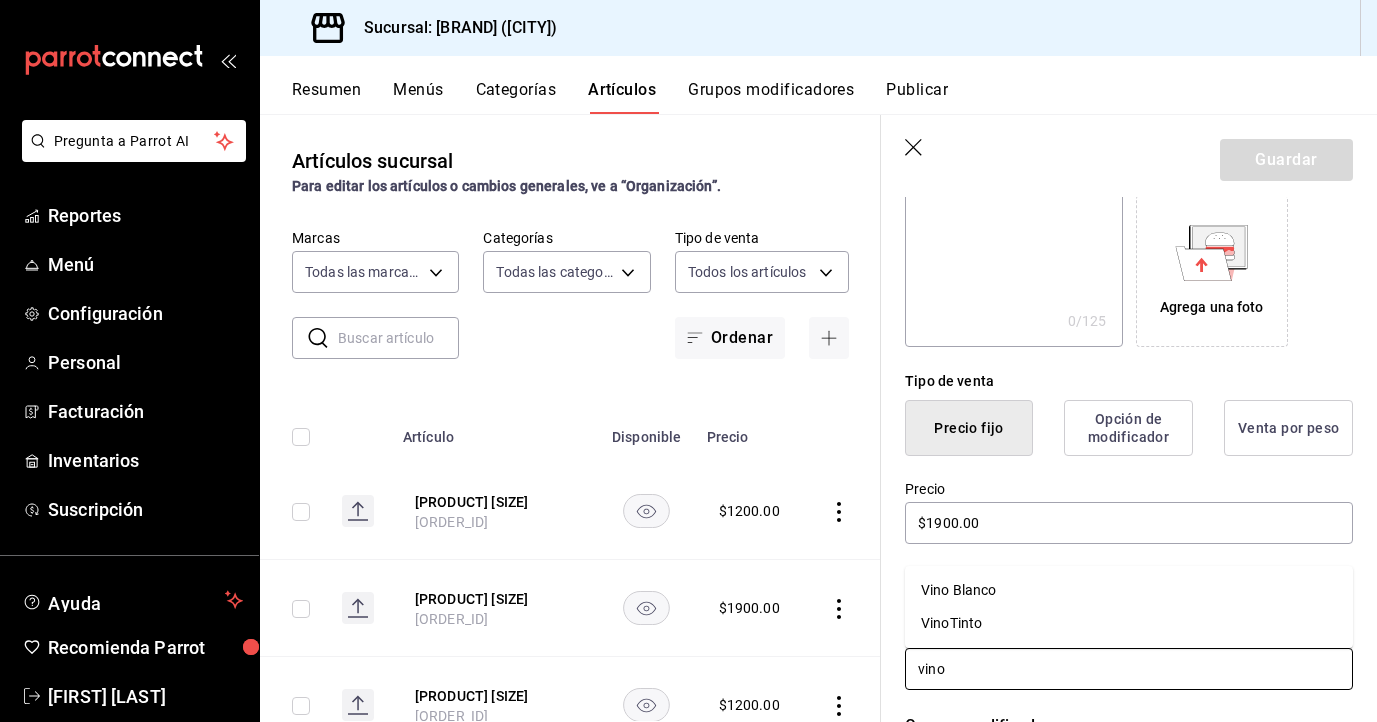 type on "vino" 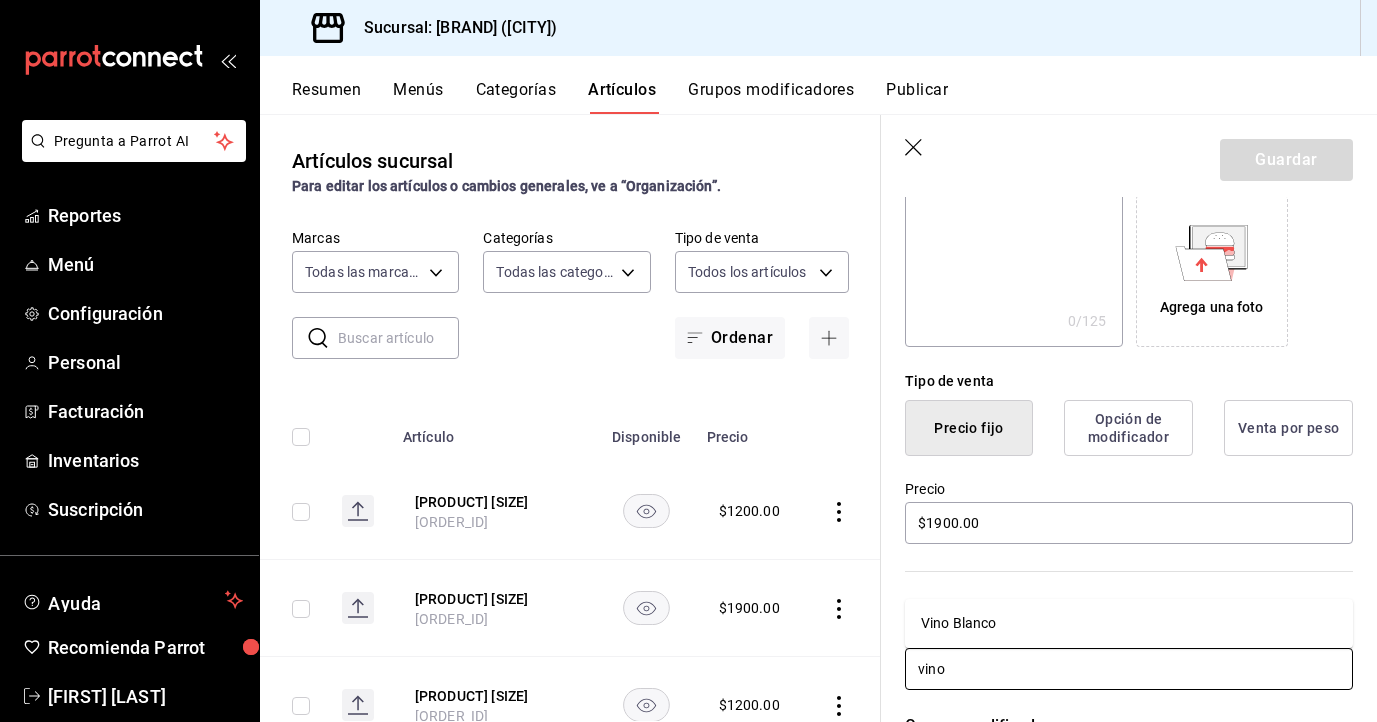 click on "Vino Blanco" at bounding box center (1129, 623) 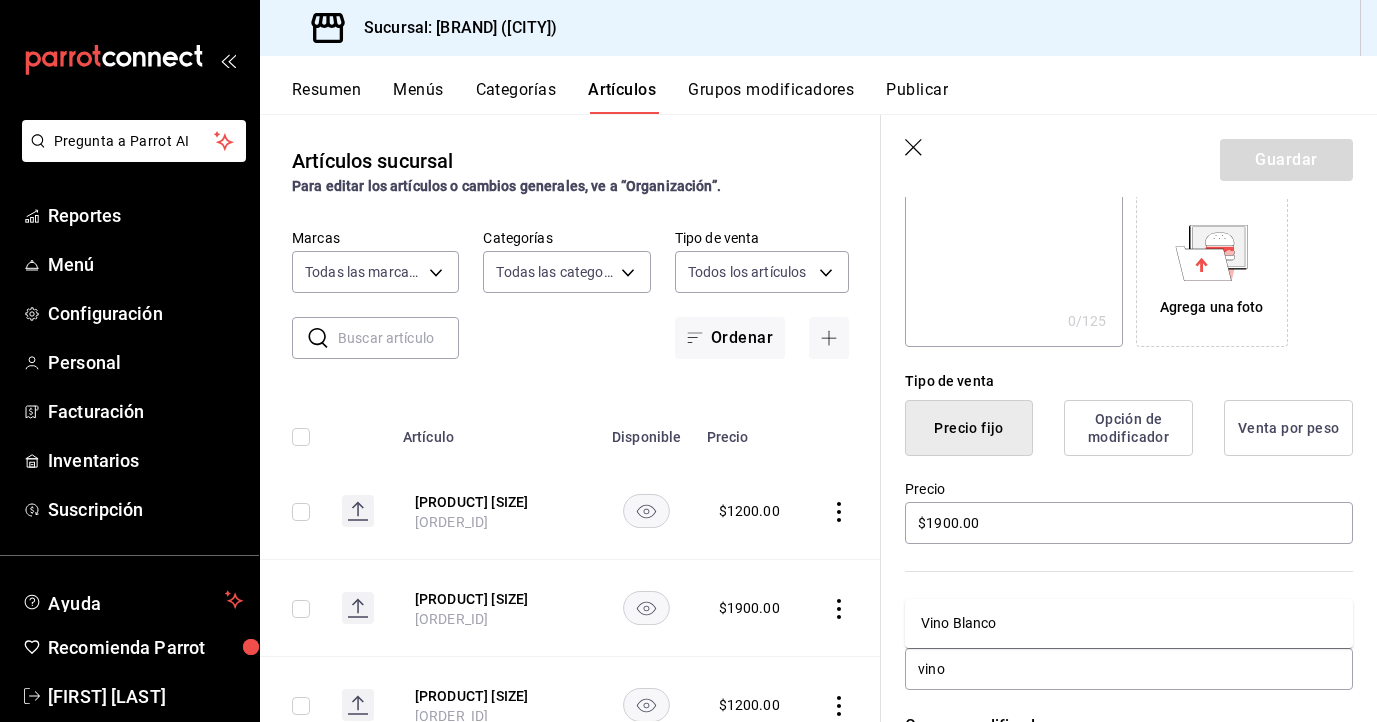 type 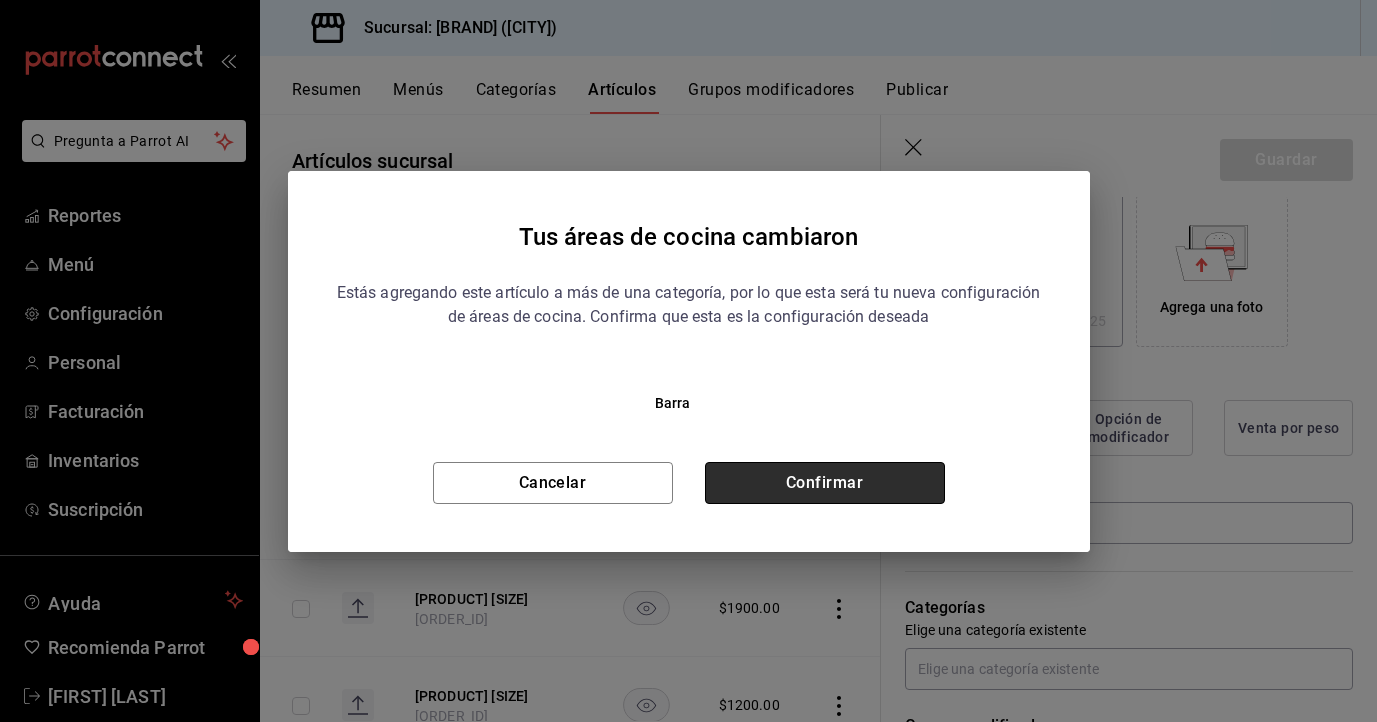 click on "Confirmar" at bounding box center [825, 483] 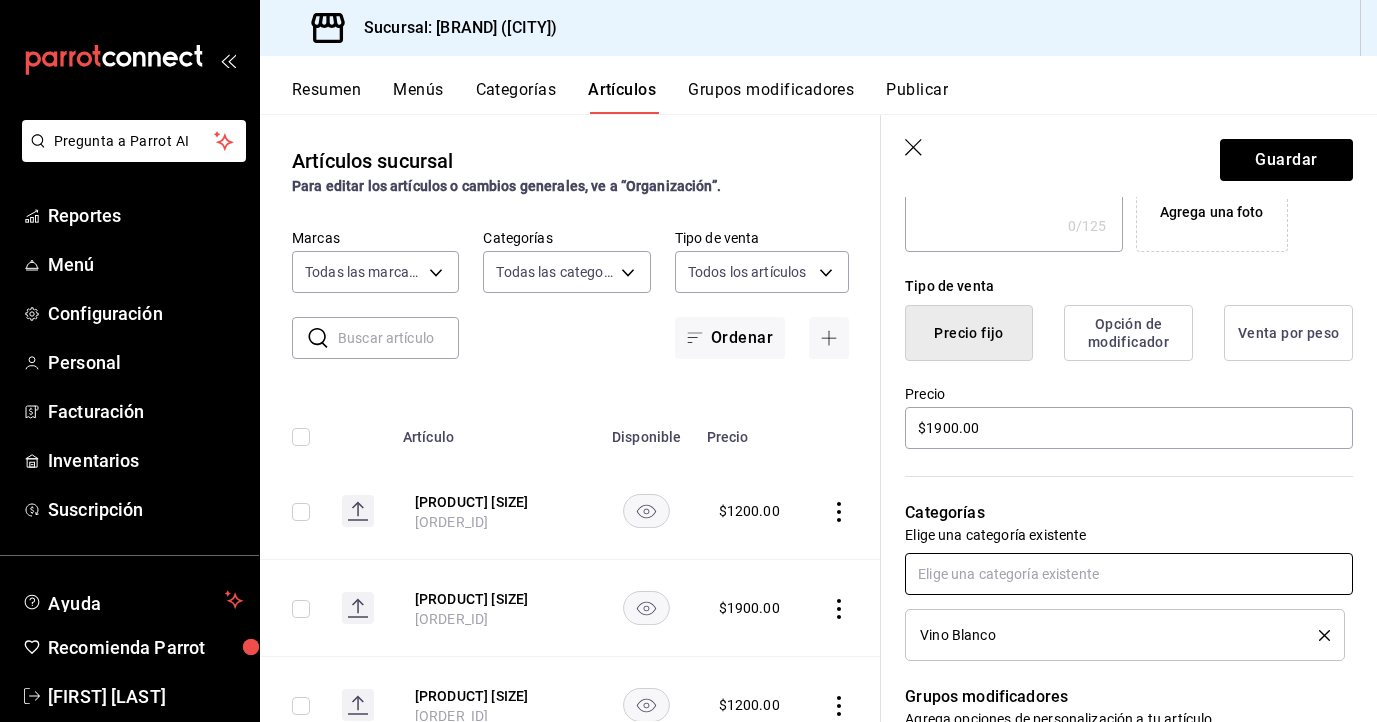 scroll, scrollTop: 435, scrollLeft: 0, axis: vertical 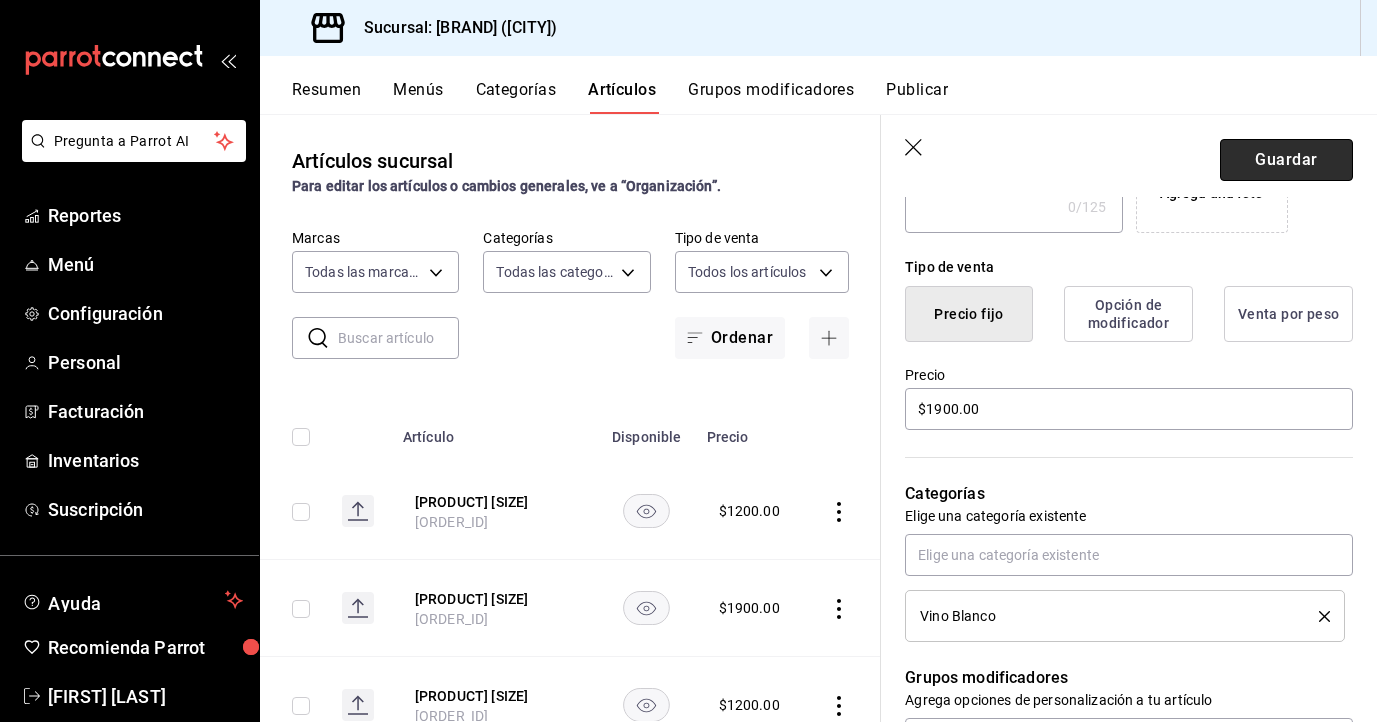 click on "Guardar" at bounding box center (1286, 160) 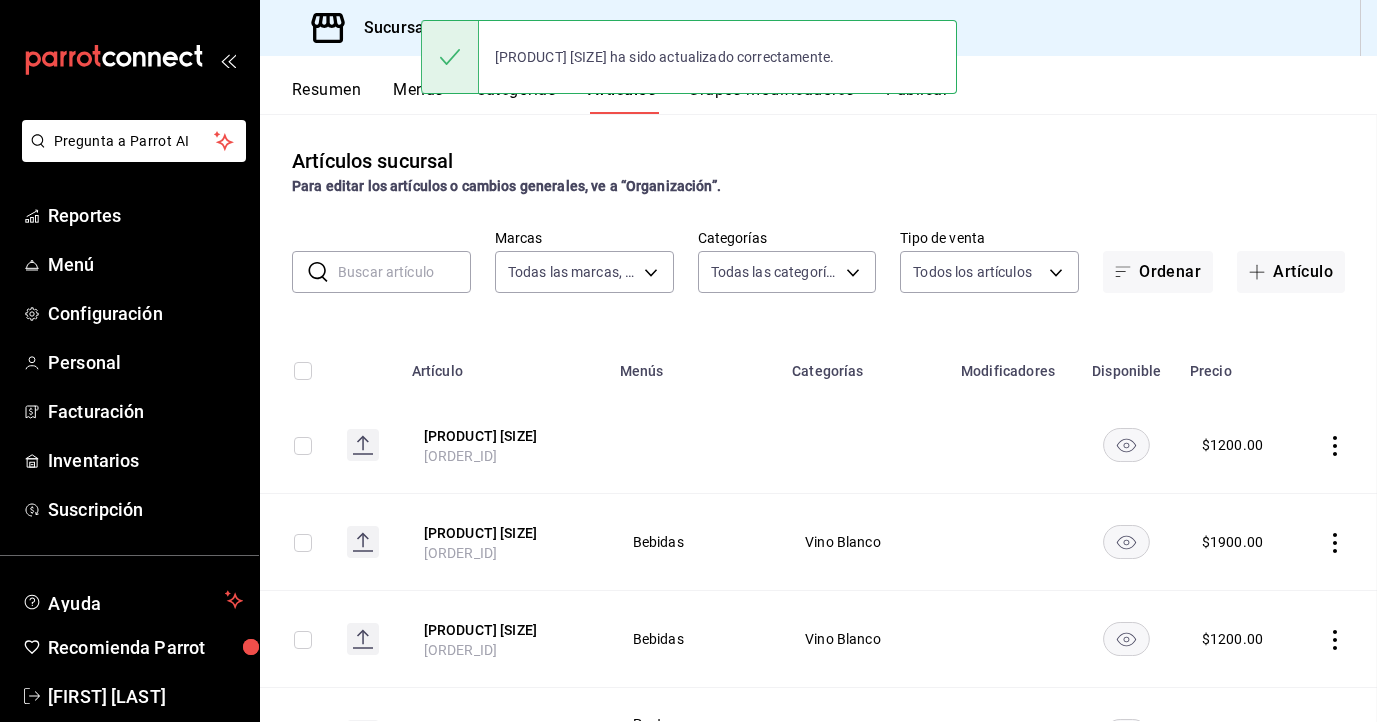 scroll, scrollTop: 0, scrollLeft: 0, axis: both 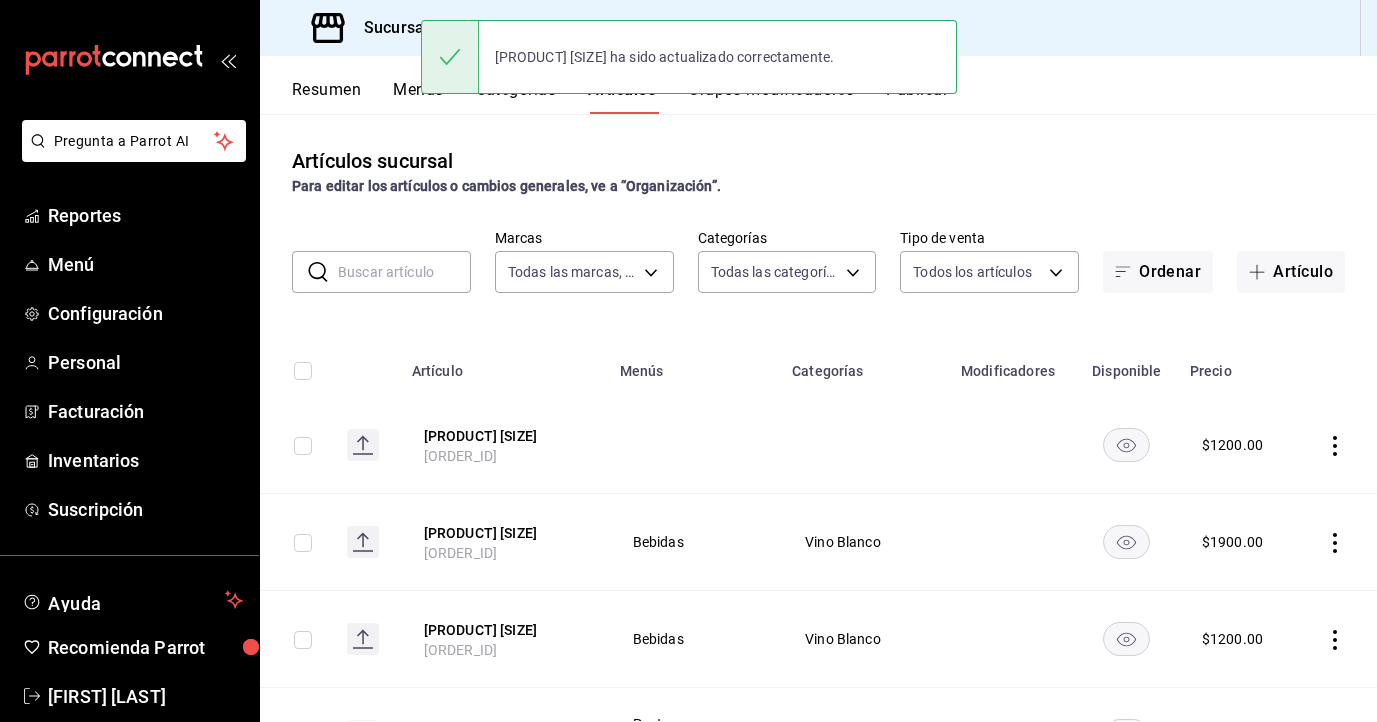 click 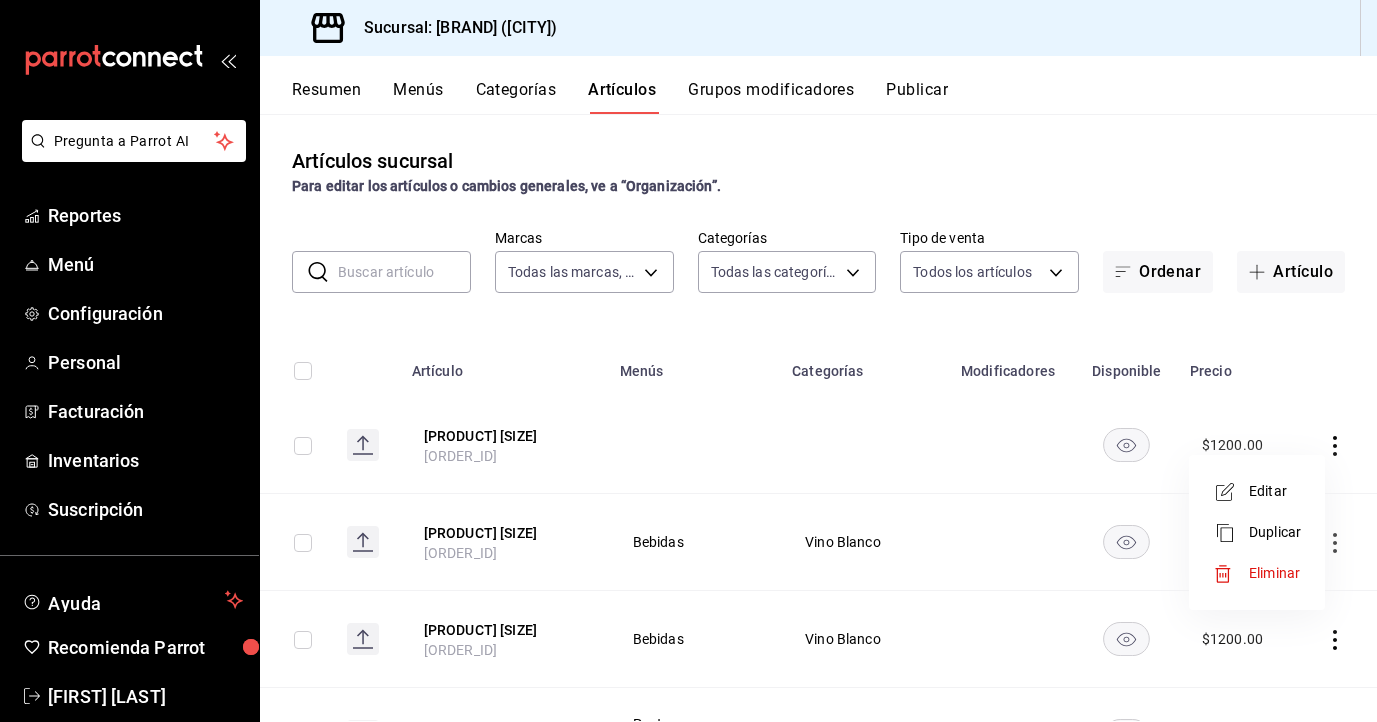 click on "Editar" at bounding box center (1275, 491) 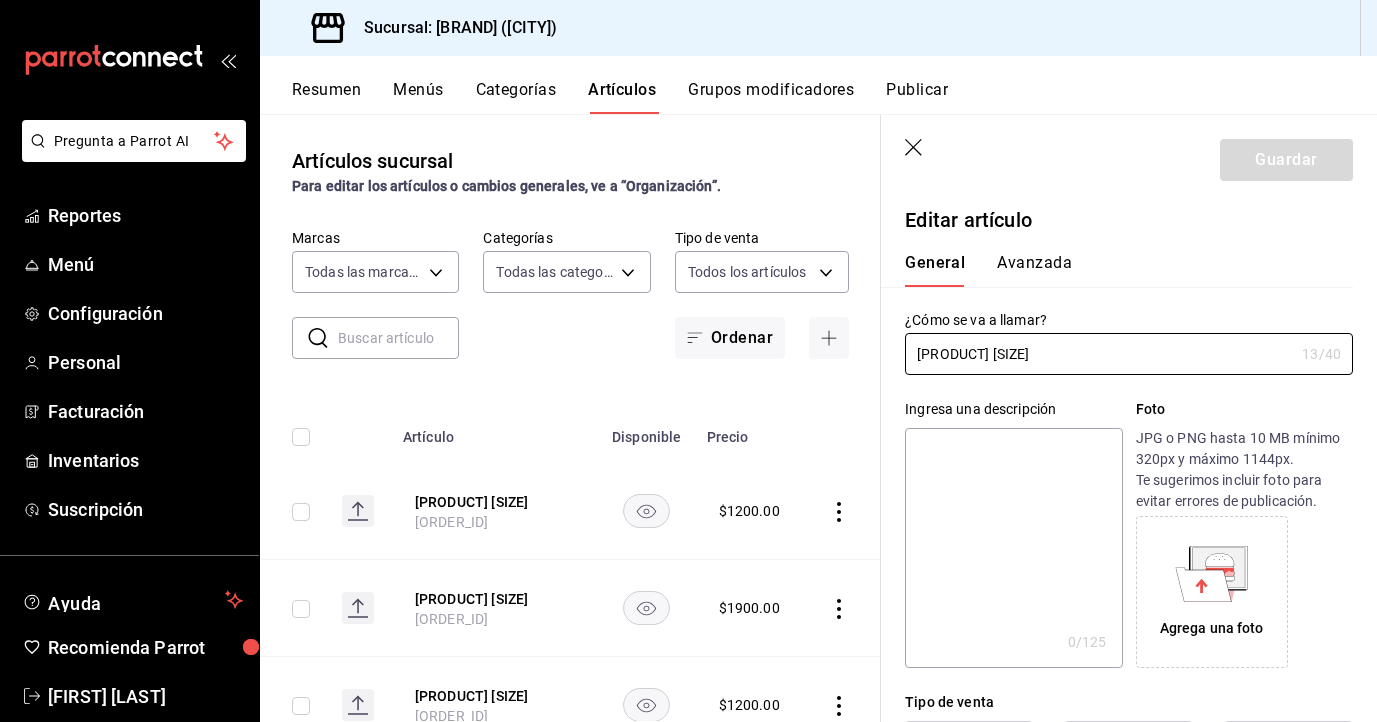 type on "$1200.00" 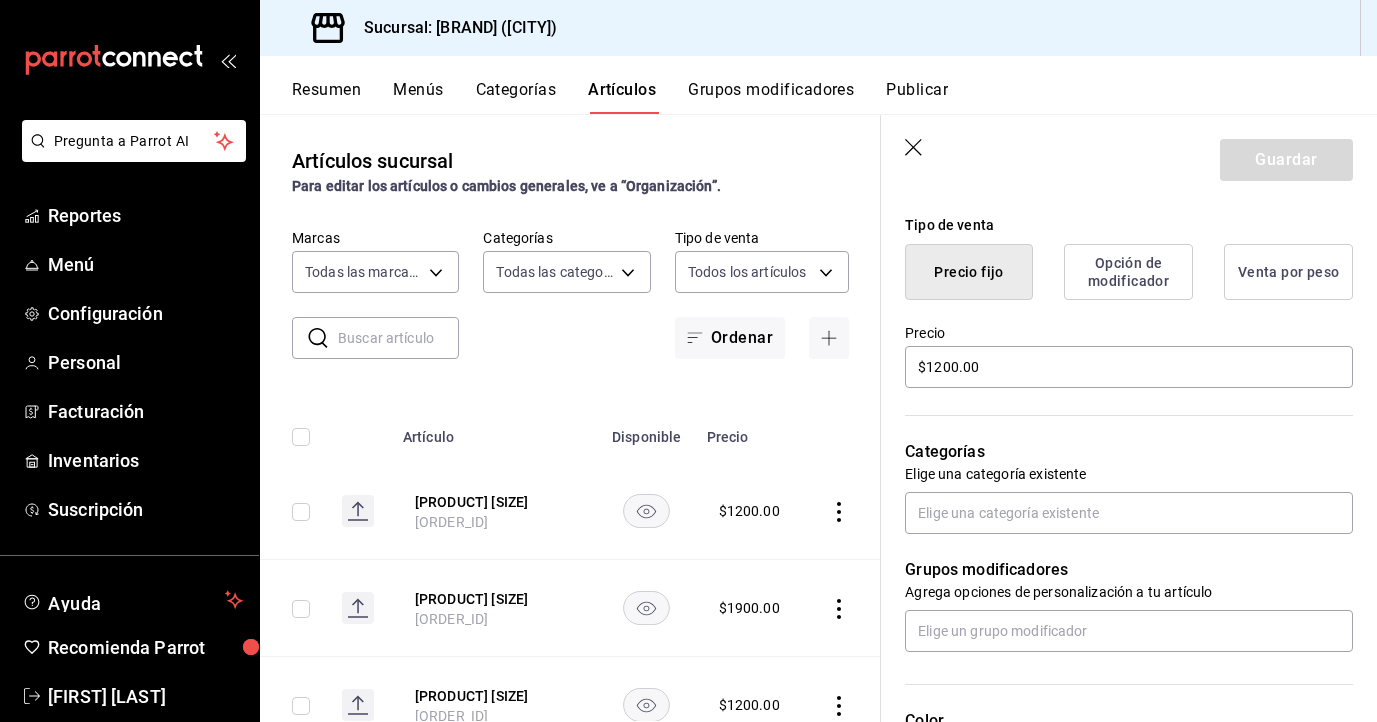 scroll, scrollTop: 484, scrollLeft: 0, axis: vertical 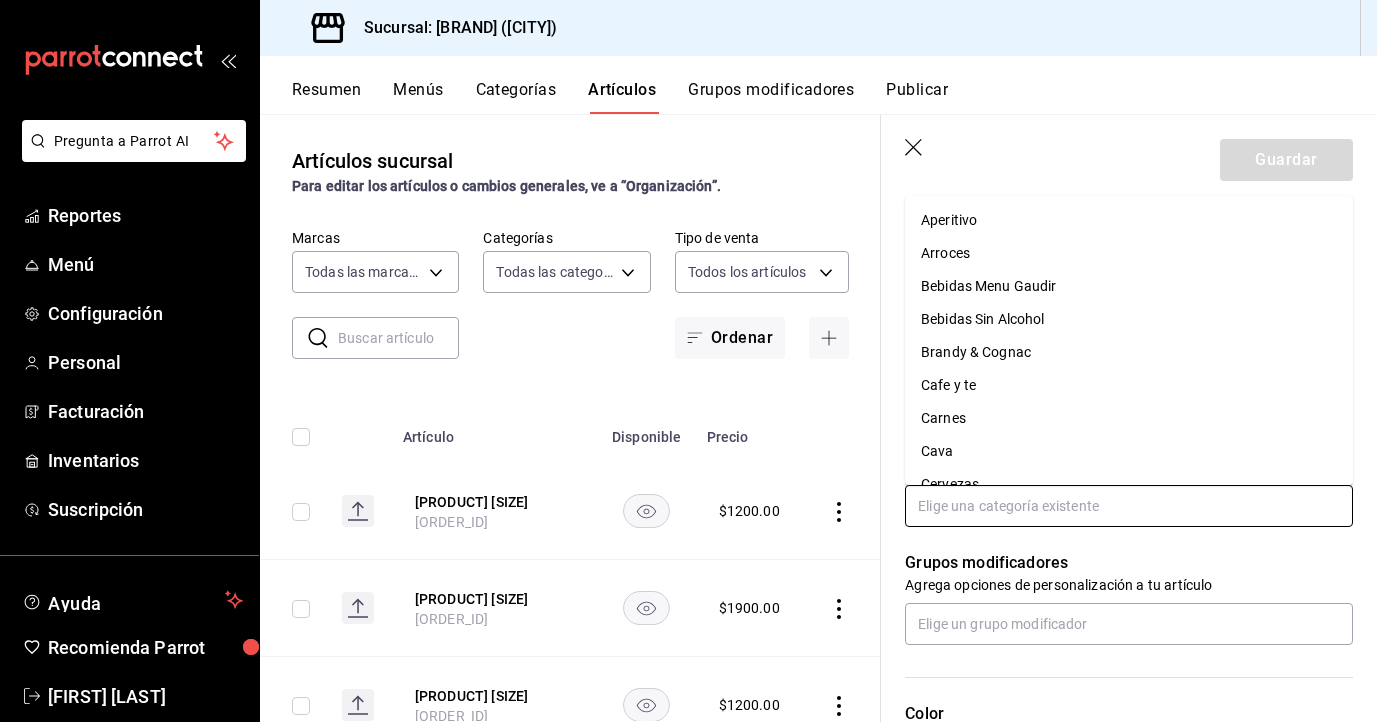 click at bounding box center (1129, 506) 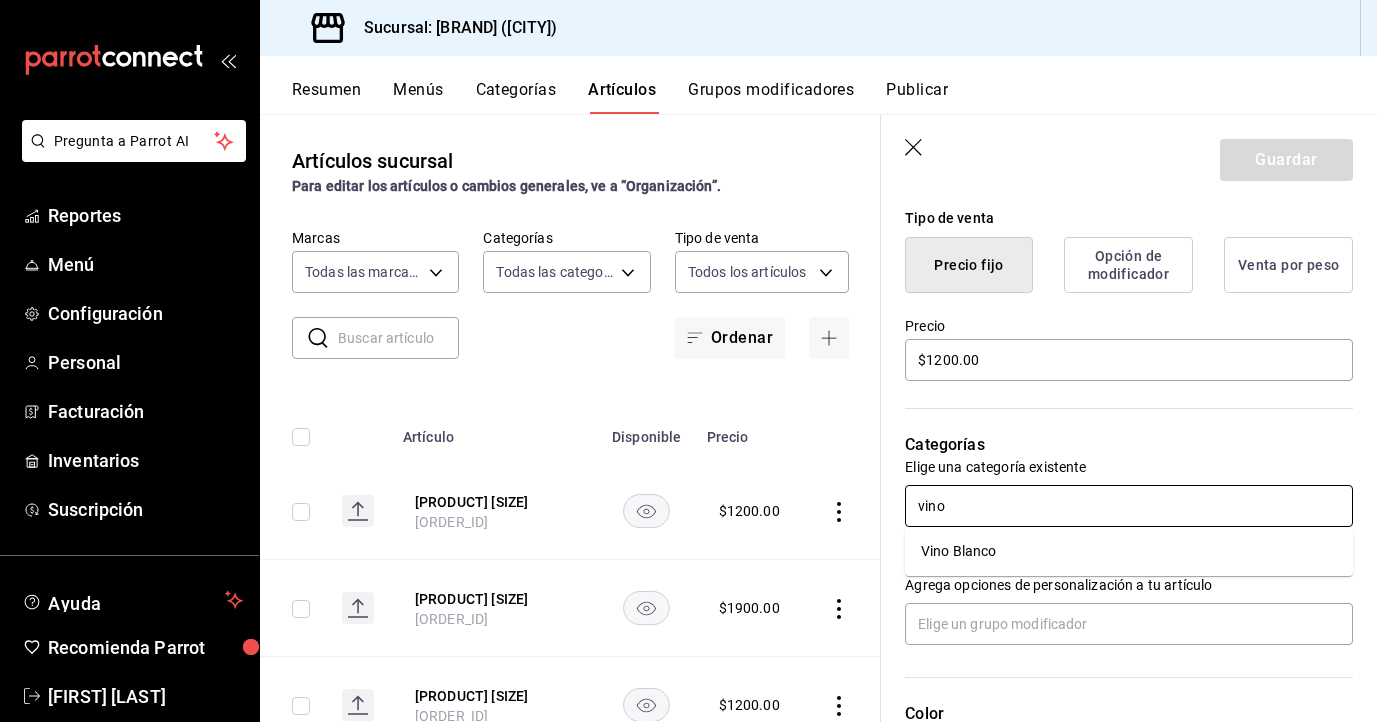type on "vino" 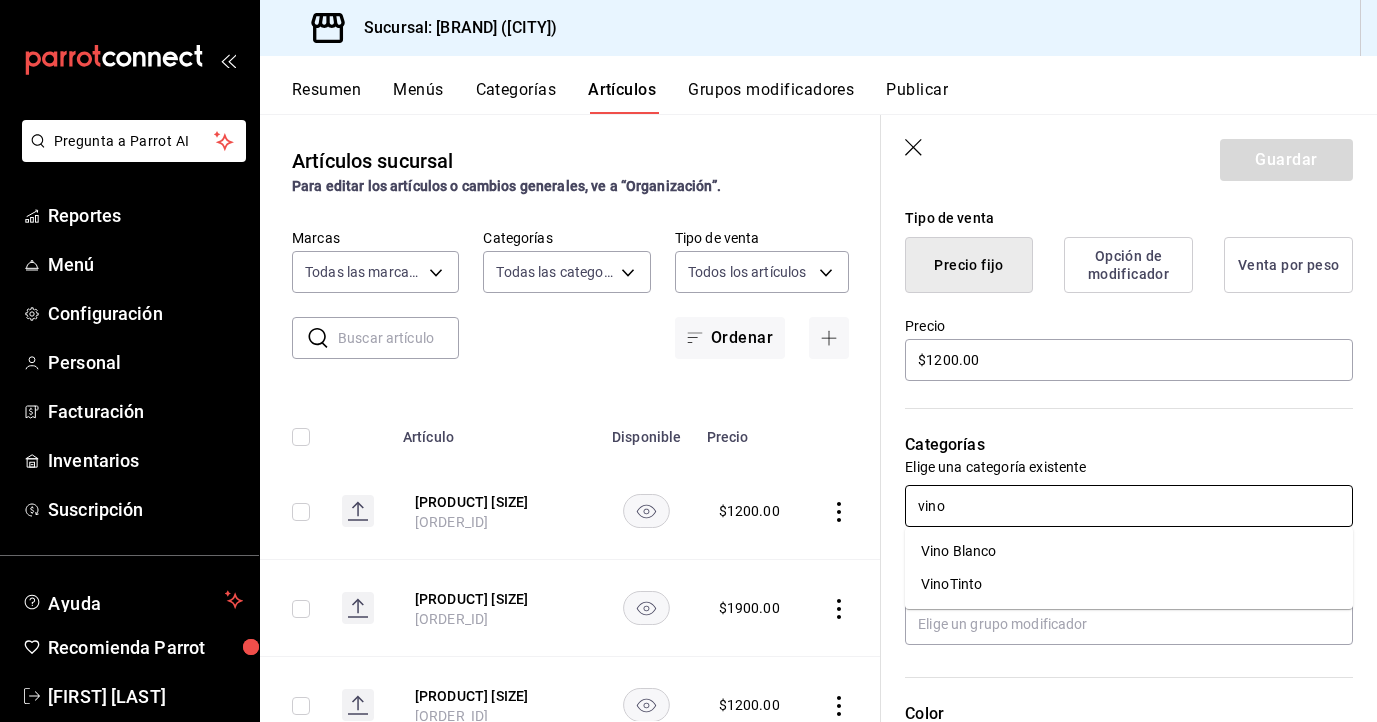 click on "VinoTinto" at bounding box center (1129, 584) 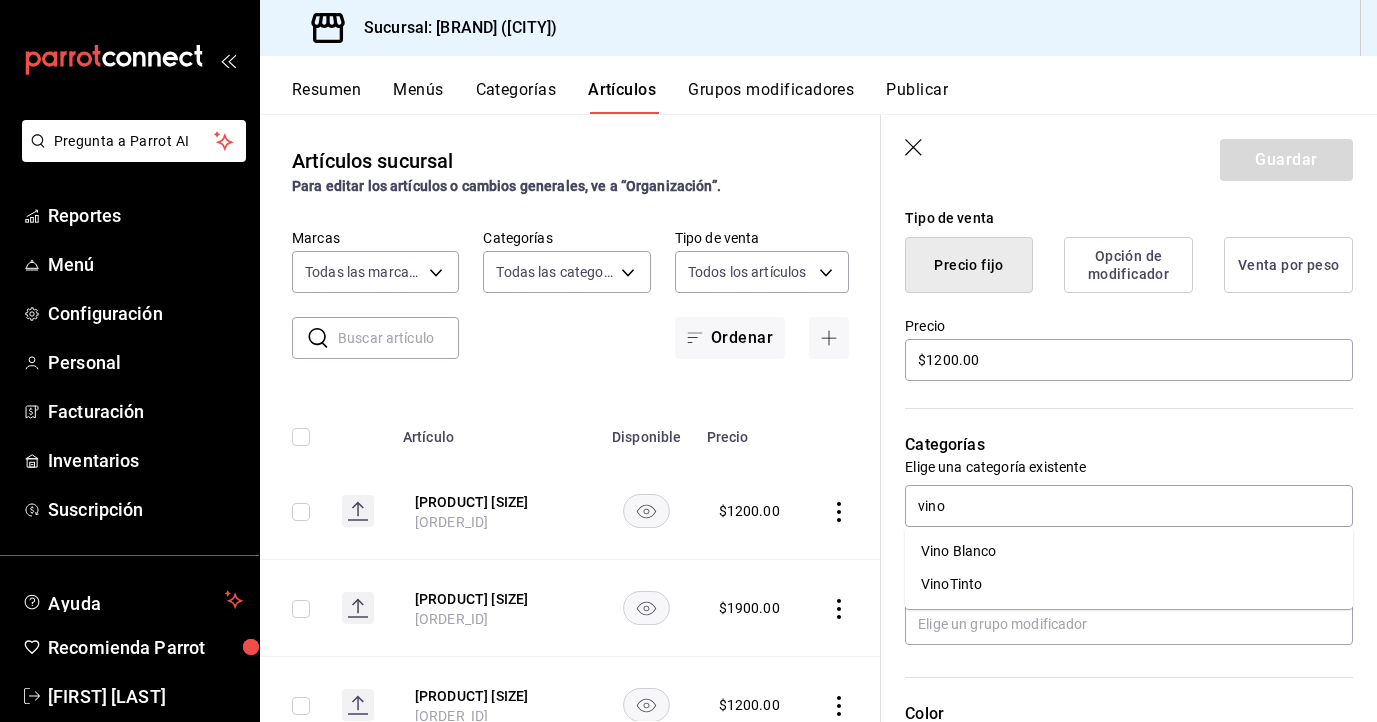 type 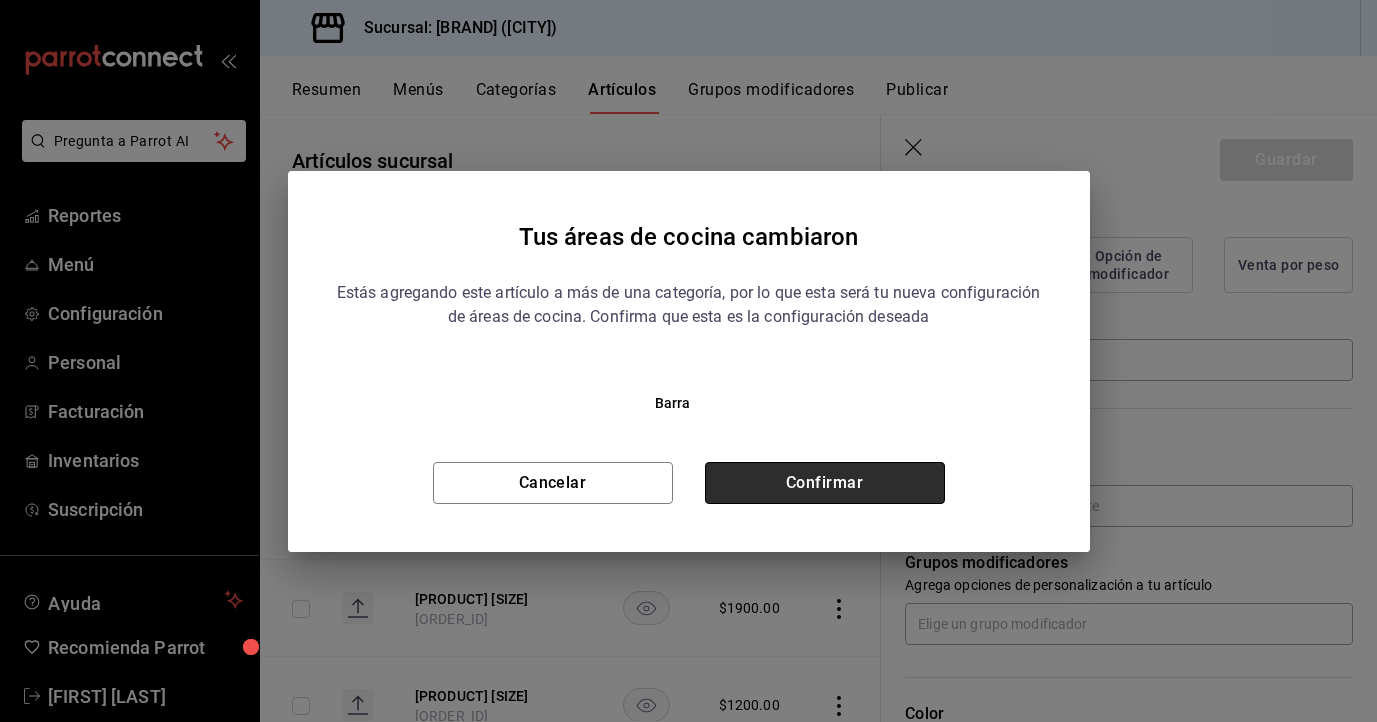click on "Confirmar" at bounding box center (825, 483) 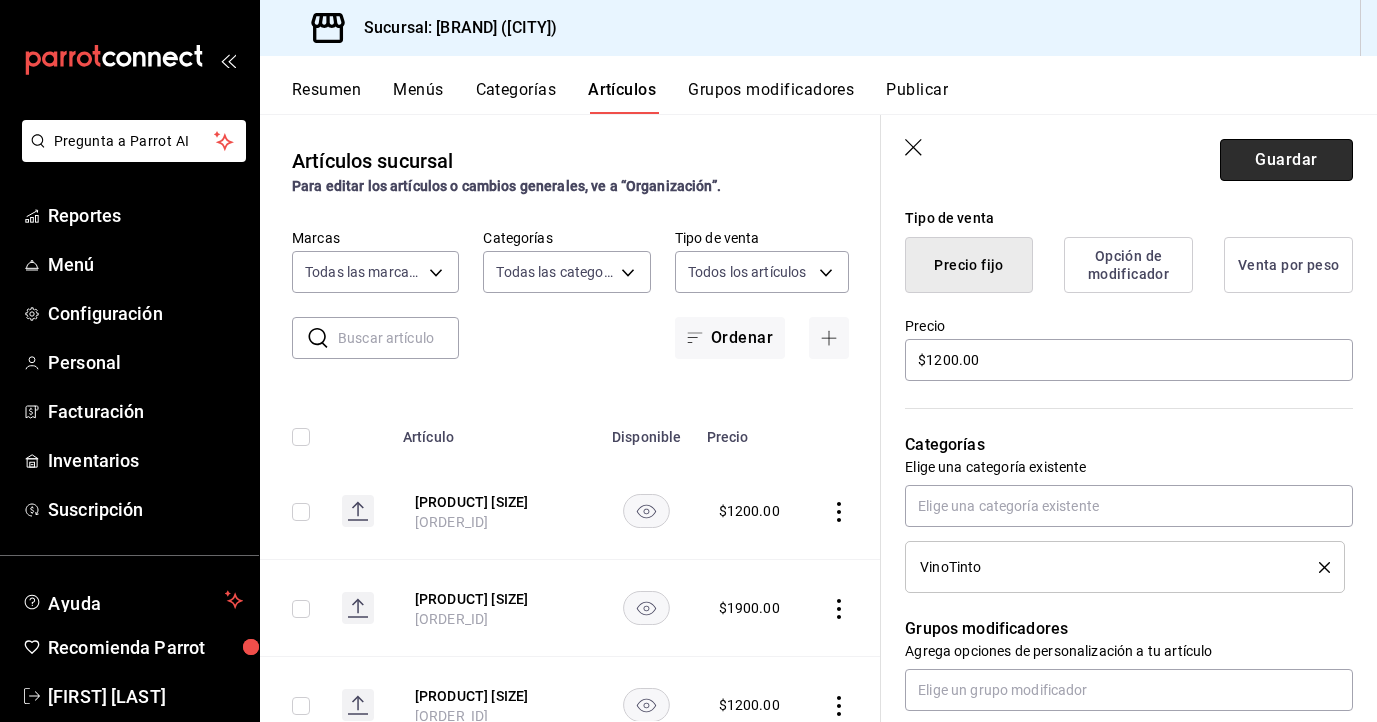 click on "Guardar" at bounding box center [1286, 160] 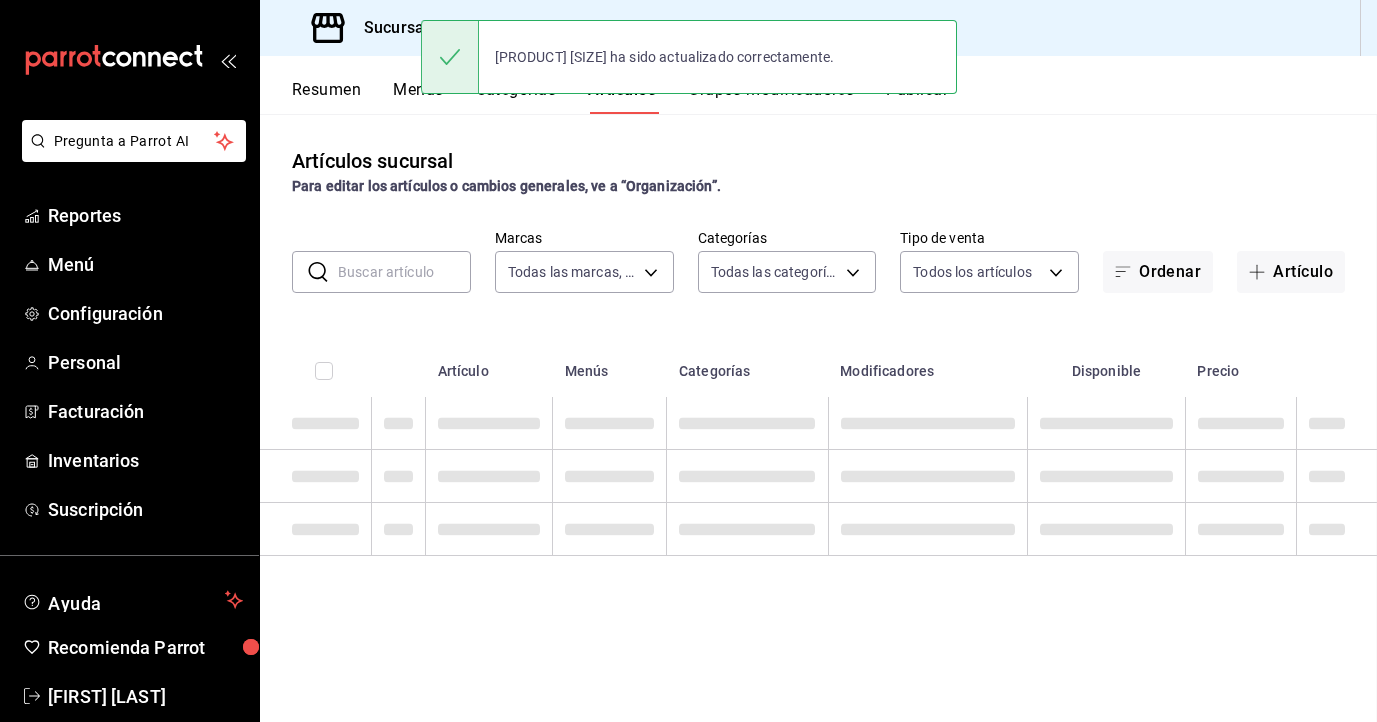 scroll, scrollTop: 0, scrollLeft: 0, axis: both 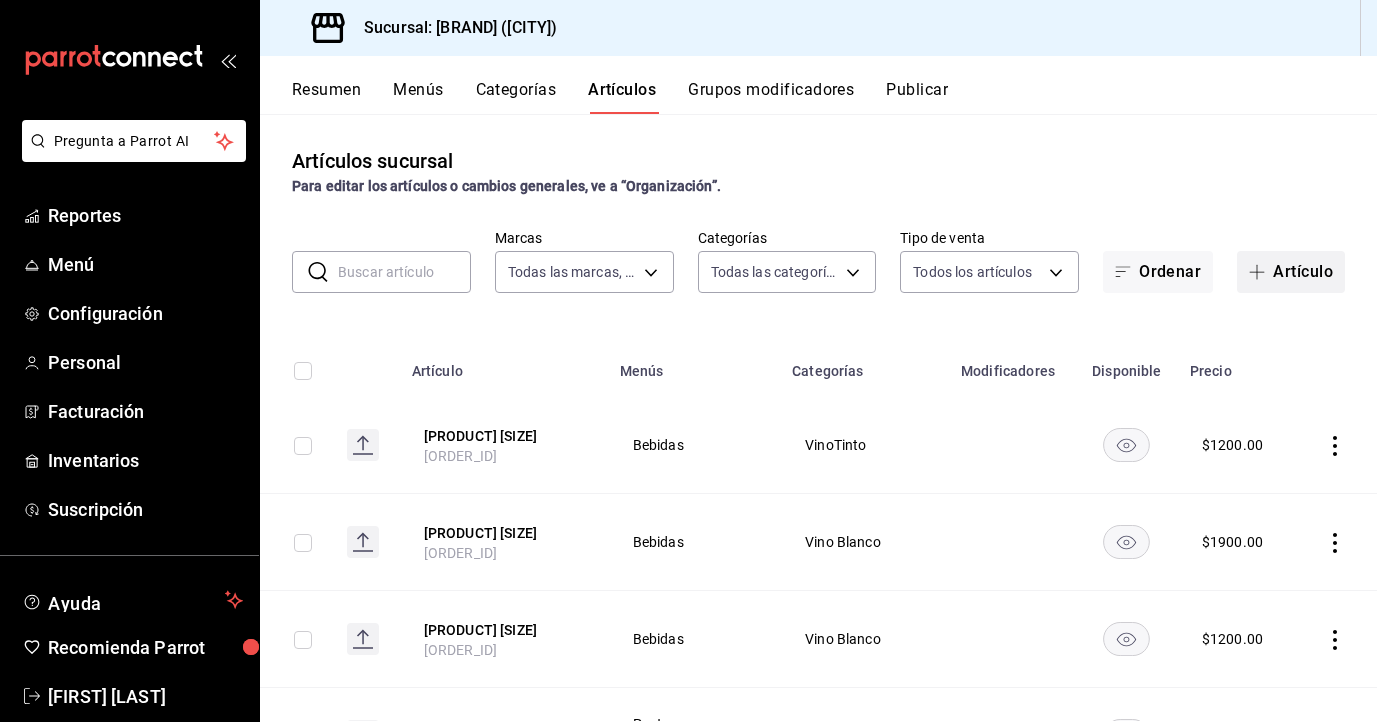 click on "Artículo" at bounding box center (1291, 272) 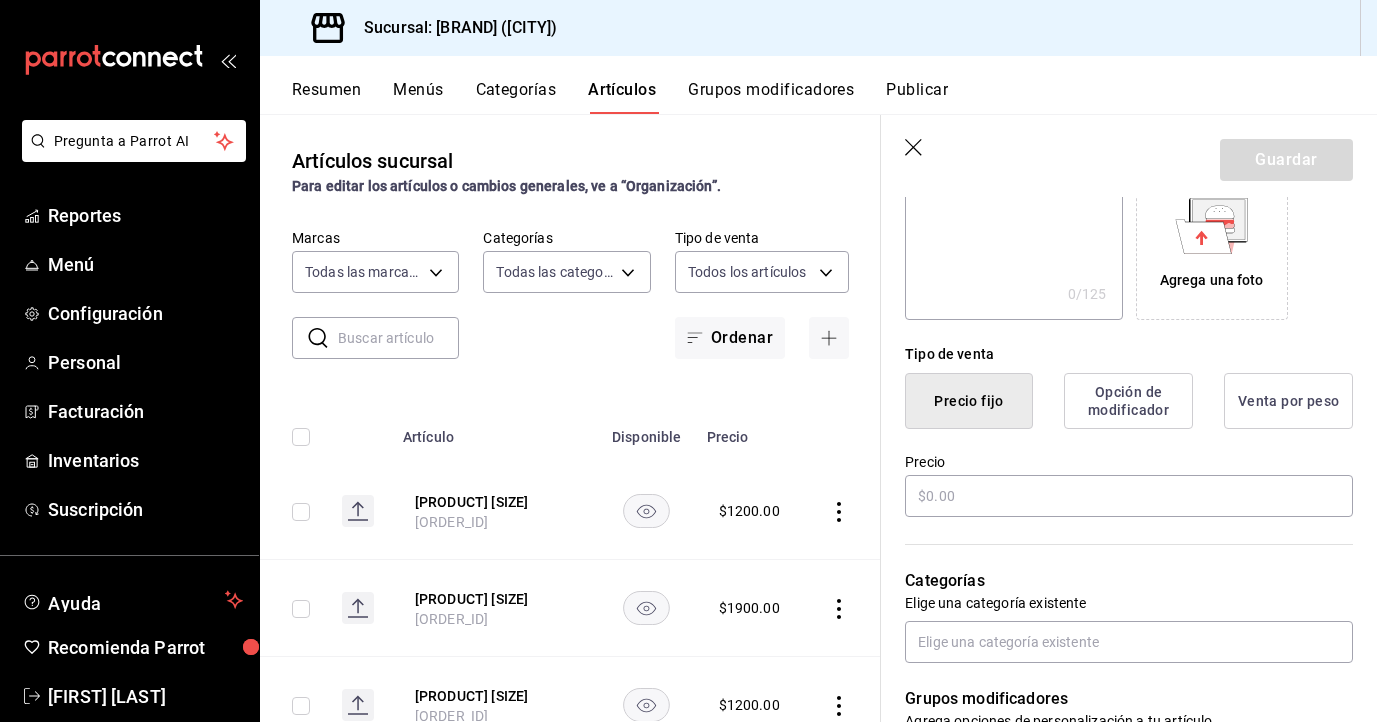scroll, scrollTop: 350, scrollLeft: 0, axis: vertical 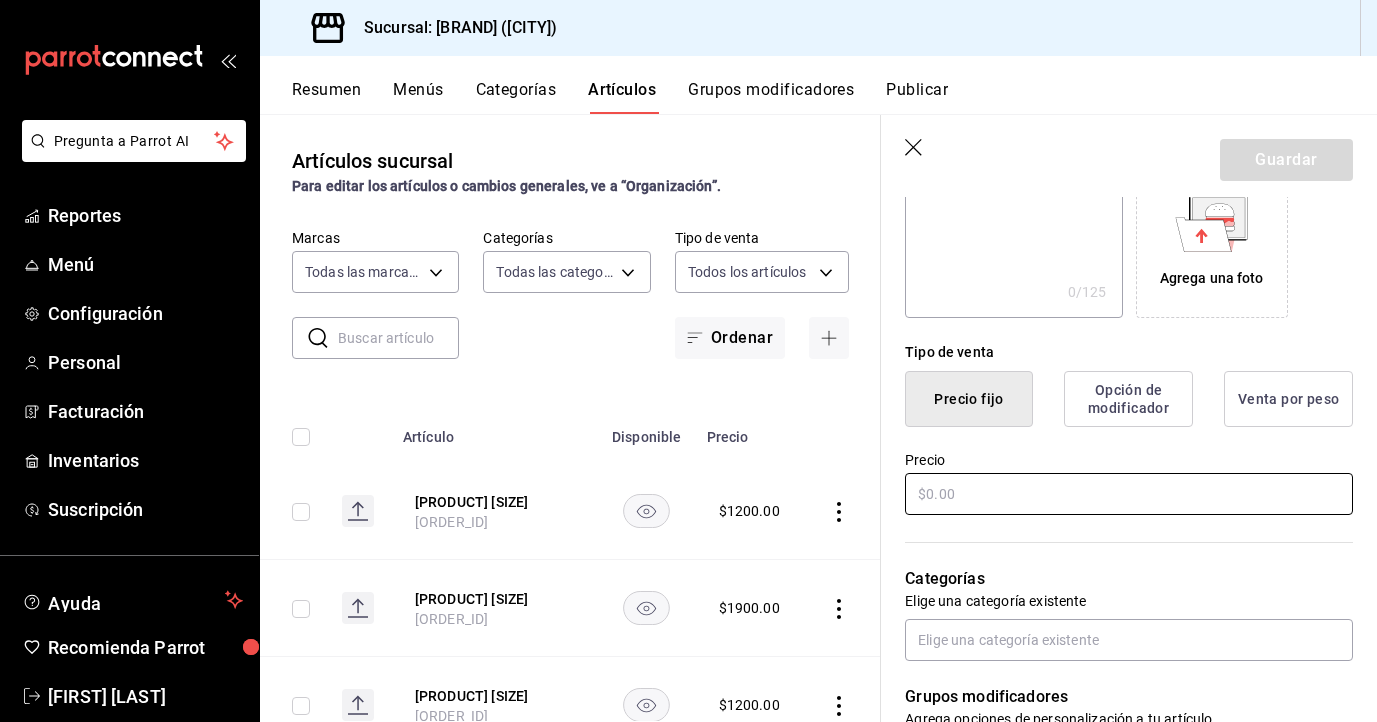 type on "[BRAND] [PRODUCT]" 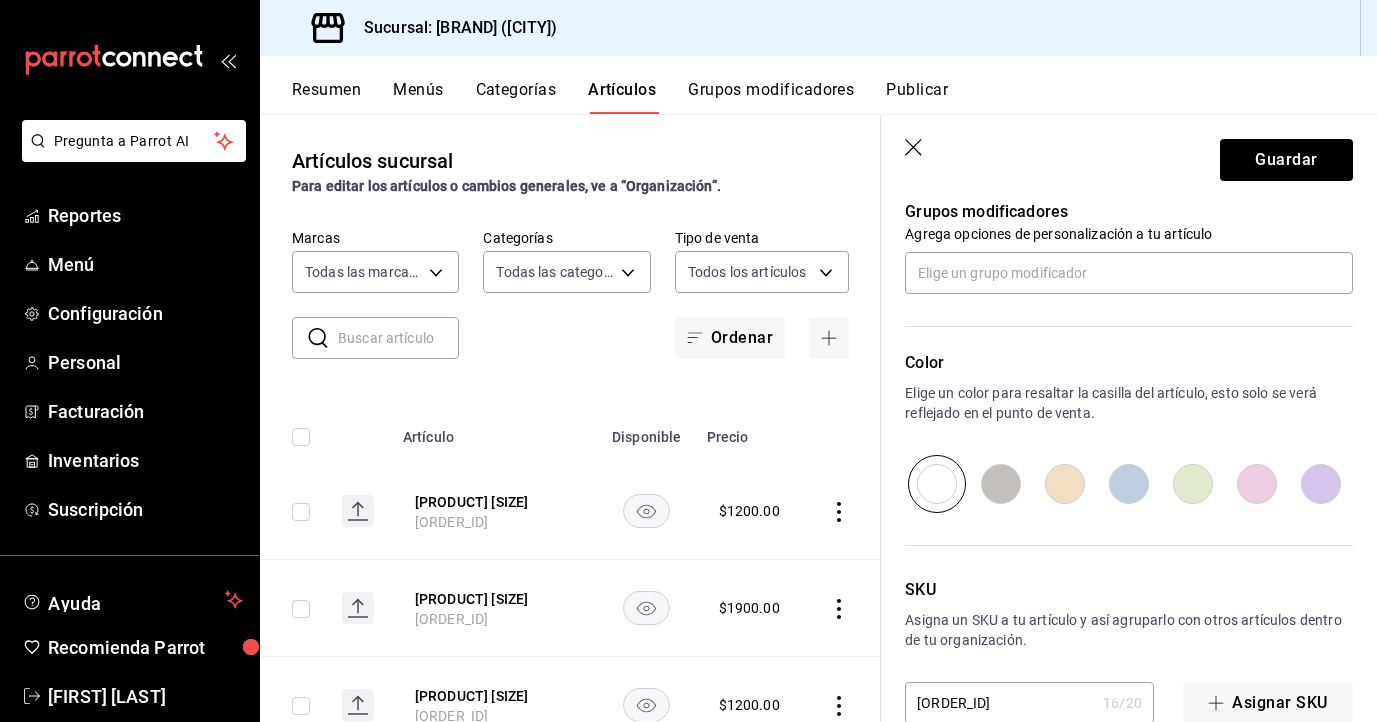 scroll, scrollTop: 877, scrollLeft: 0, axis: vertical 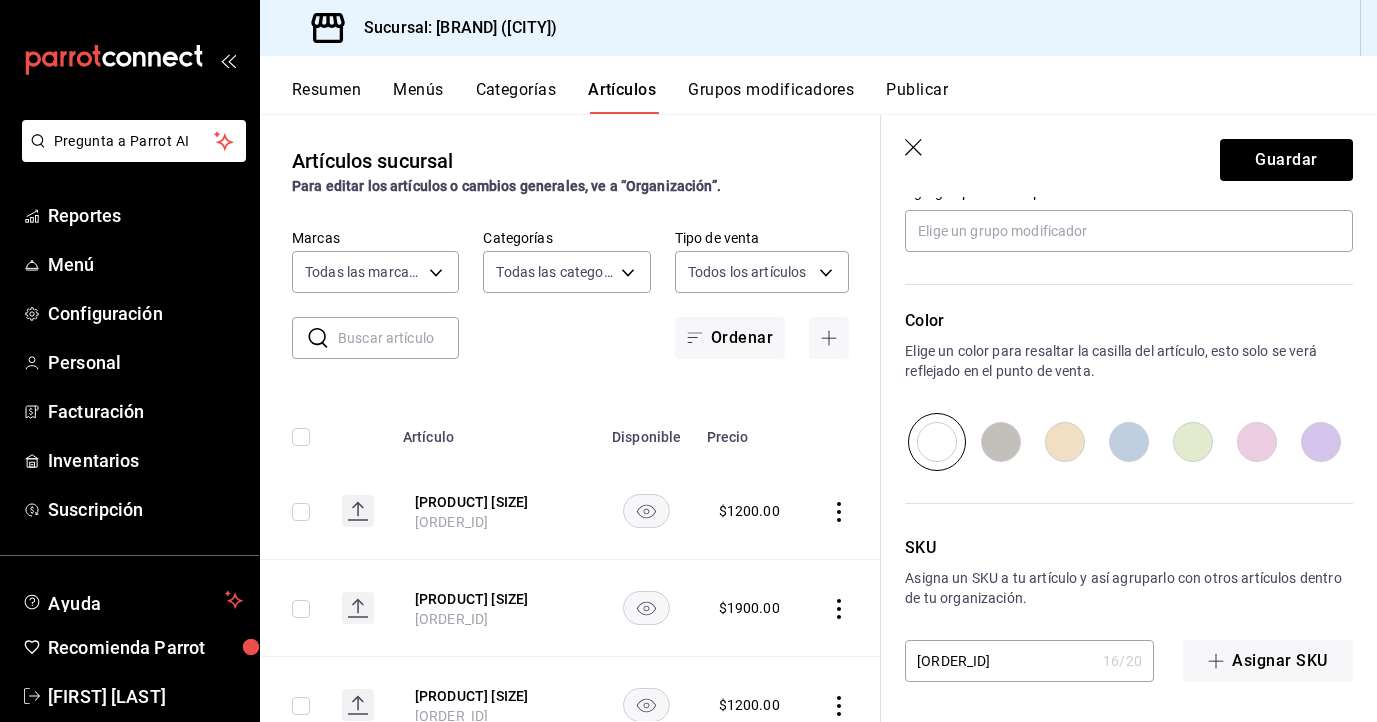 type on "[PRICE]" 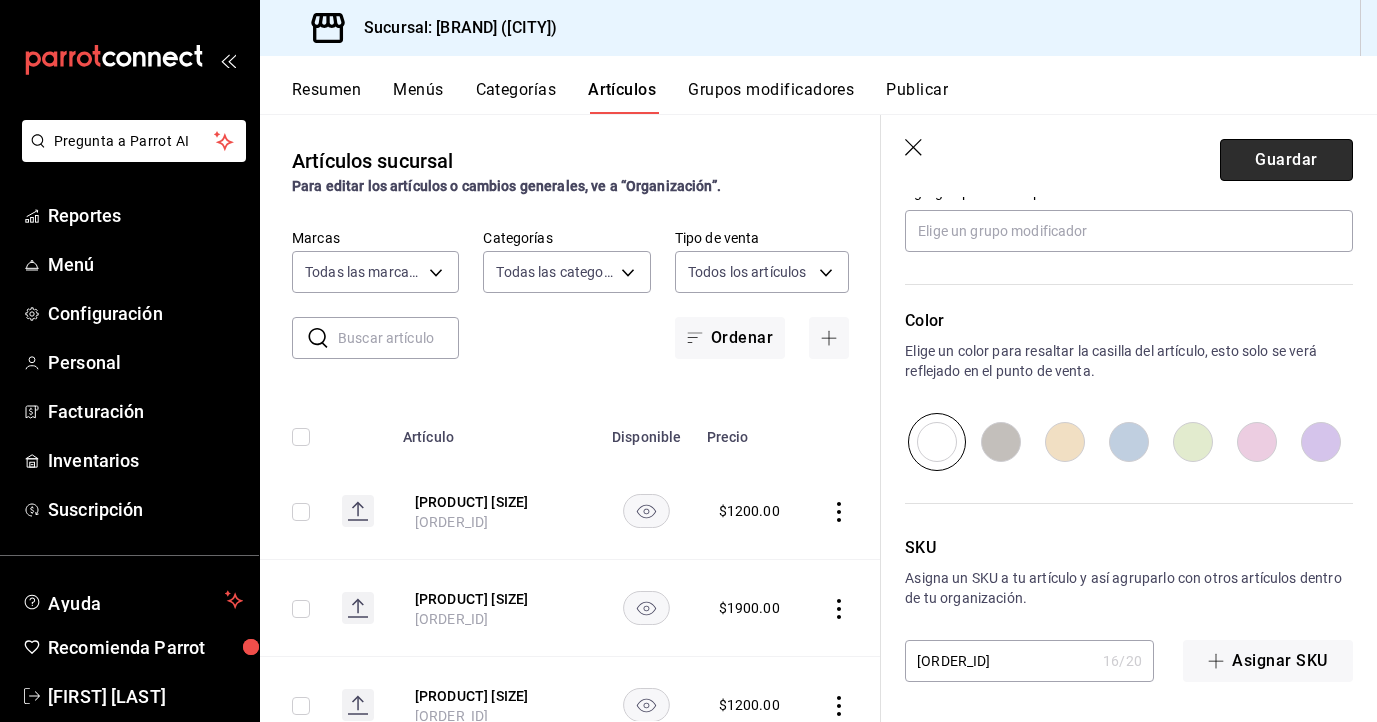 click on "Guardar" at bounding box center (1286, 160) 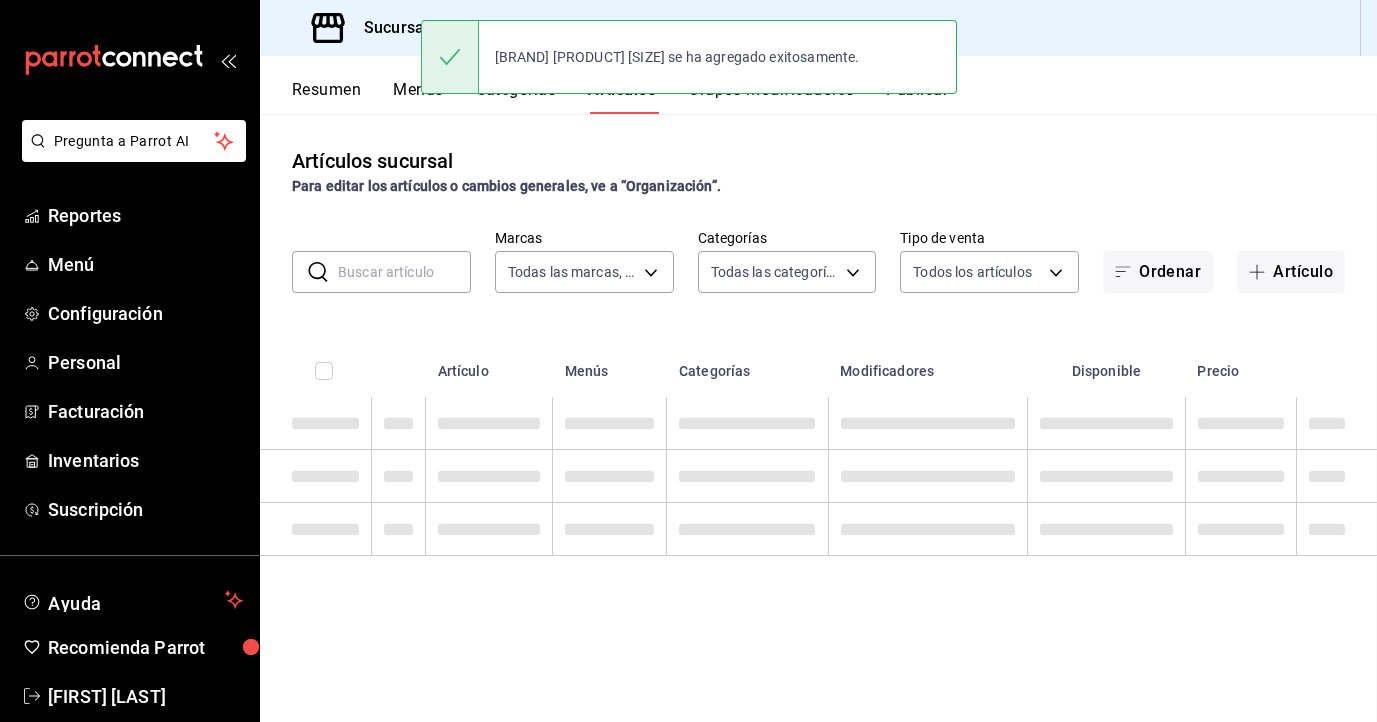 scroll, scrollTop: 0, scrollLeft: 0, axis: both 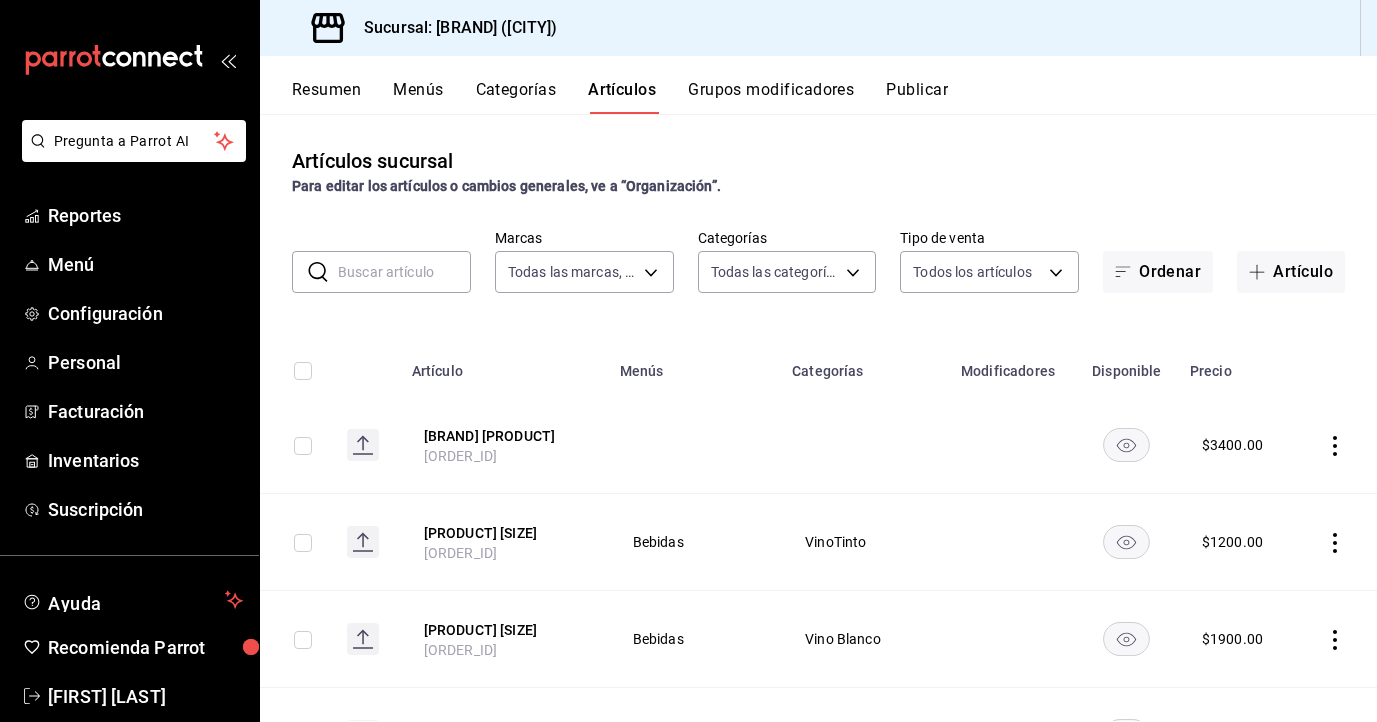 click 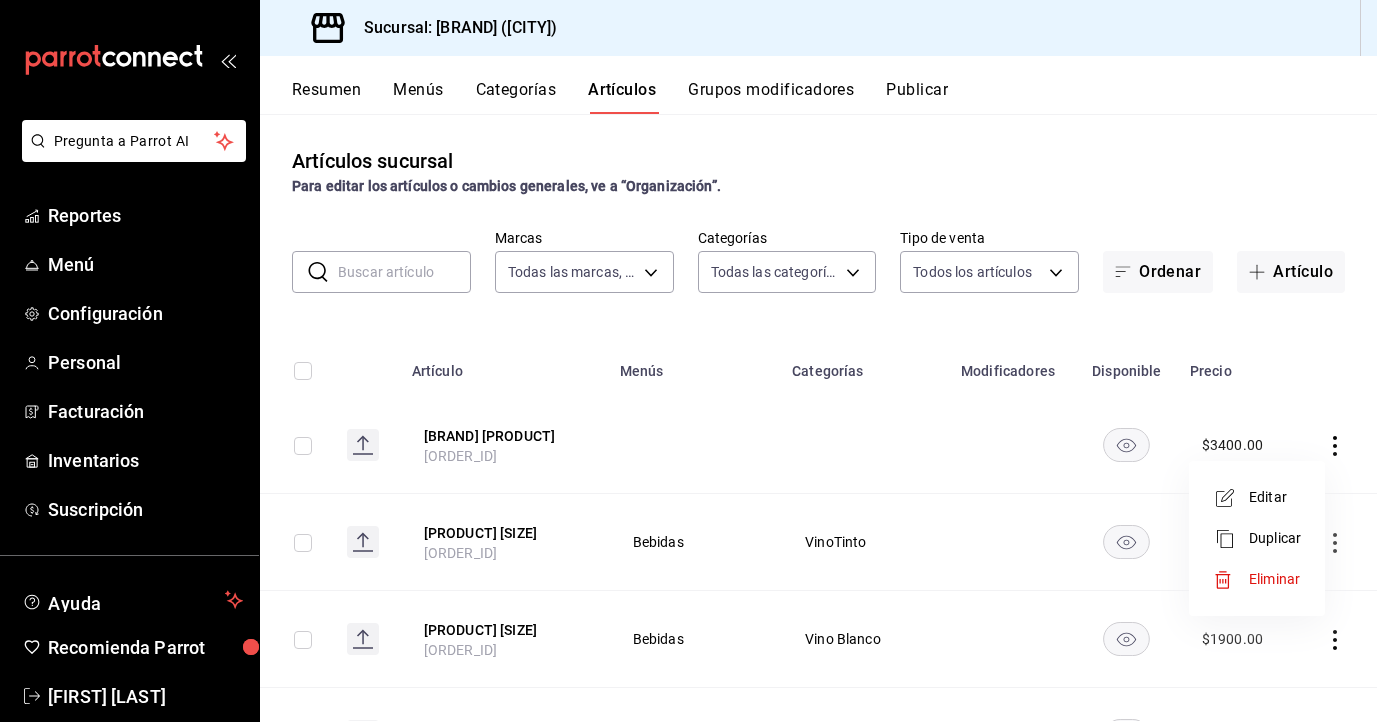 click on "Editar" at bounding box center [1275, 497] 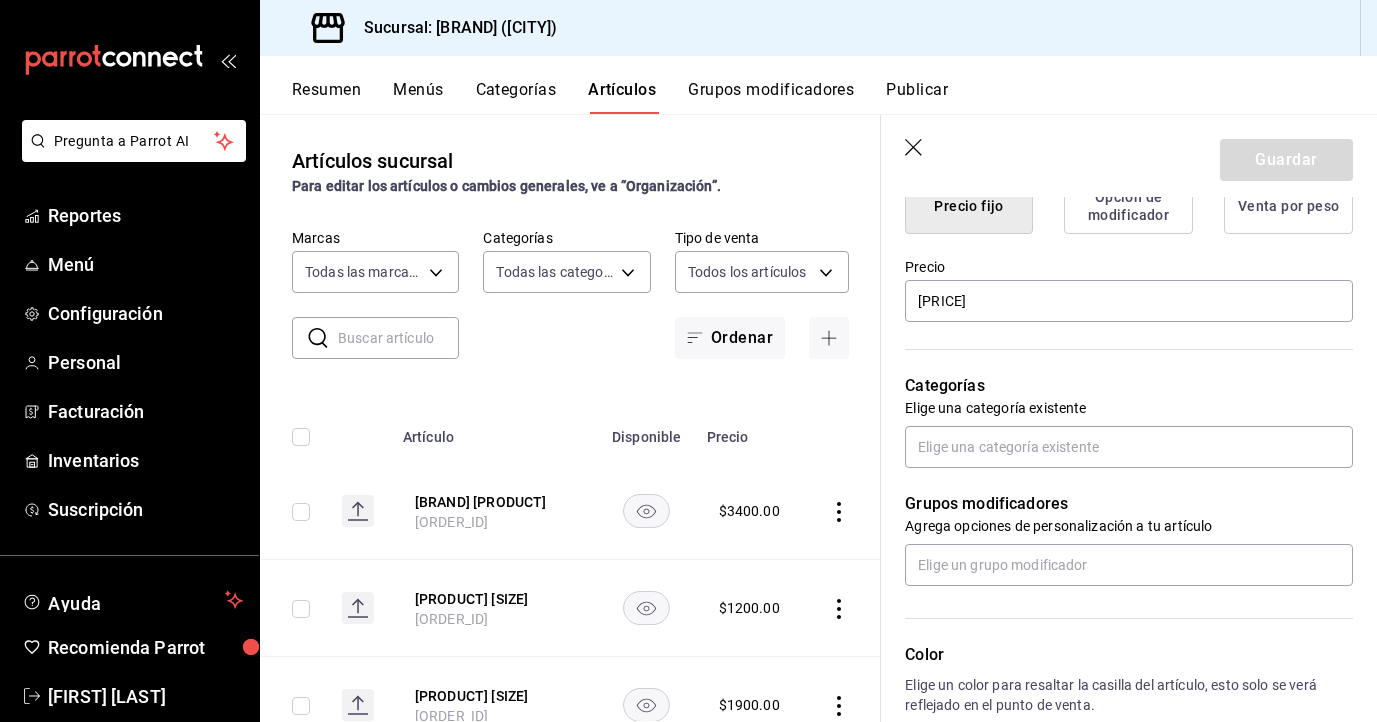 scroll, scrollTop: 547, scrollLeft: 0, axis: vertical 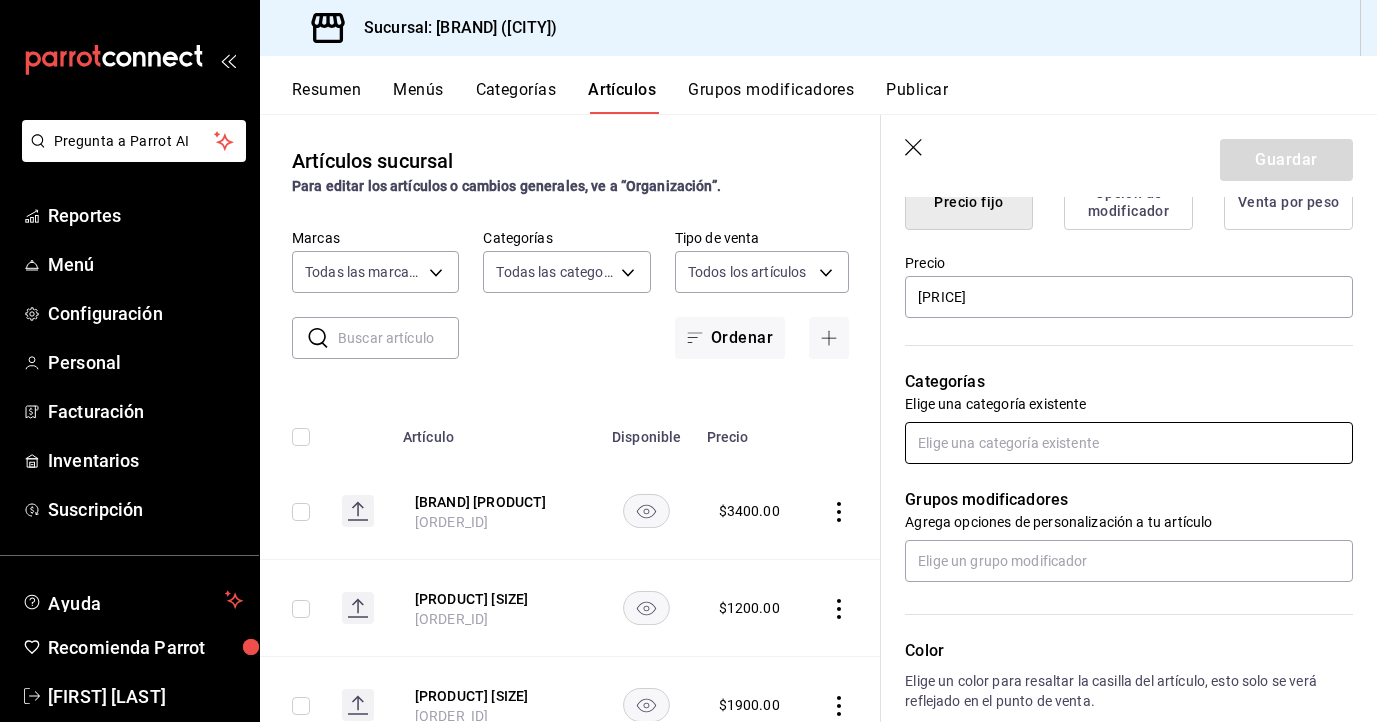 click at bounding box center (1129, 443) 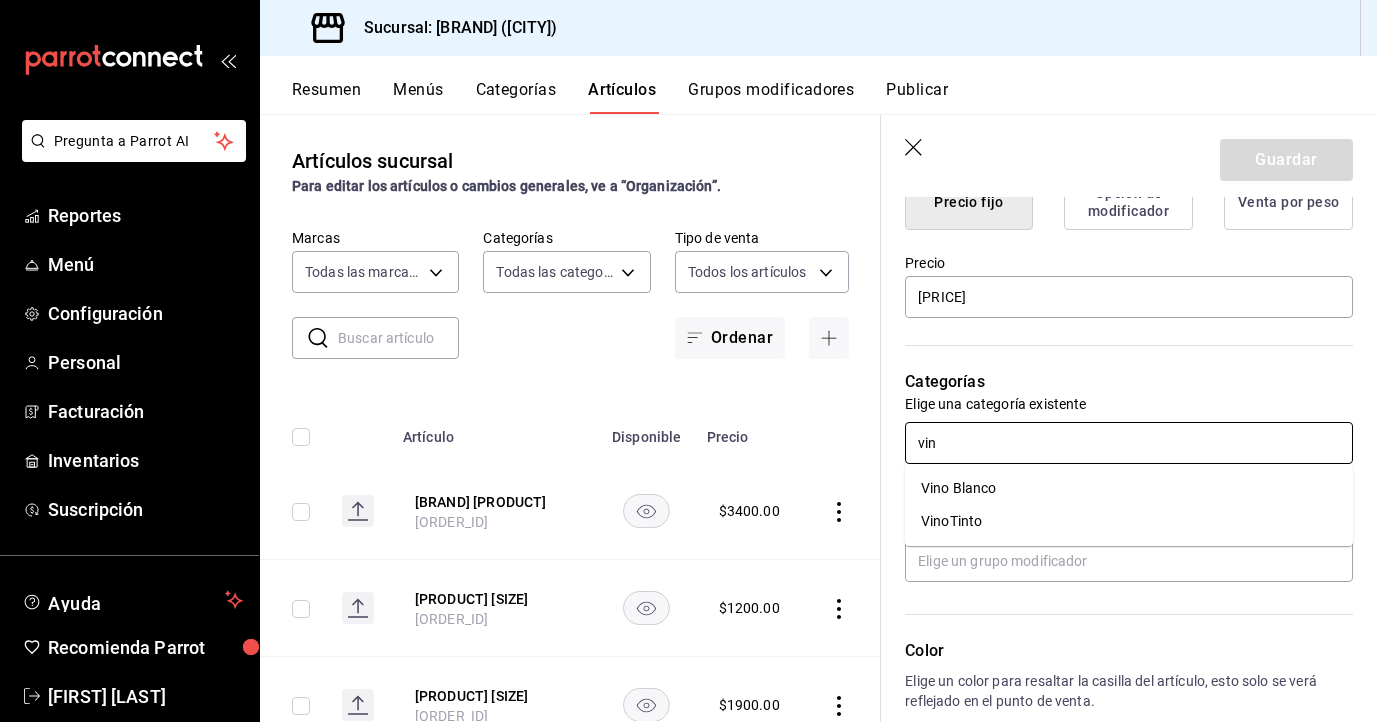 type on "vino" 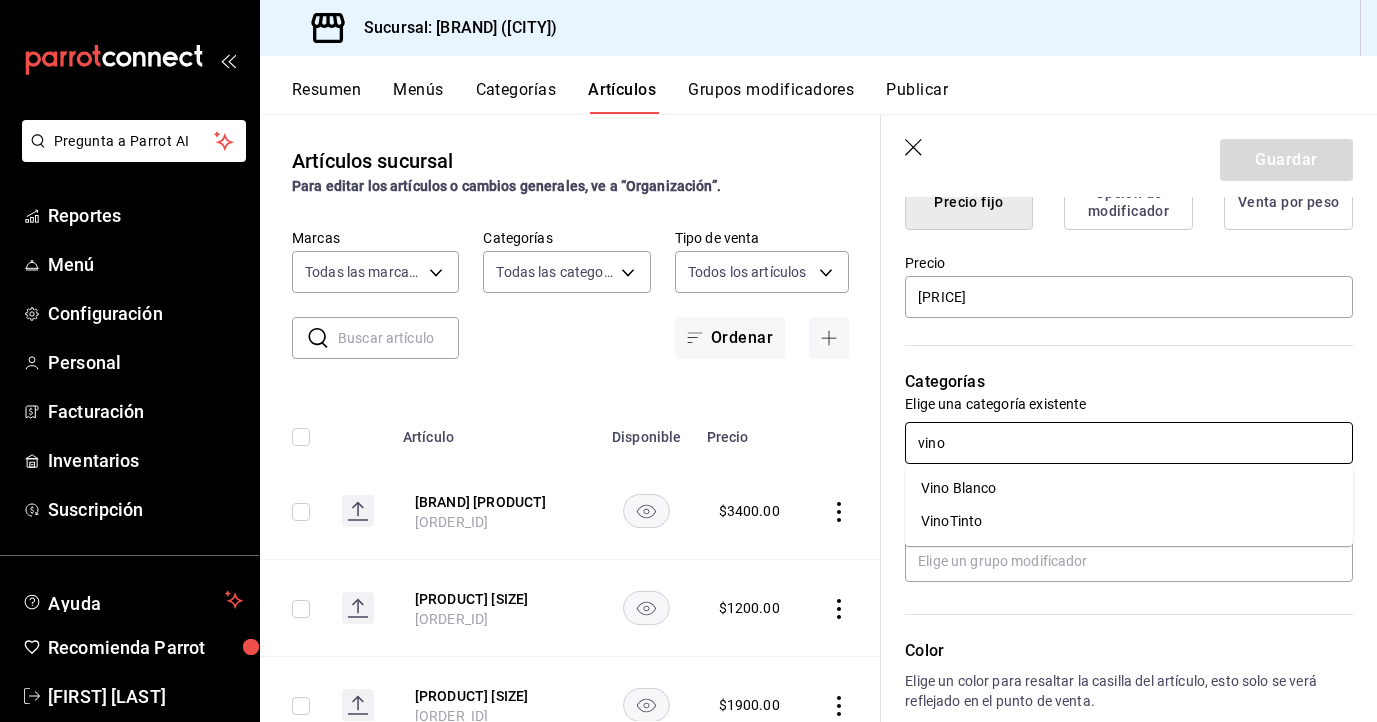 click on "VinoTinto" at bounding box center [1129, 521] 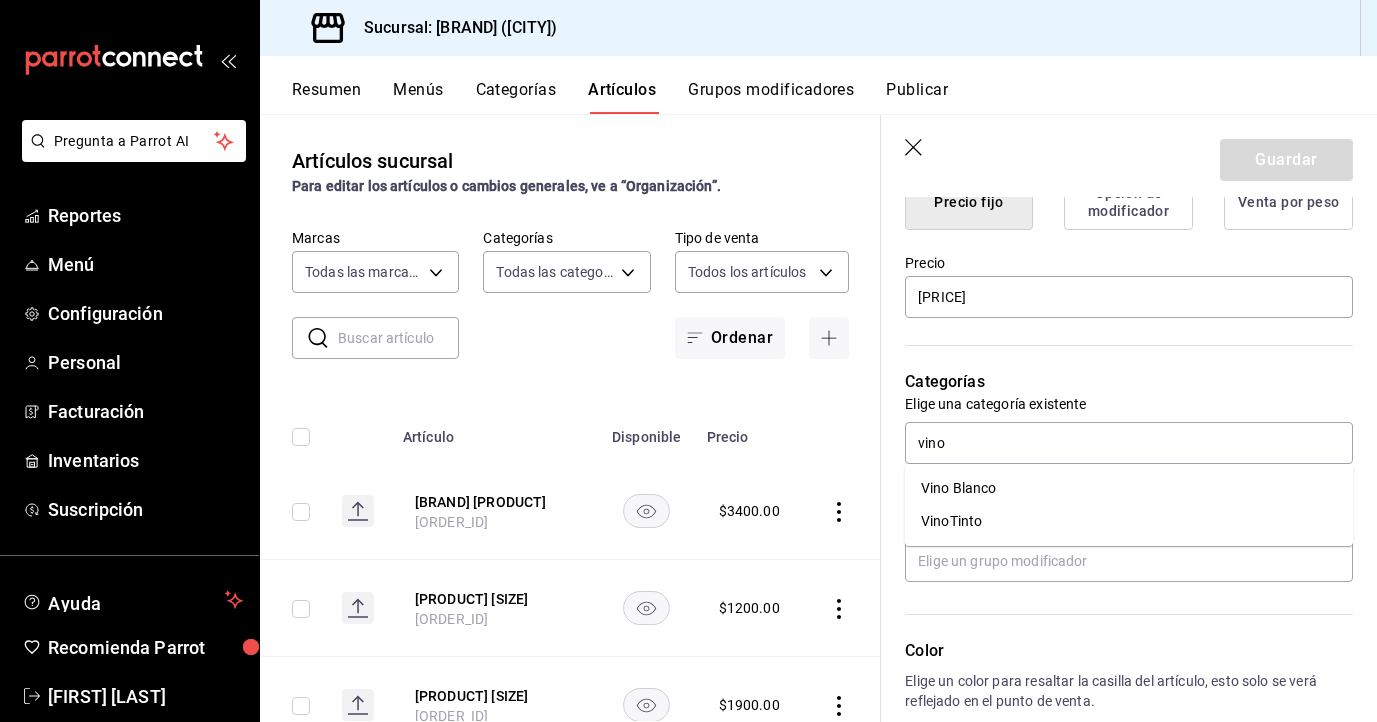 type 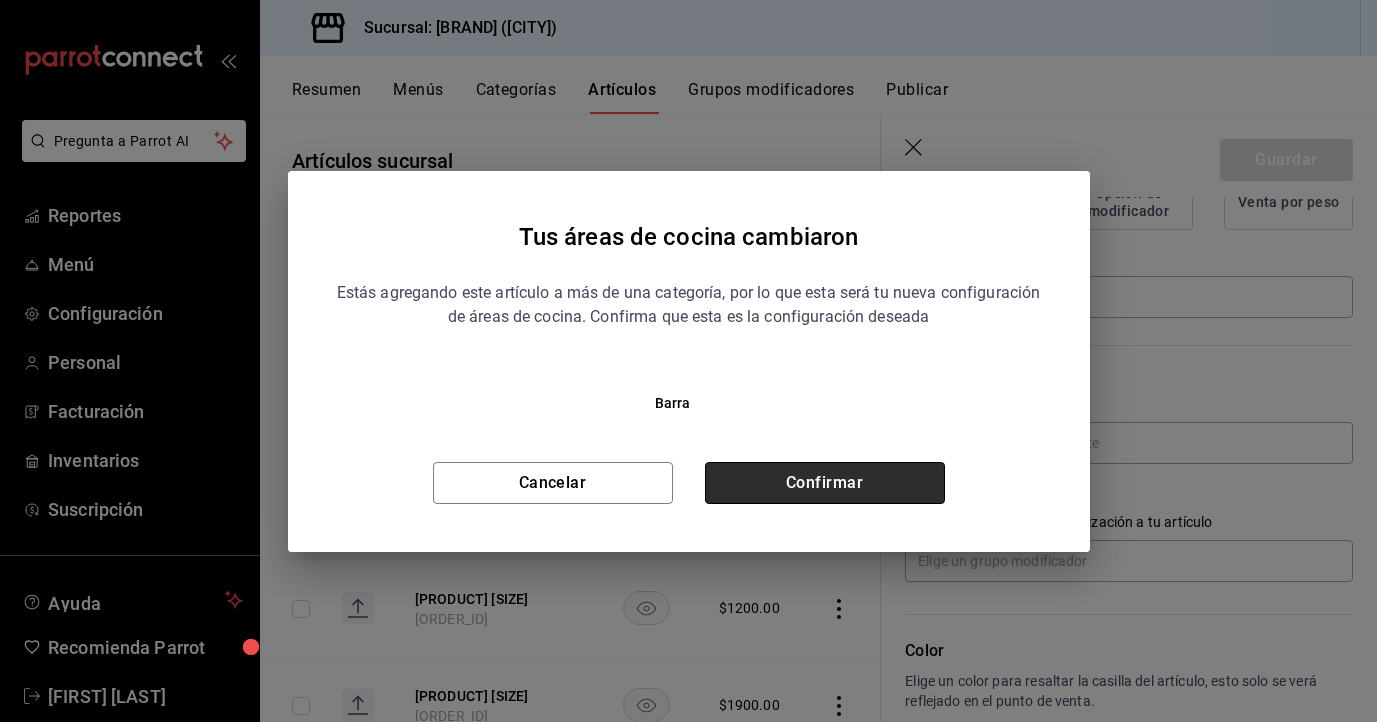 click on "Confirmar" at bounding box center [825, 483] 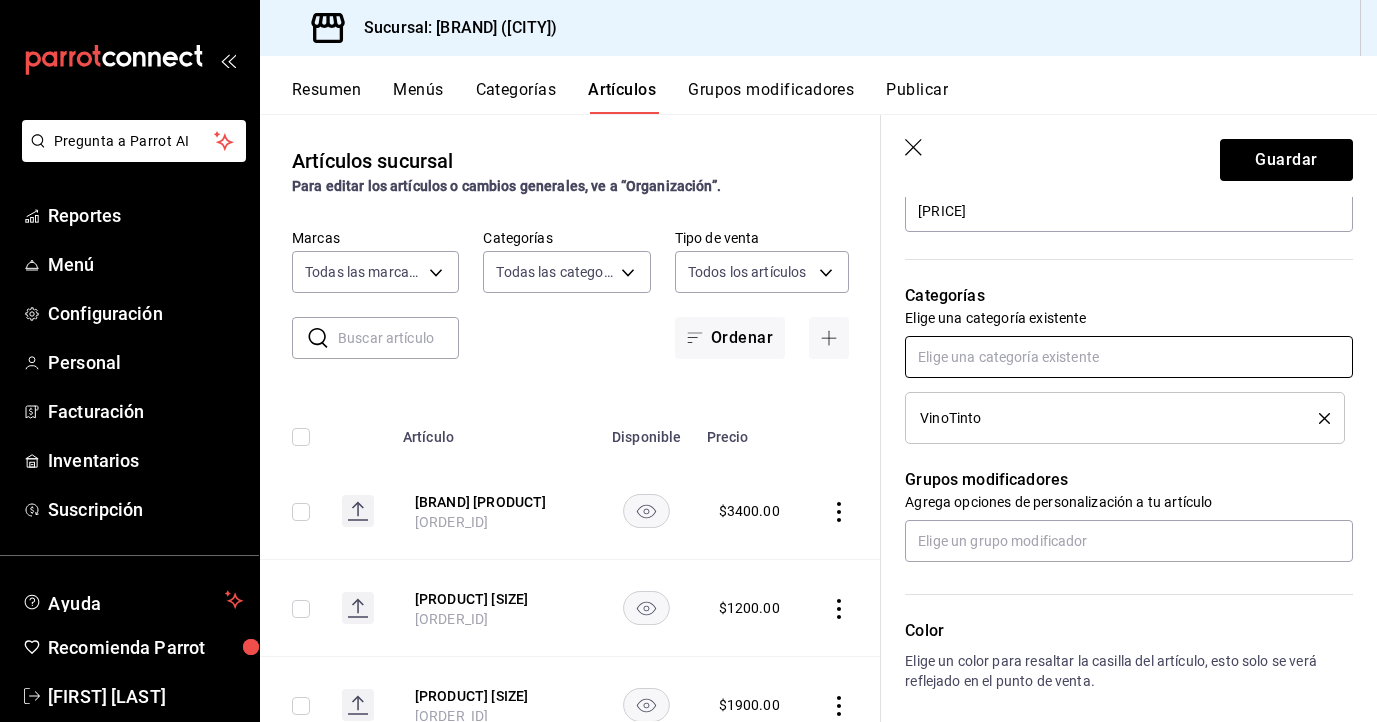 scroll, scrollTop: 640, scrollLeft: 0, axis: vertical 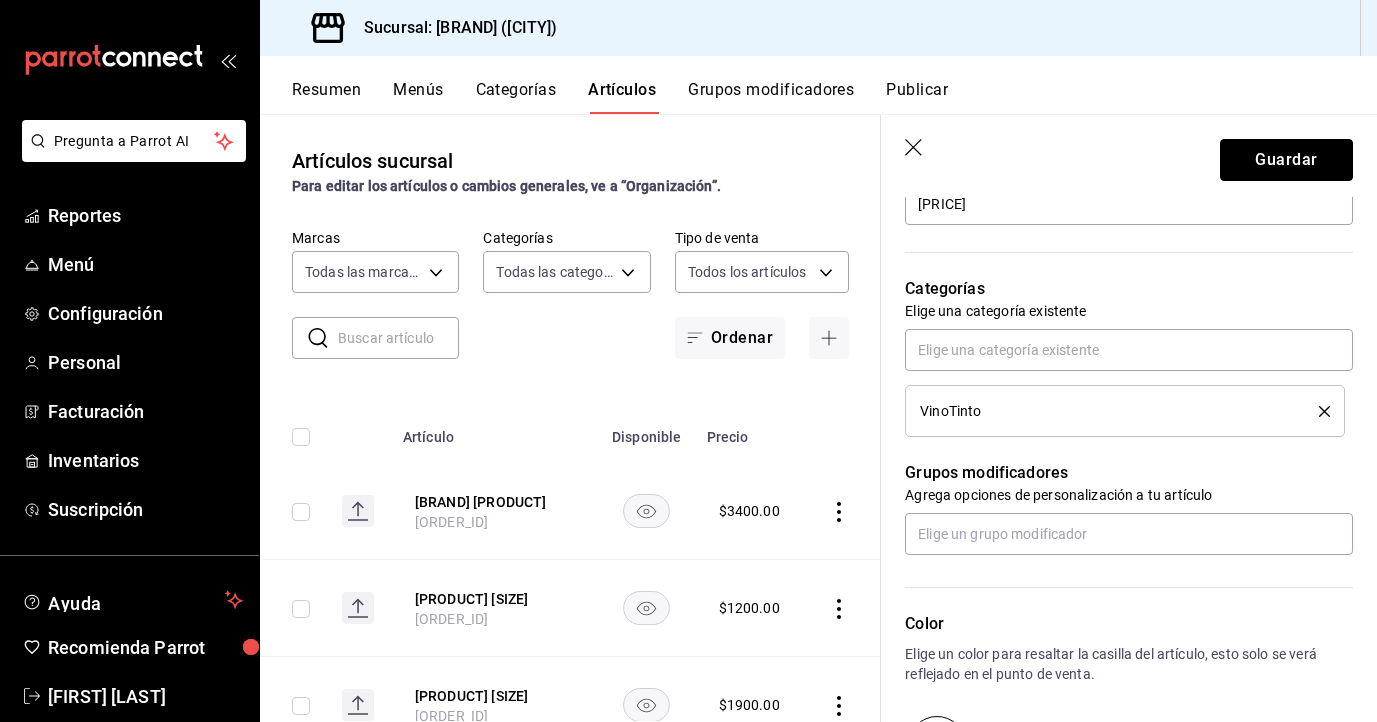 click on "Guardar" at bounding box center (1286, 160) 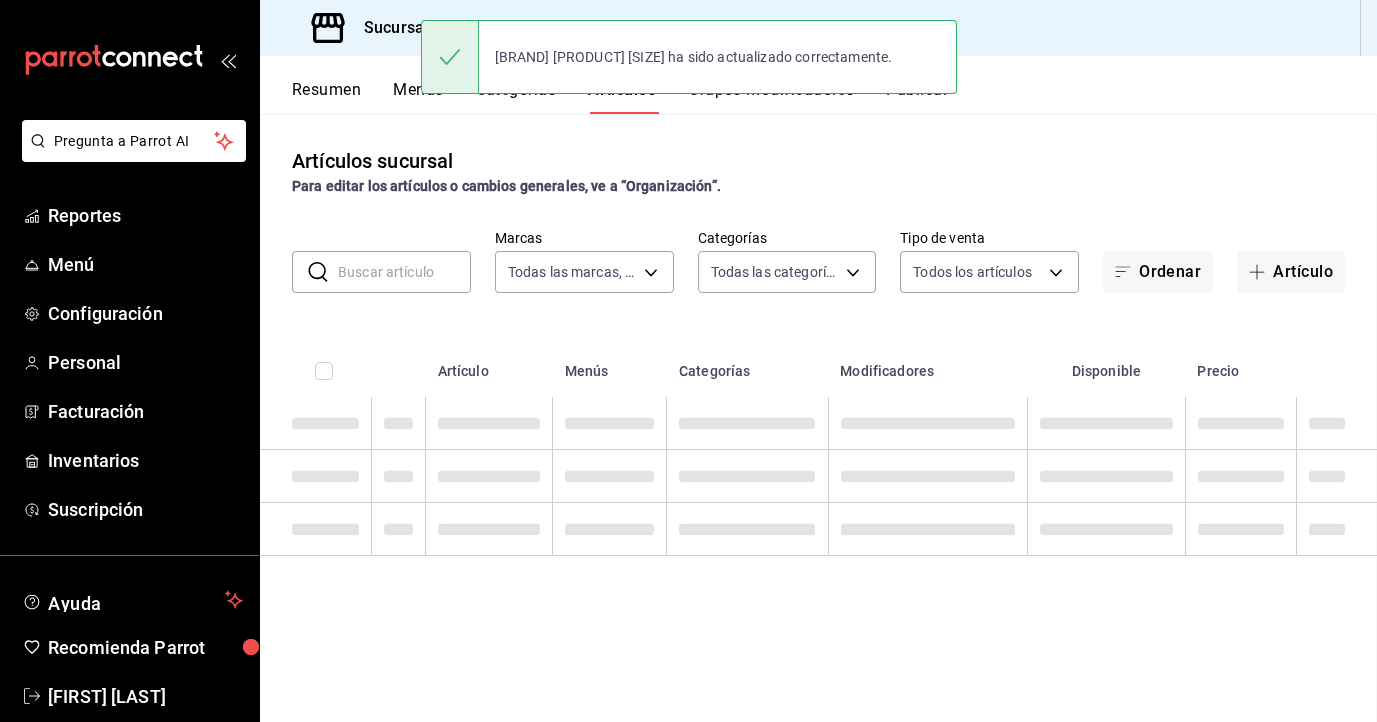 scroll, scrollTop: 0, scrollLeft: 0, axis: both 